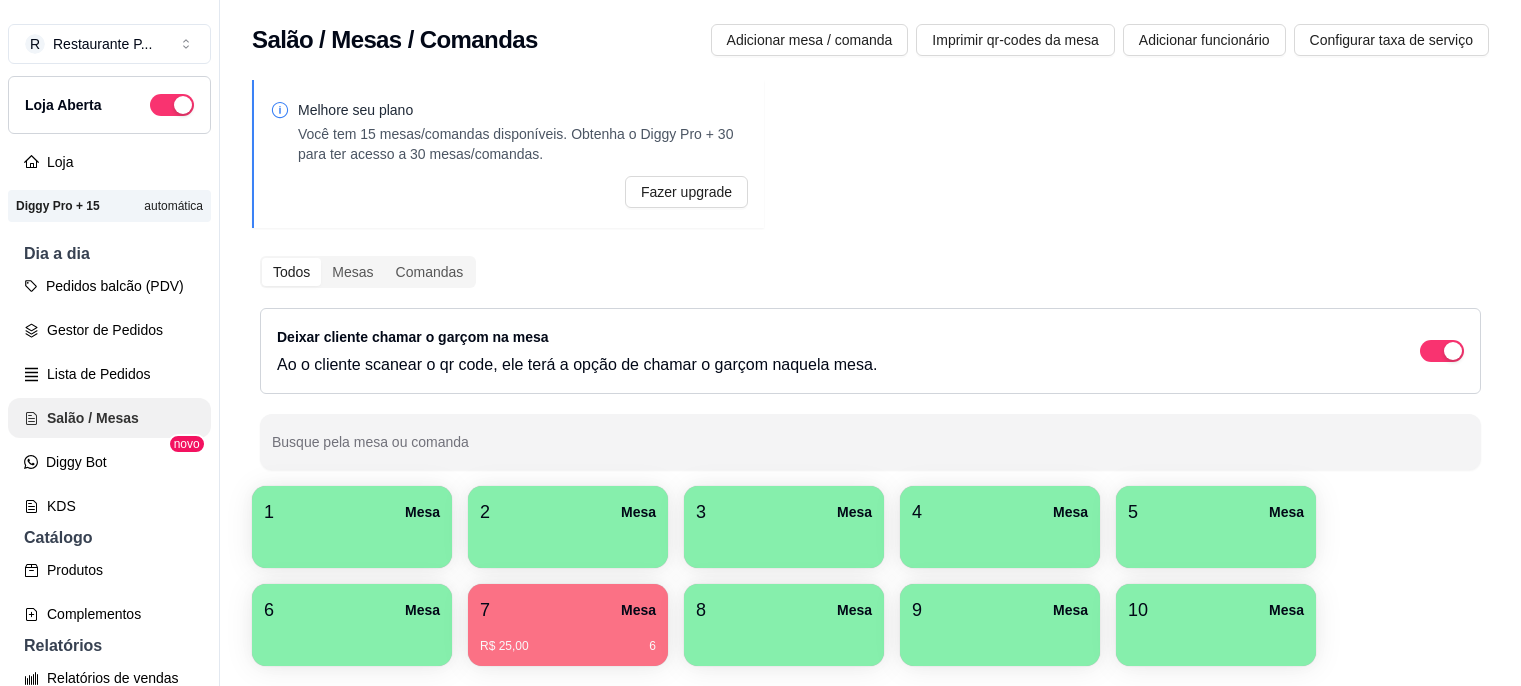 scroll, scrollTop: 0, scrollLeft: 0, axis: both 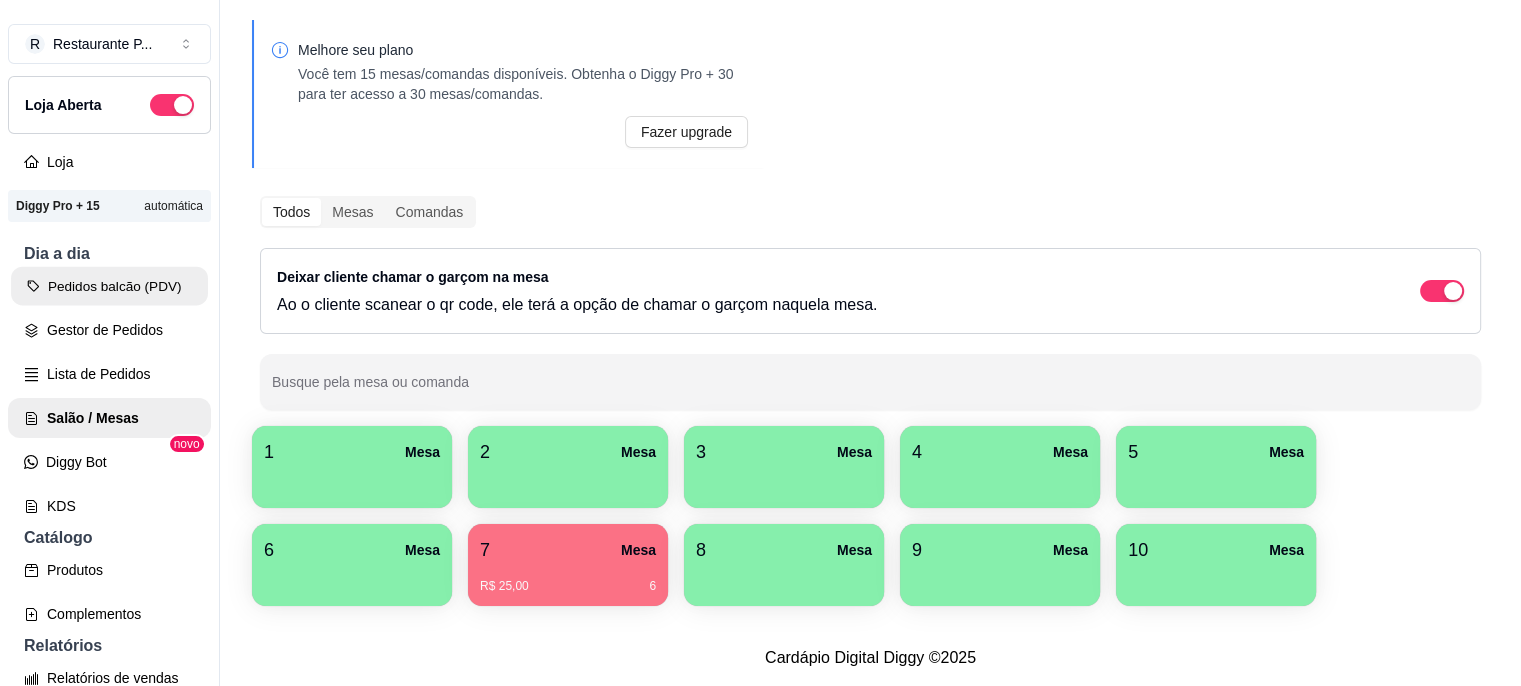 click on "Pedidos balcão (PDV)" at bounding box center [109, 286] 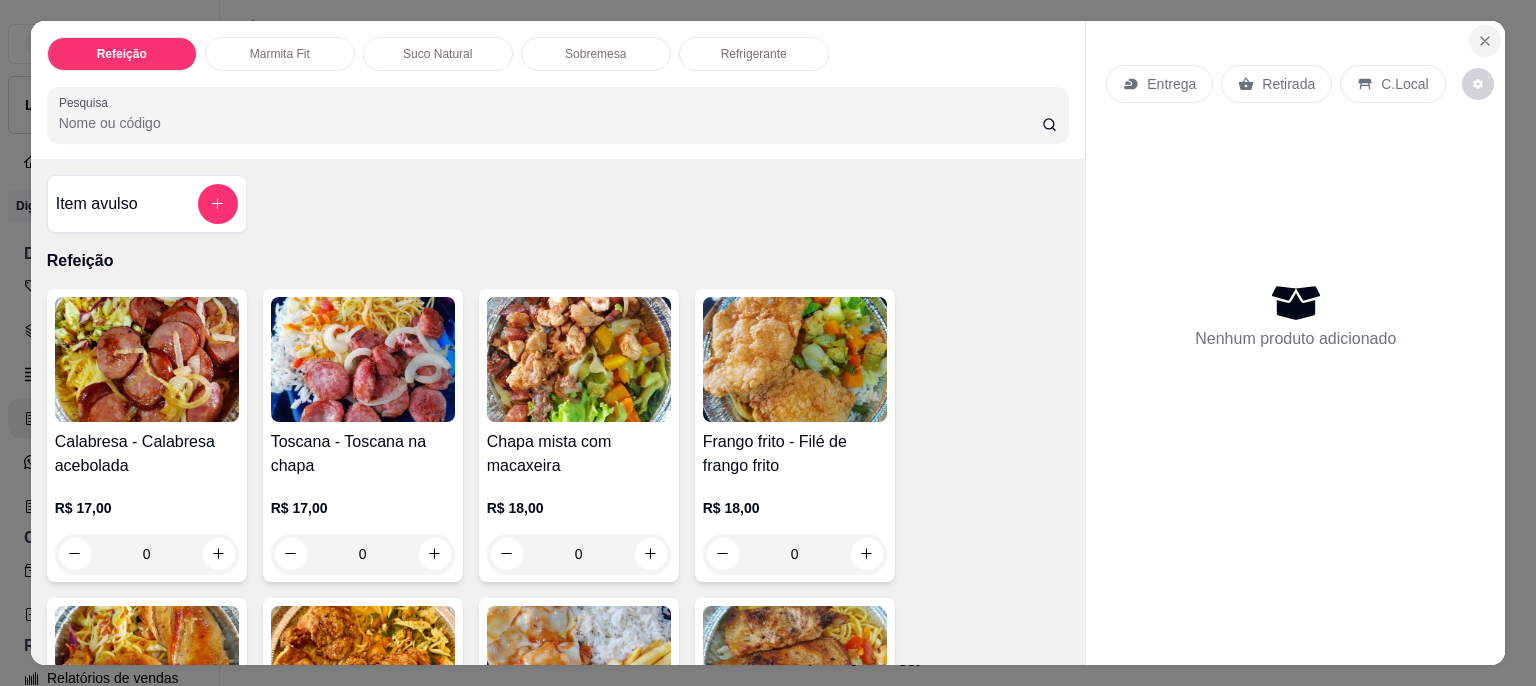 click 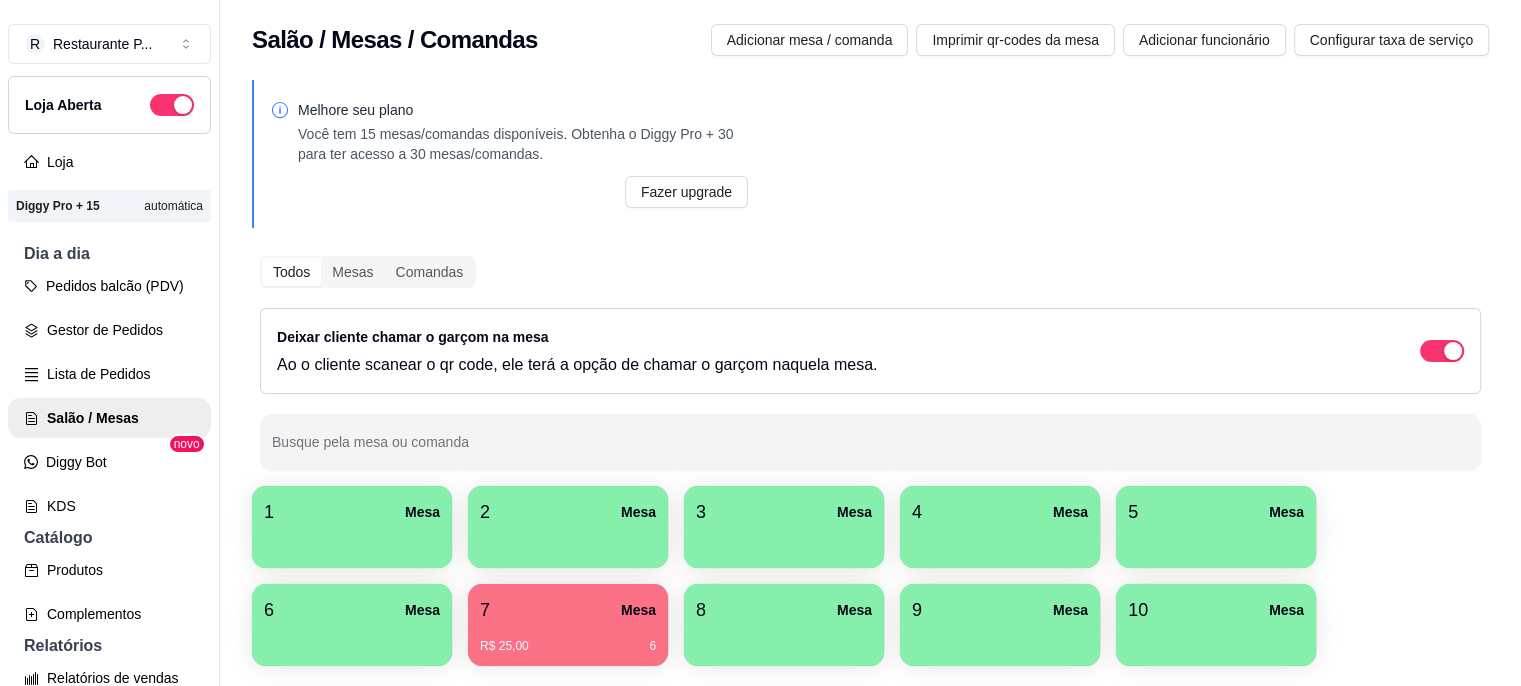 scroll, scrollTop: 75, scrollLeft: 0, axis: vertical 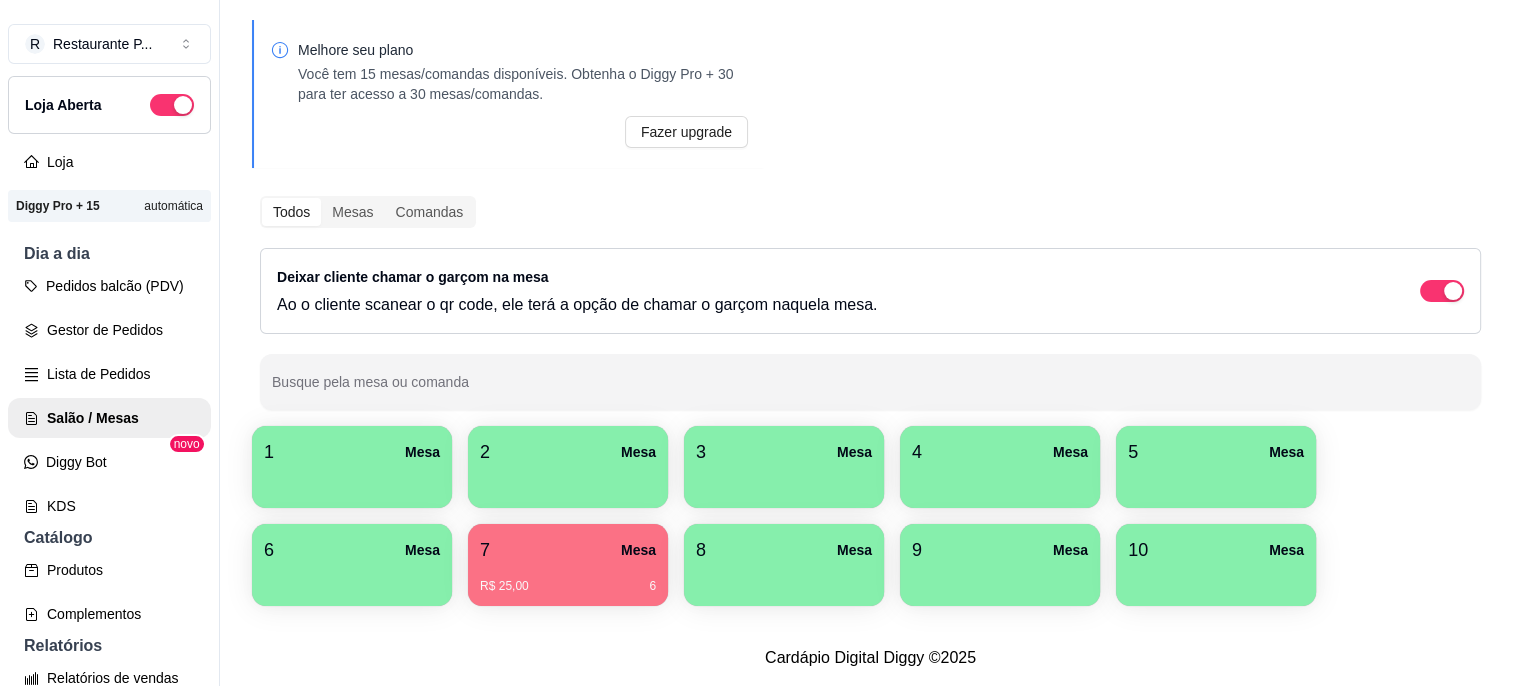 click on "Todos Mesas Comandas Deixar cliente chamar o garçom na mesa Ao o cliente scanear o qr code, ele terá a opção de chamar o garçom naquela mesa. Busque pela mesa ou comanda
1 Mesa 2 Mesa 3 Mesa 4 Mesa 5 Mesa 6 Mesa 7 Mesa [PRICE] 6 8 Mesa 9 Mesa 10 Mesa" at bounding box center (870, 319) 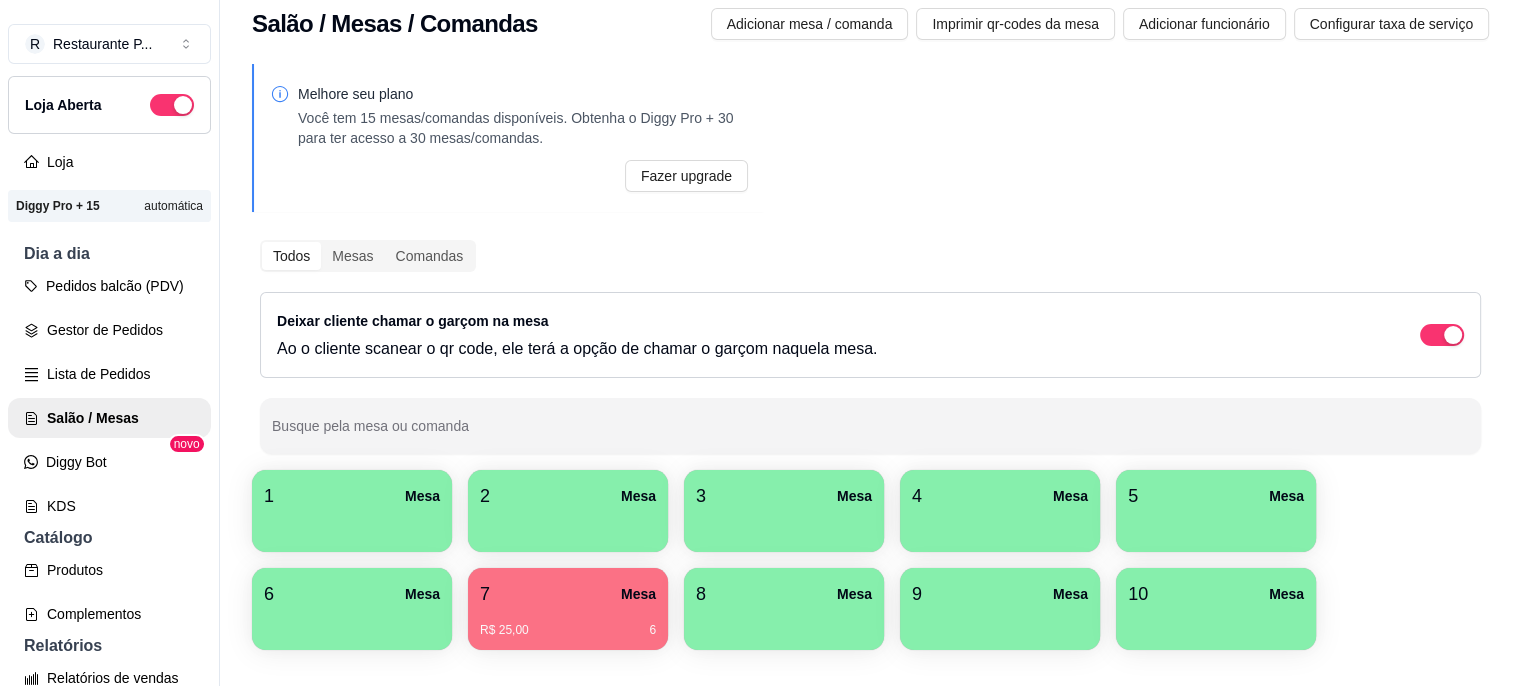 scroll, scrollTop: 0, scrollLeft: 0, axis: both 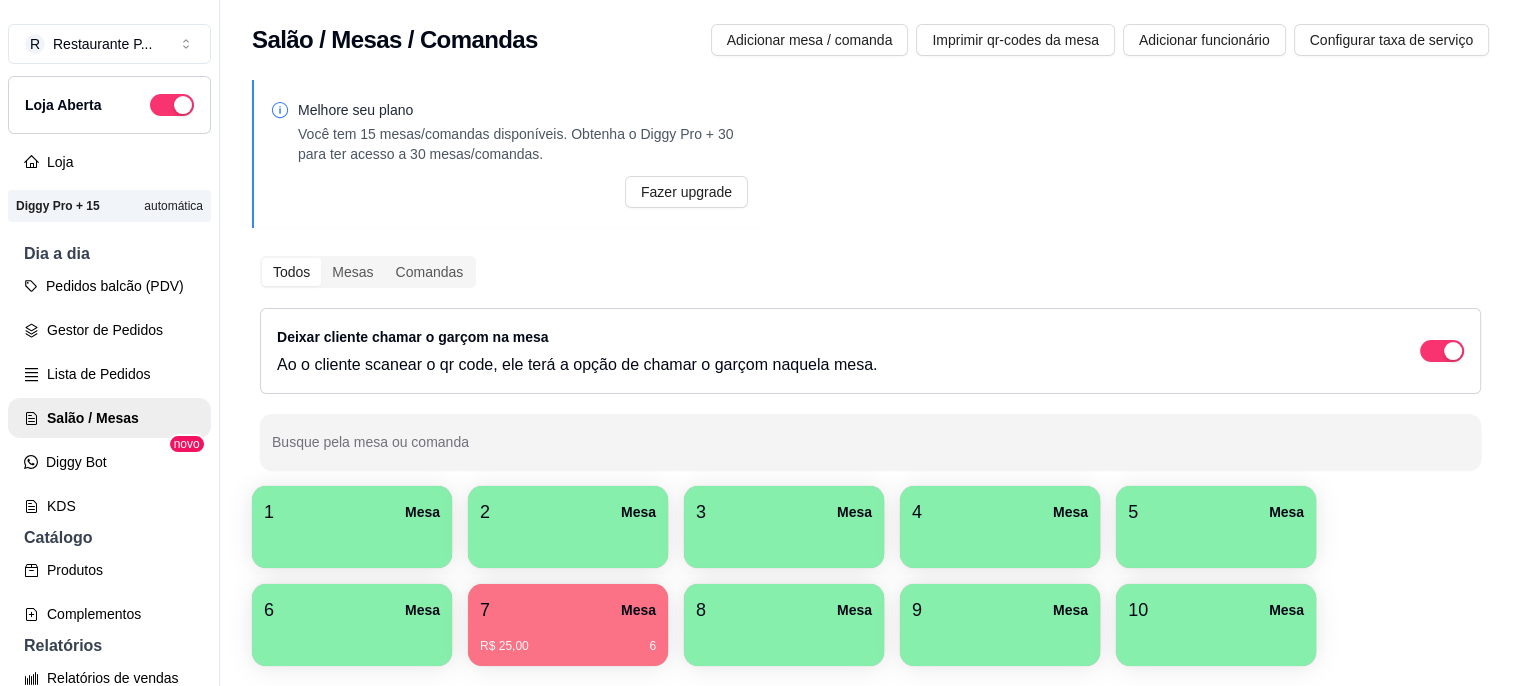 click on "Você tem 15 mesas/comandas disponíveis. Obtenha o Diggy Pro + 30 para ter acesso a 30 mesas/comandas." at bounding box center (523, 144) 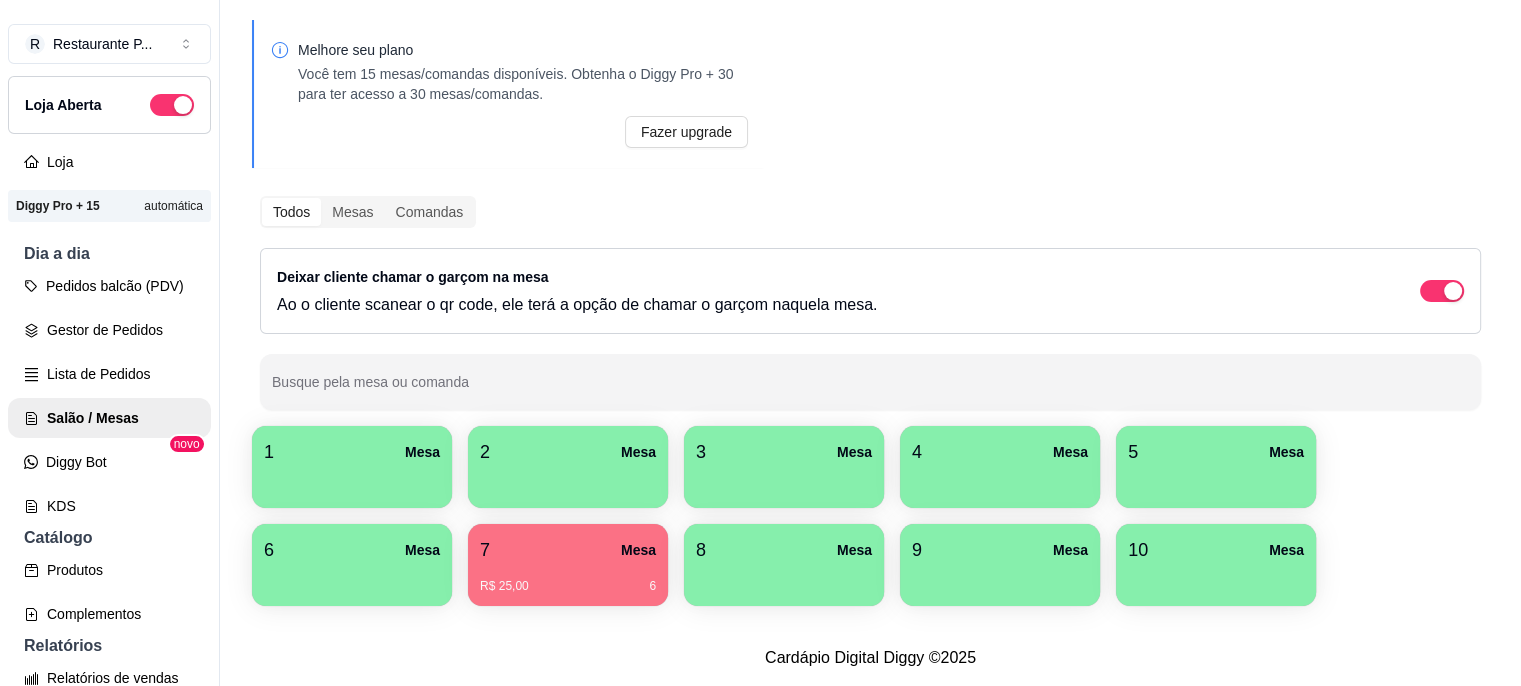 scroll, scrollTop: 75, scrollLeft: 0, axis: vertical 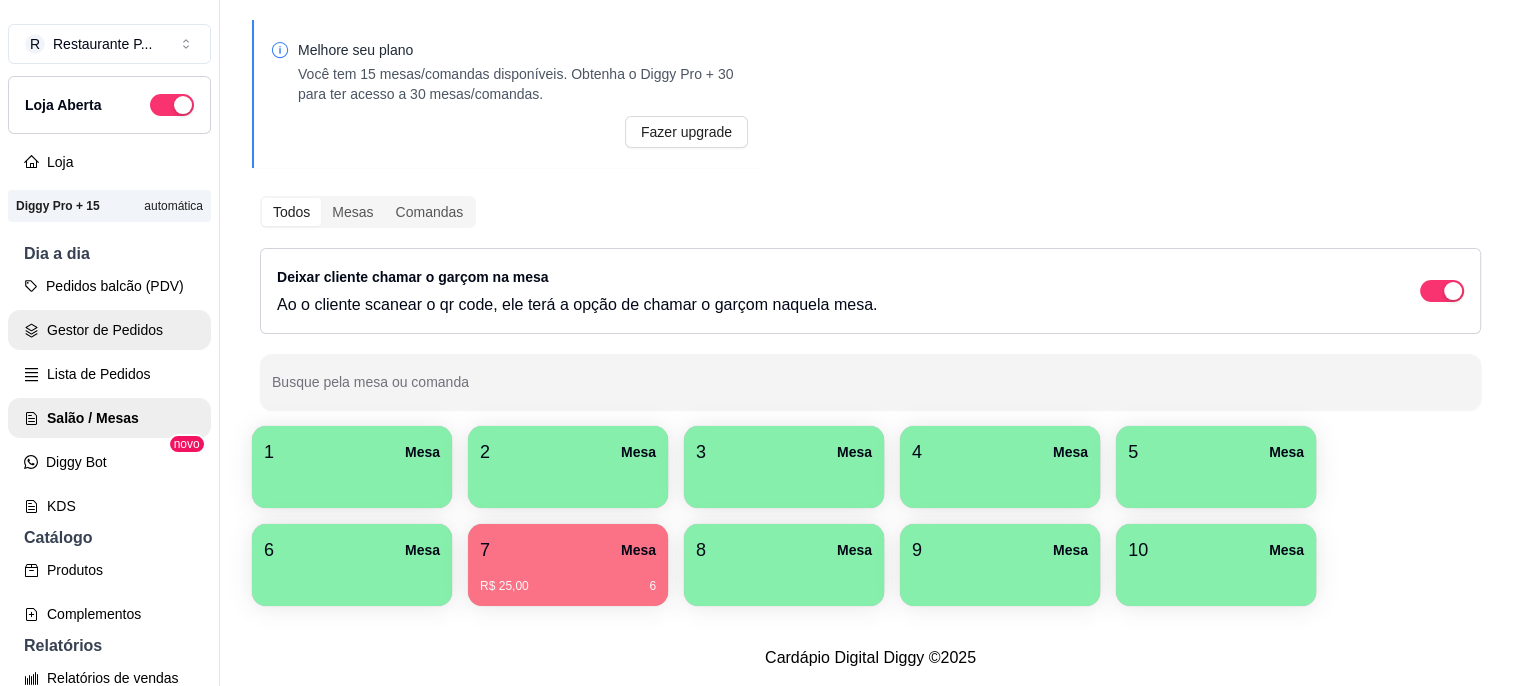 click on "Gestor de Pedidos" at bounding box center [109, 330] 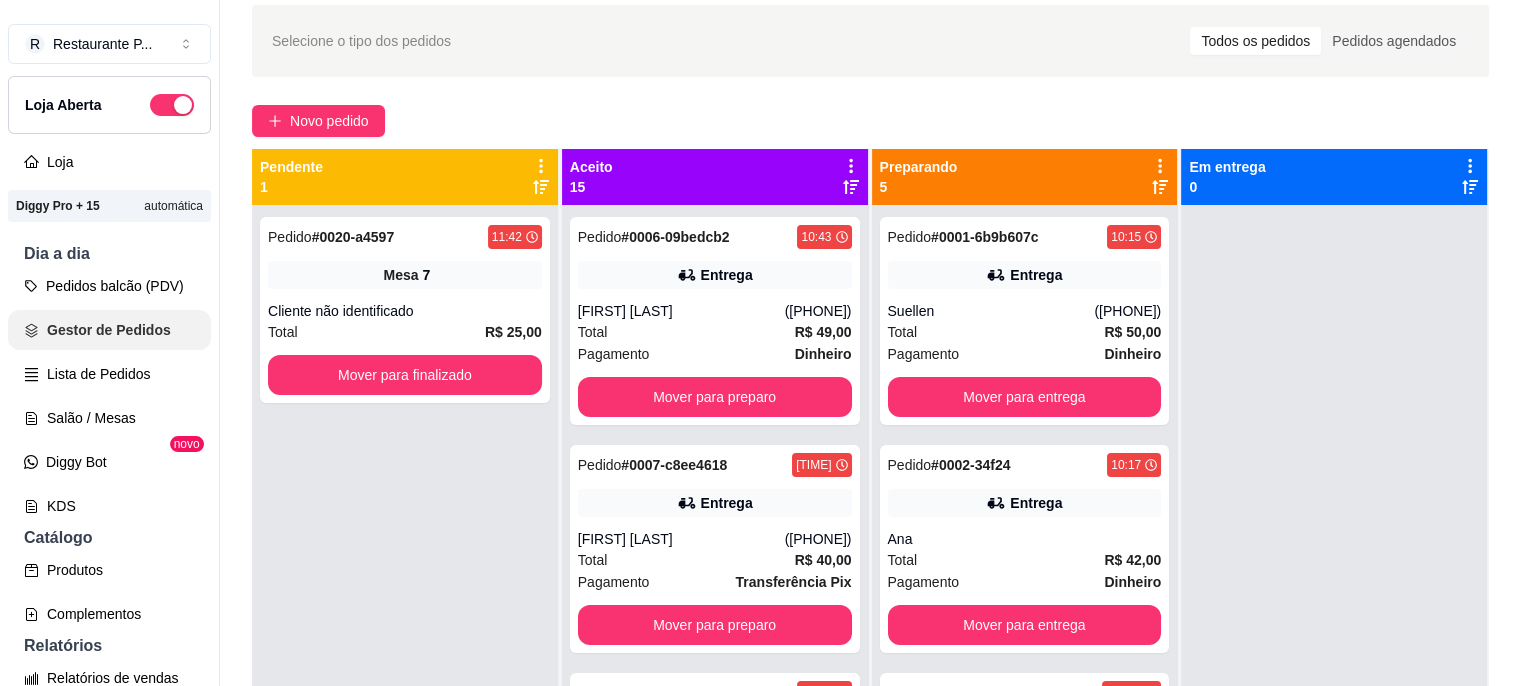 scroll, scrollTop: 0, scrollLeft: 0, axis: both 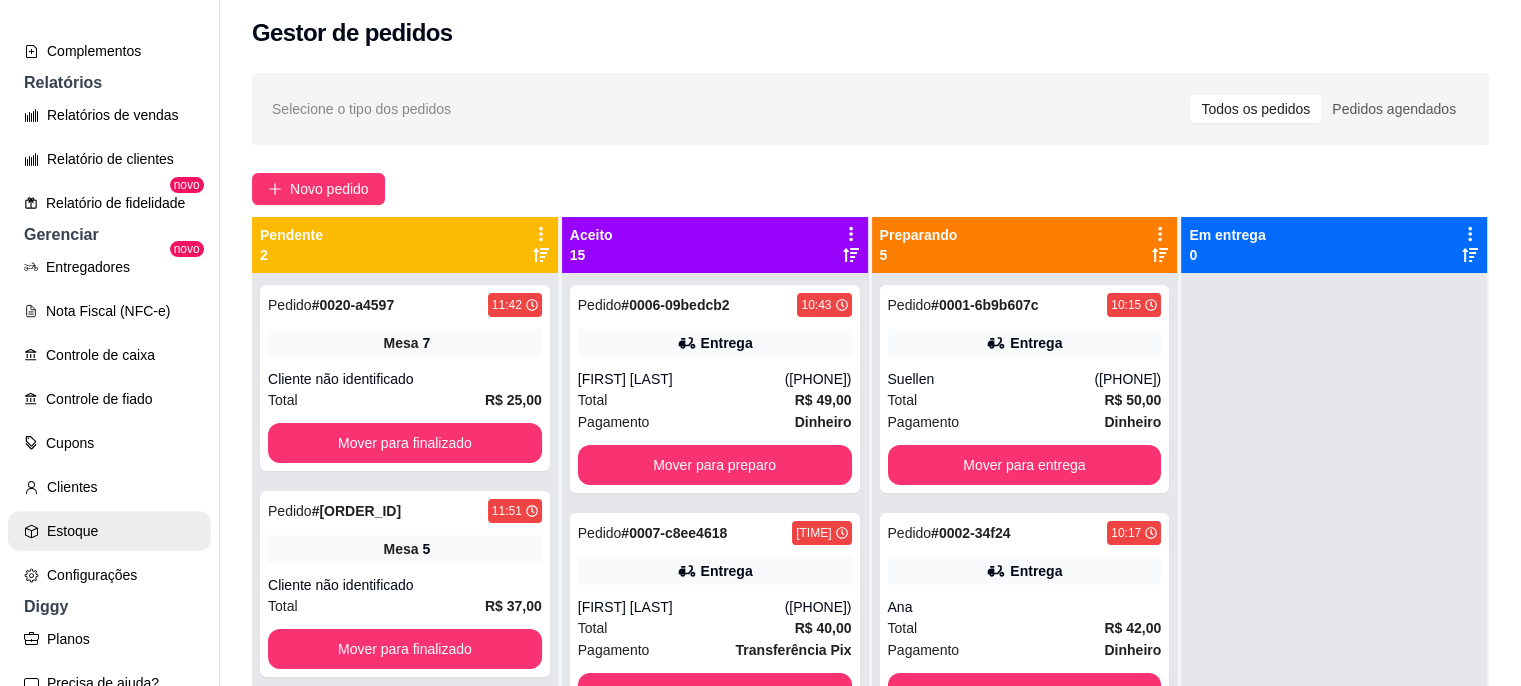 click on "Estoque" at bounding box center [109, 531] 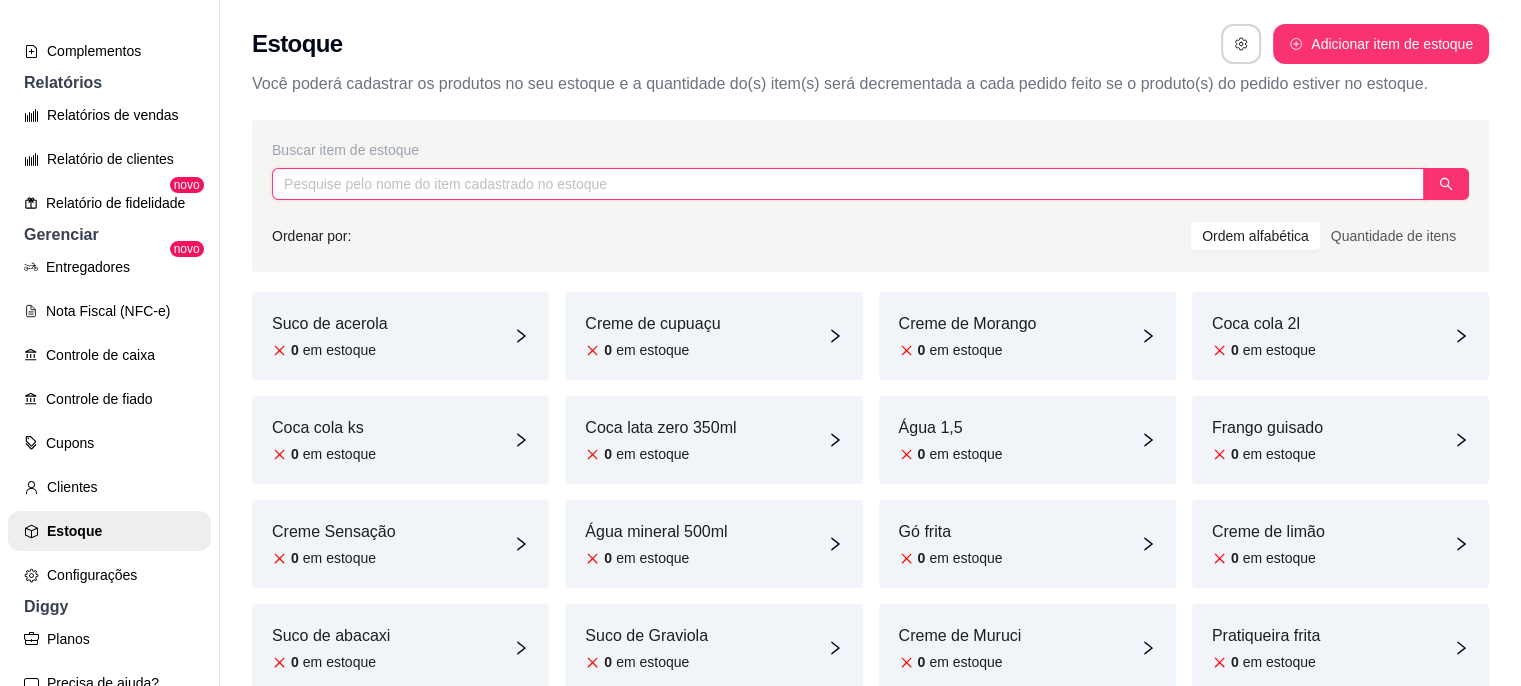 click at bounding box center (848, 184) 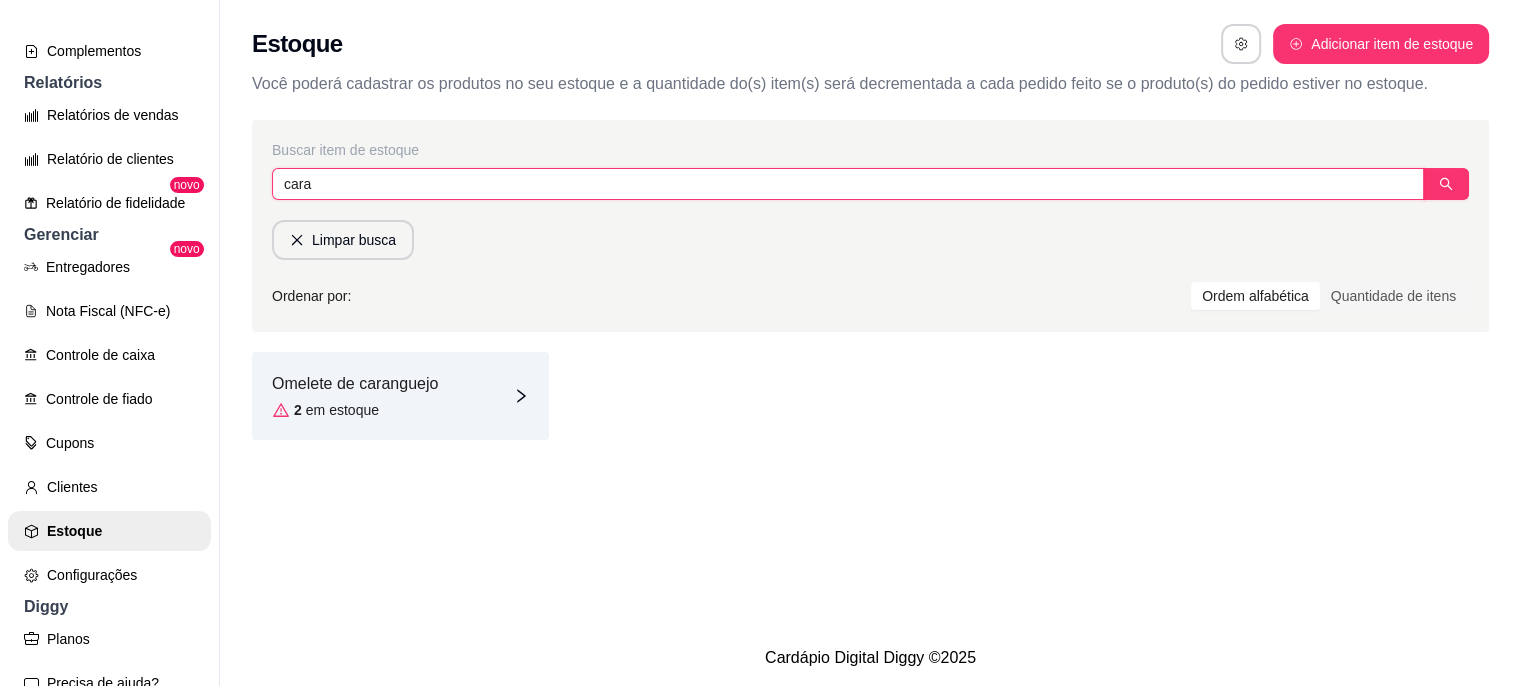 type on "cara" 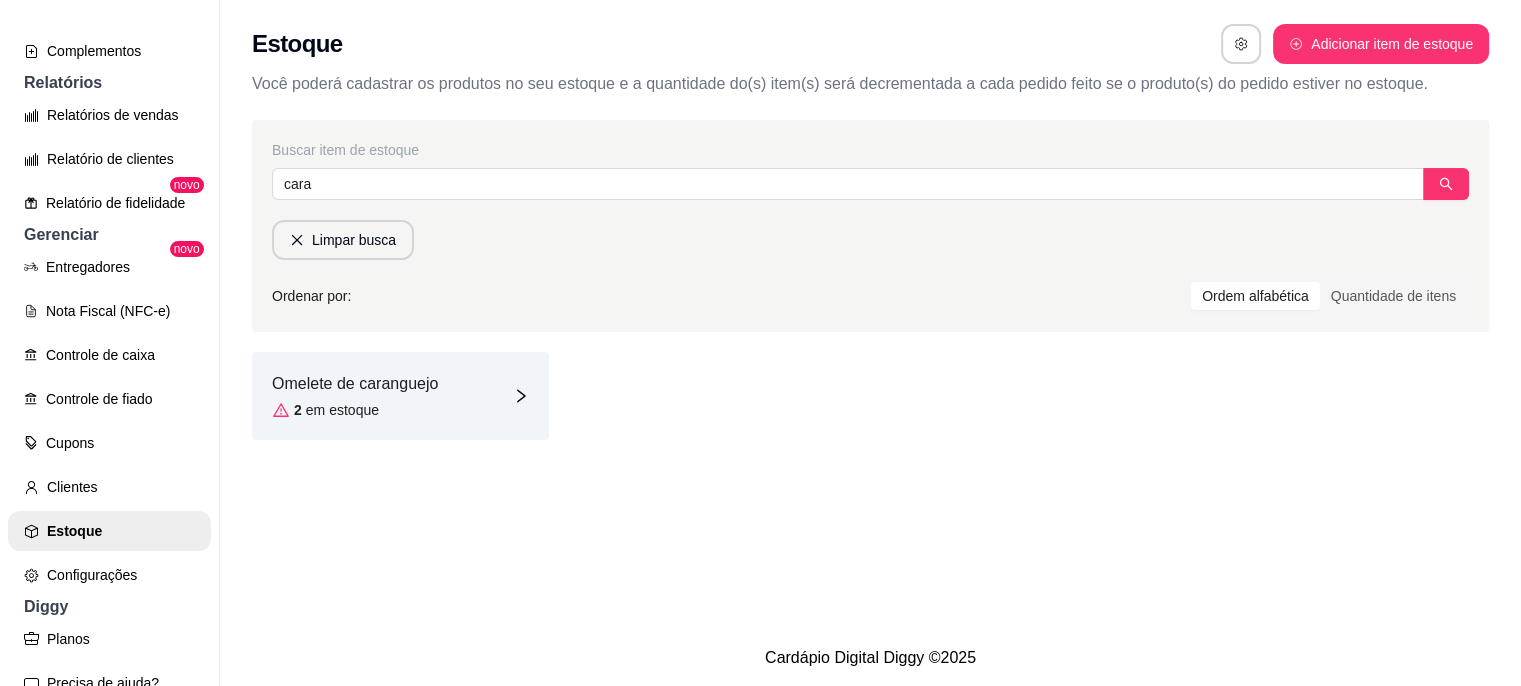 click on "Omelete de caranguejo" at bounding box center [355, 384] 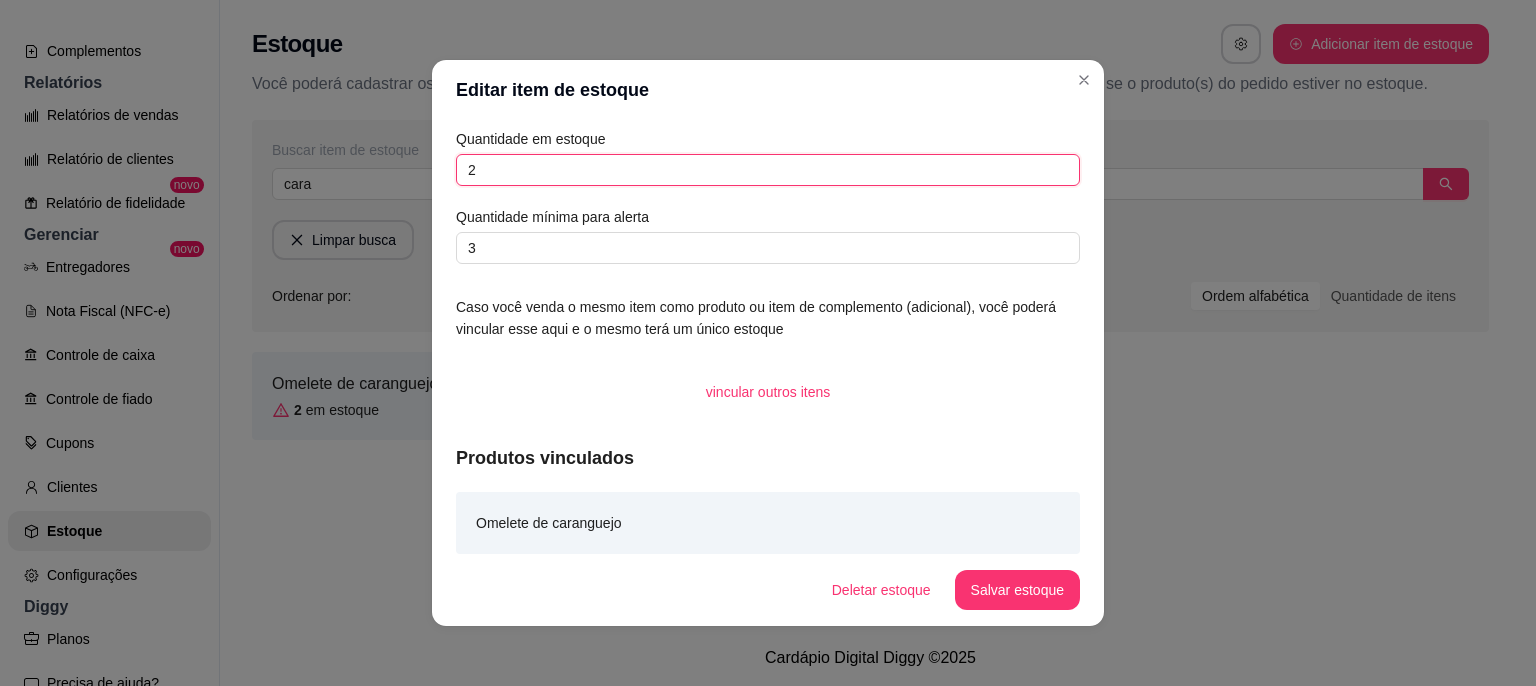 click on "2" at bounding box center (768, 170) 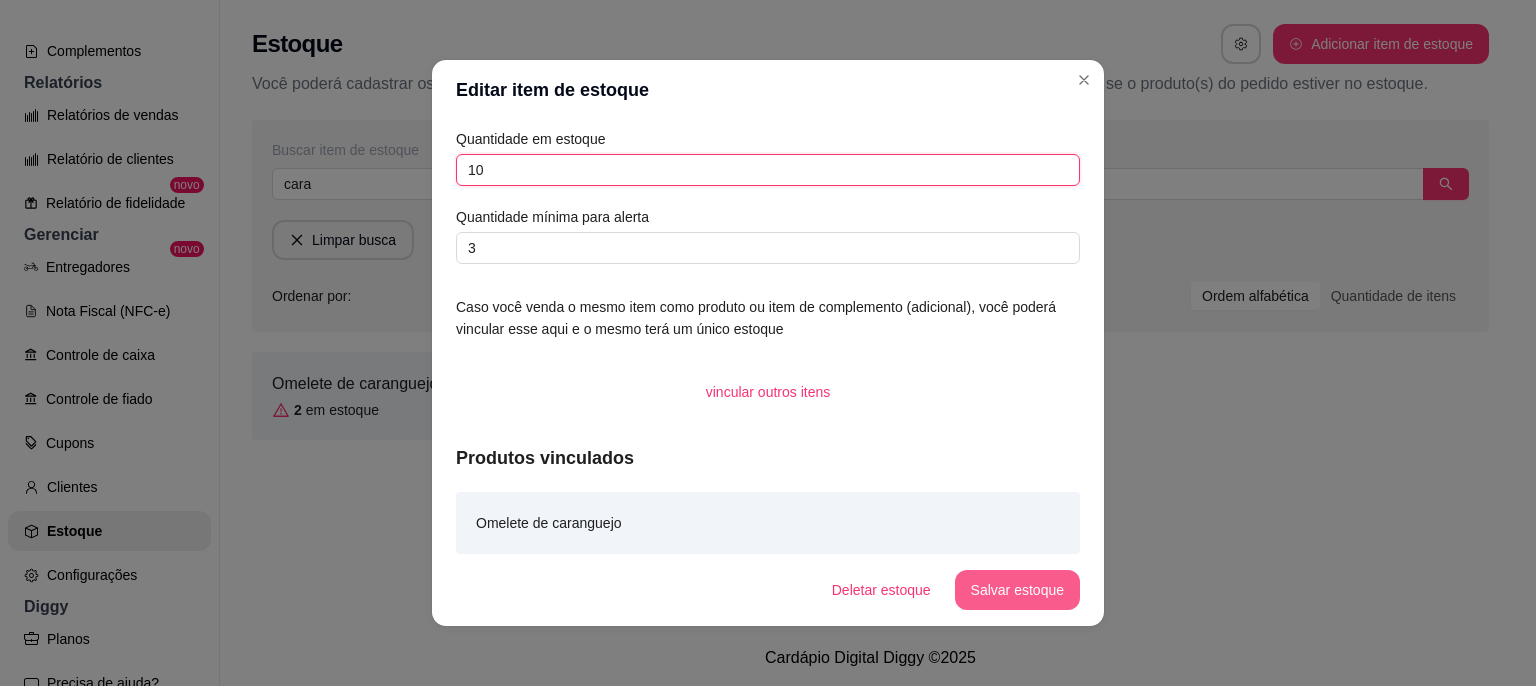 type on "10" 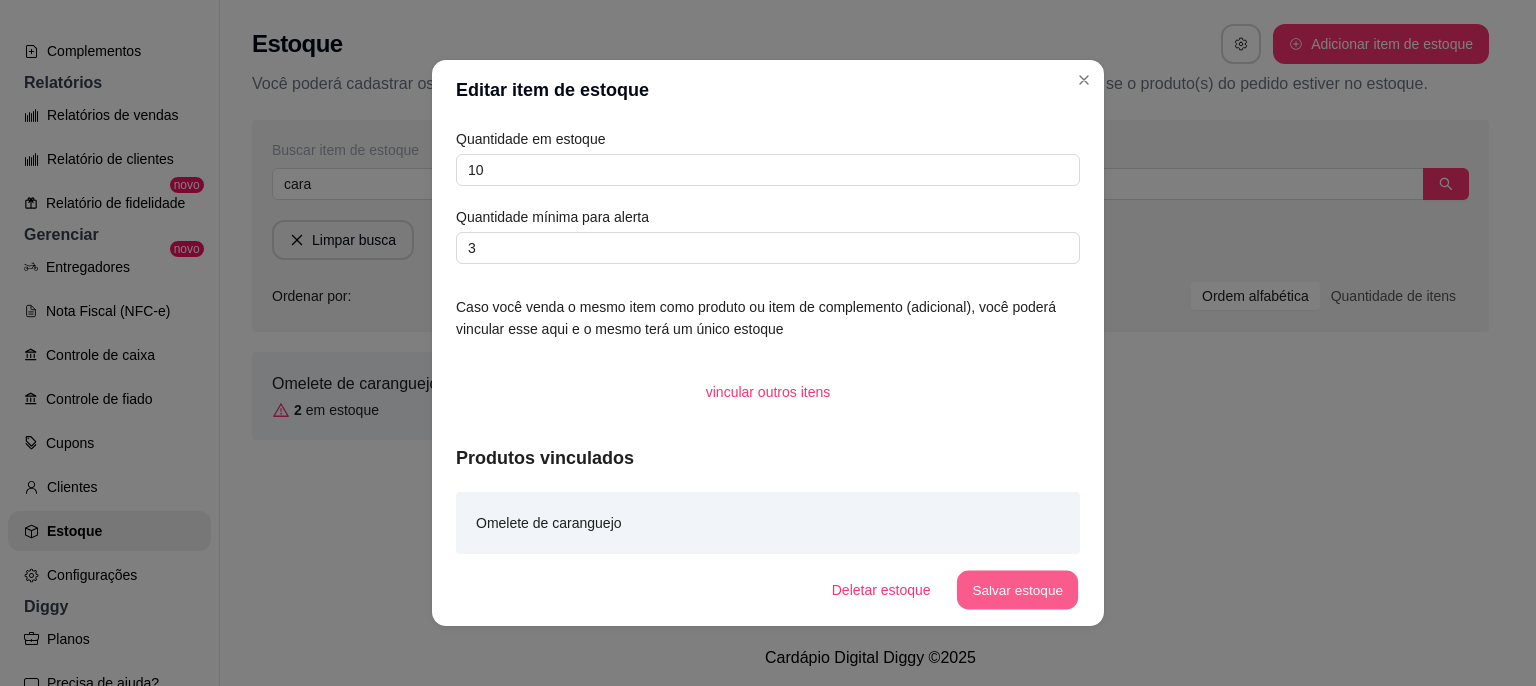 click on "Salvar estoque" at bounding box center [1017, 590] 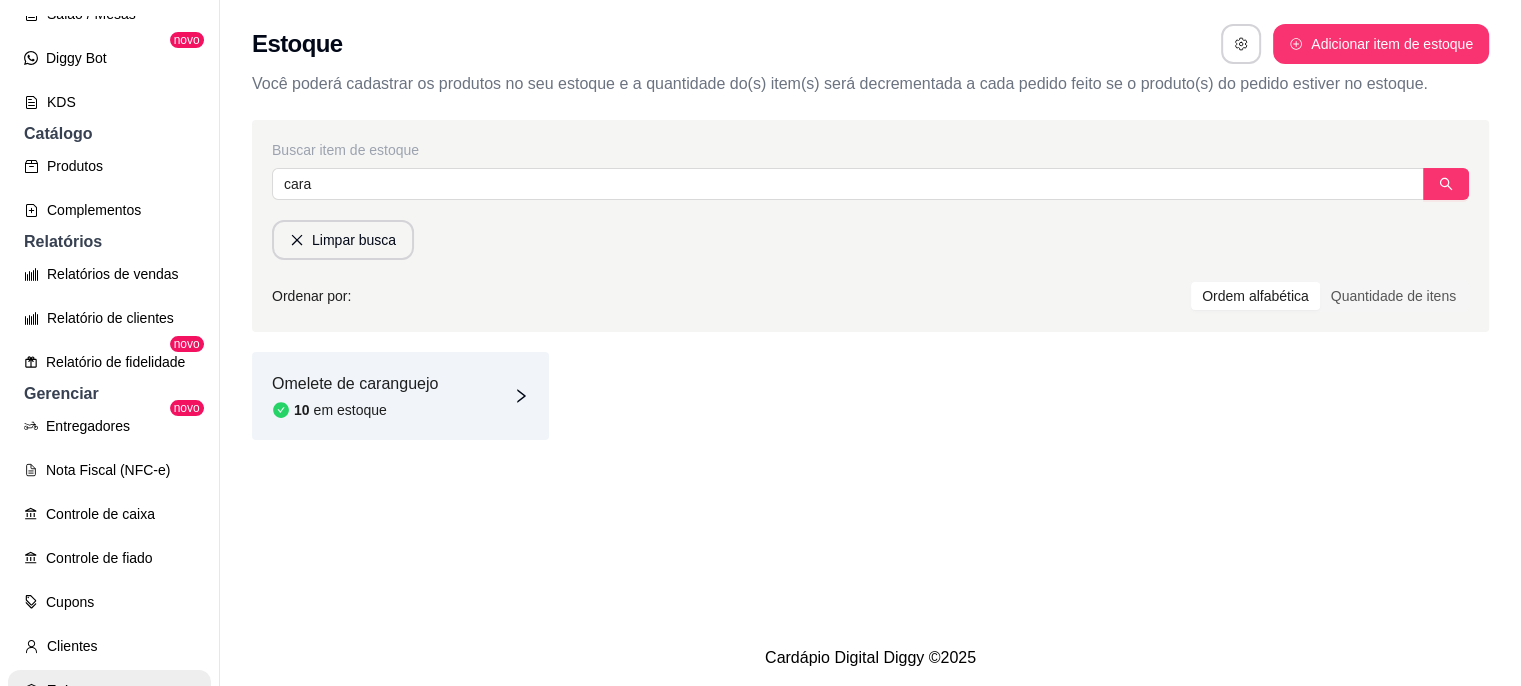 scroll, scrollTop: 403, scrollLeft: 0, axis: vertical 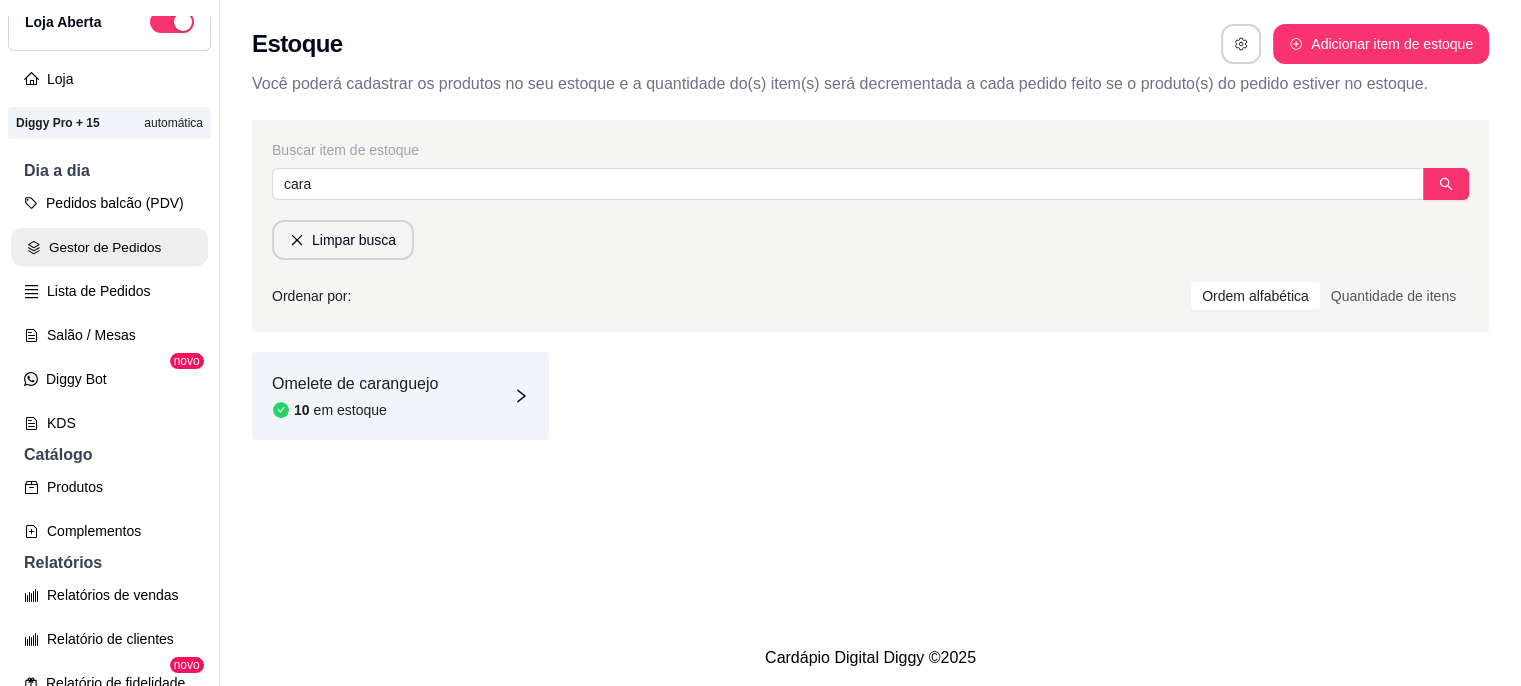 click on "Gestor de Pedidos" at bounding box center [109, 247] 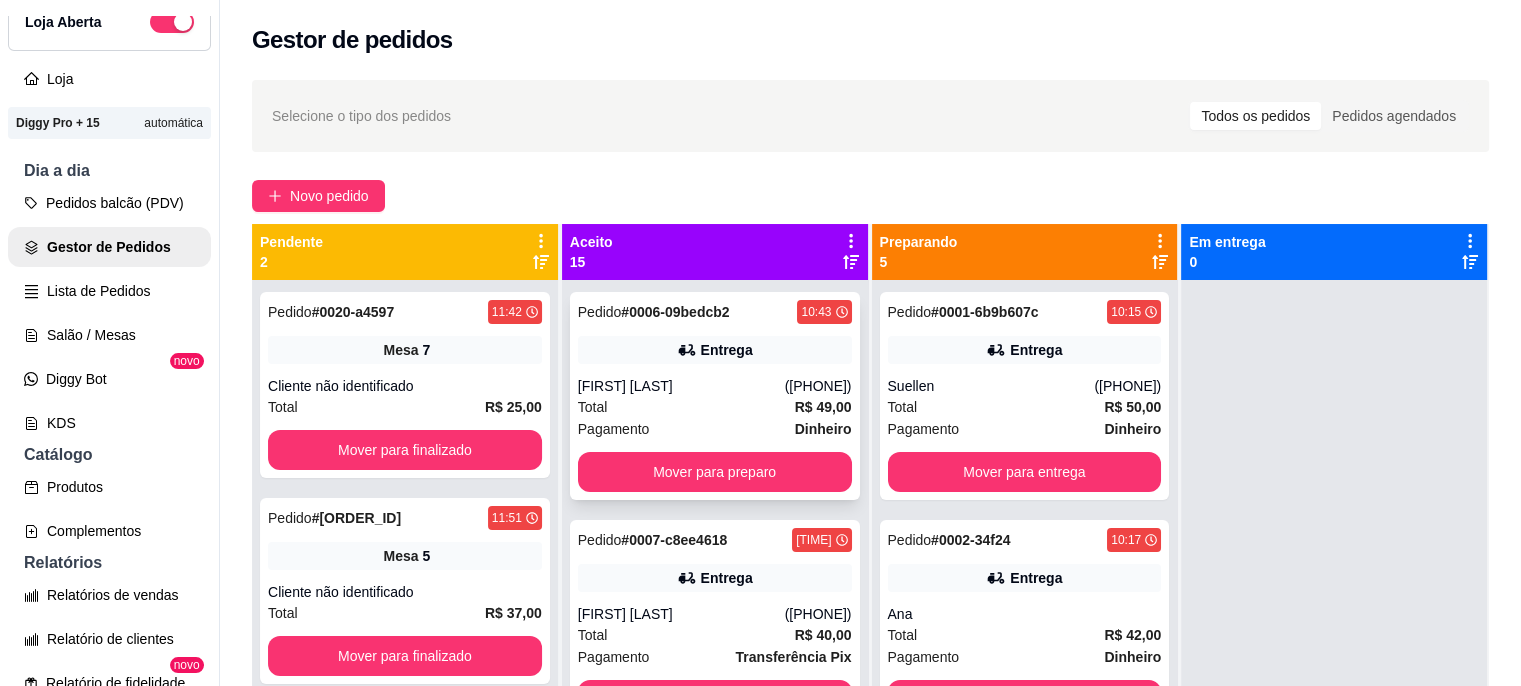 click on "Pedido # [ID] [TIME] Entrega [FIRST] [LAST] ([PHONE]) Total R$ 49,00 Pagamento Dinheiro Mover para preparo" at bounding box center (715, 396) 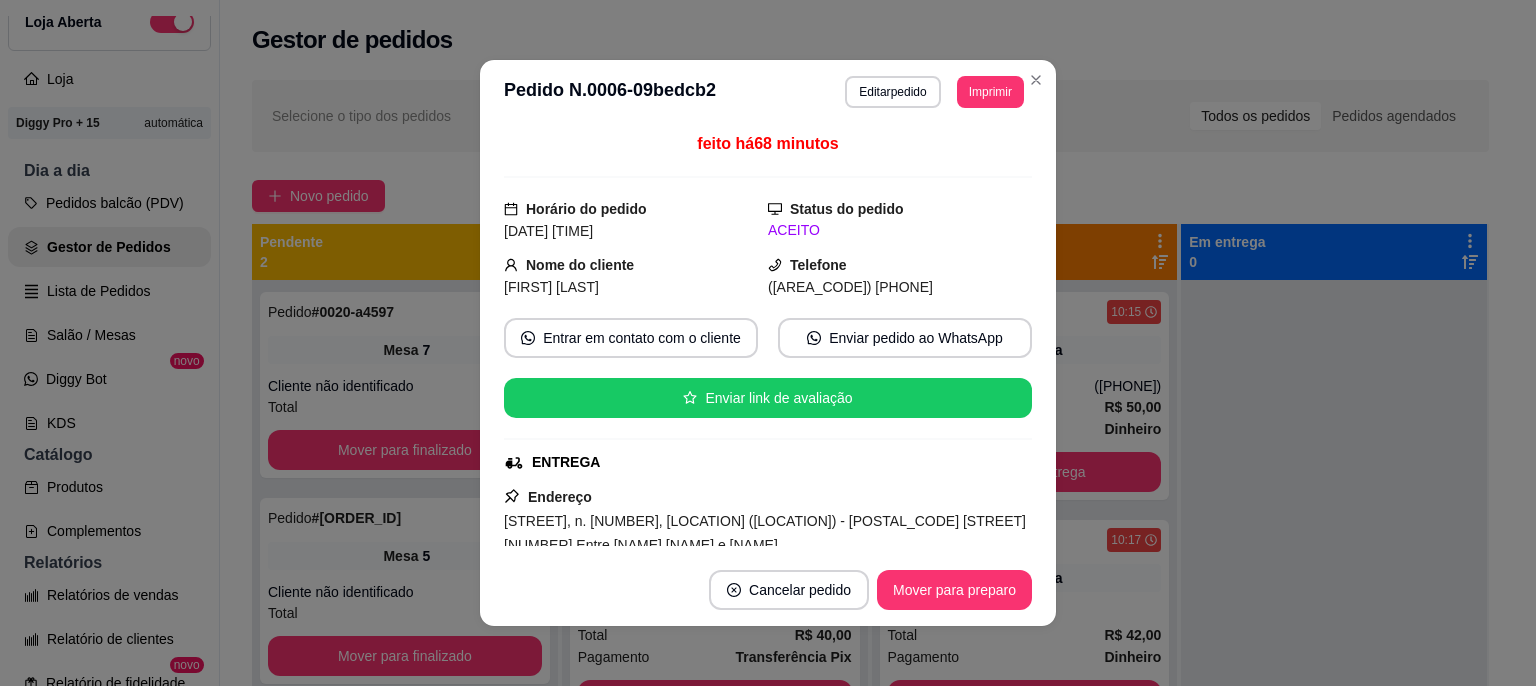 click on "ENTREGA" at bounding box center [766, 462] 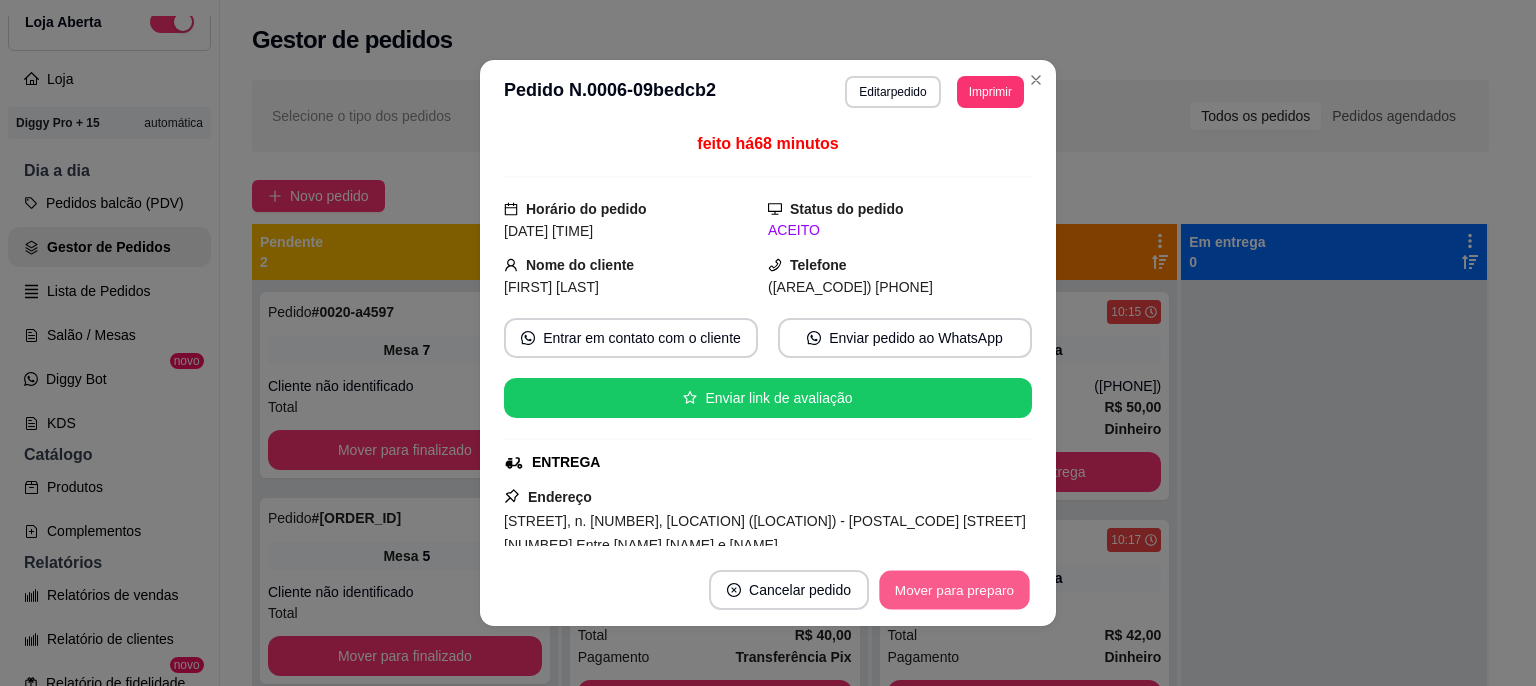click on "Mover para preparo" at bounding box center (954, 590) 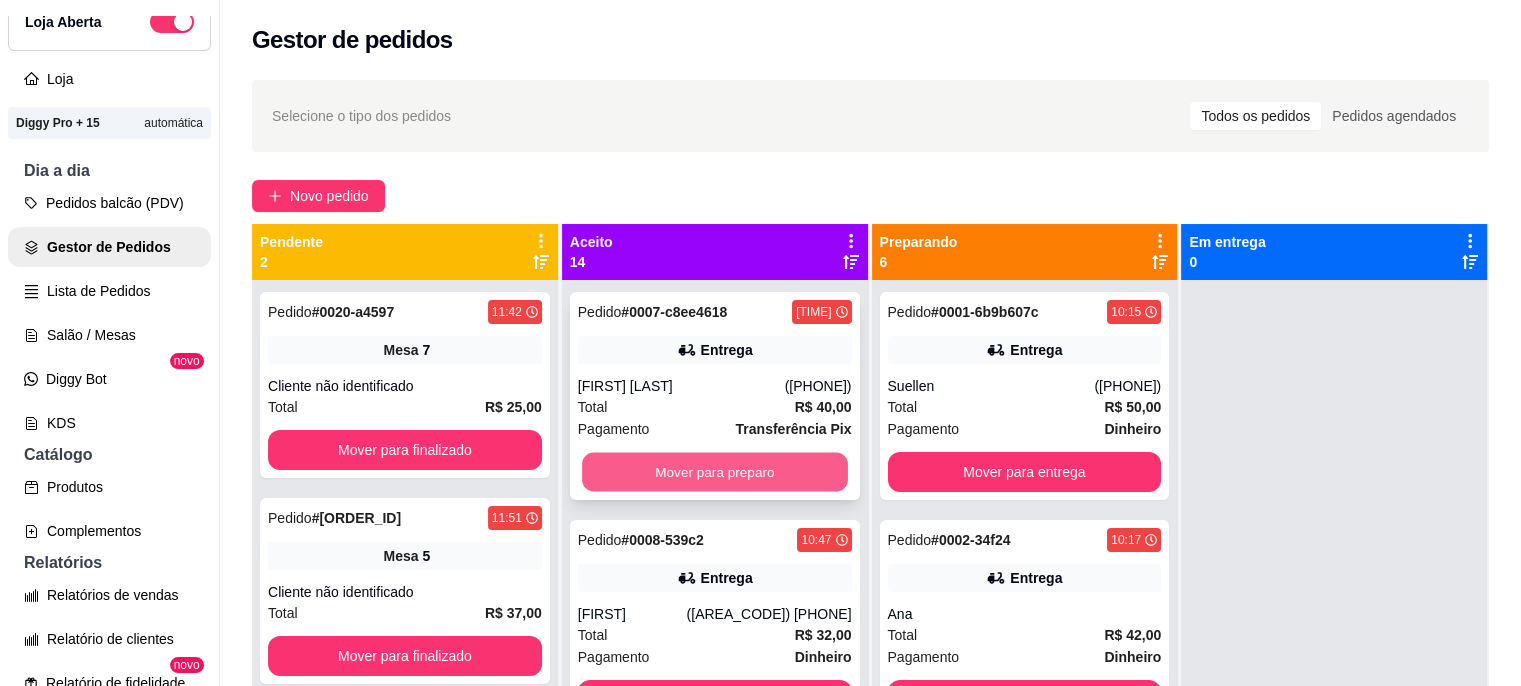 click on "Mover para preparo" at bounding box center (715, 472) 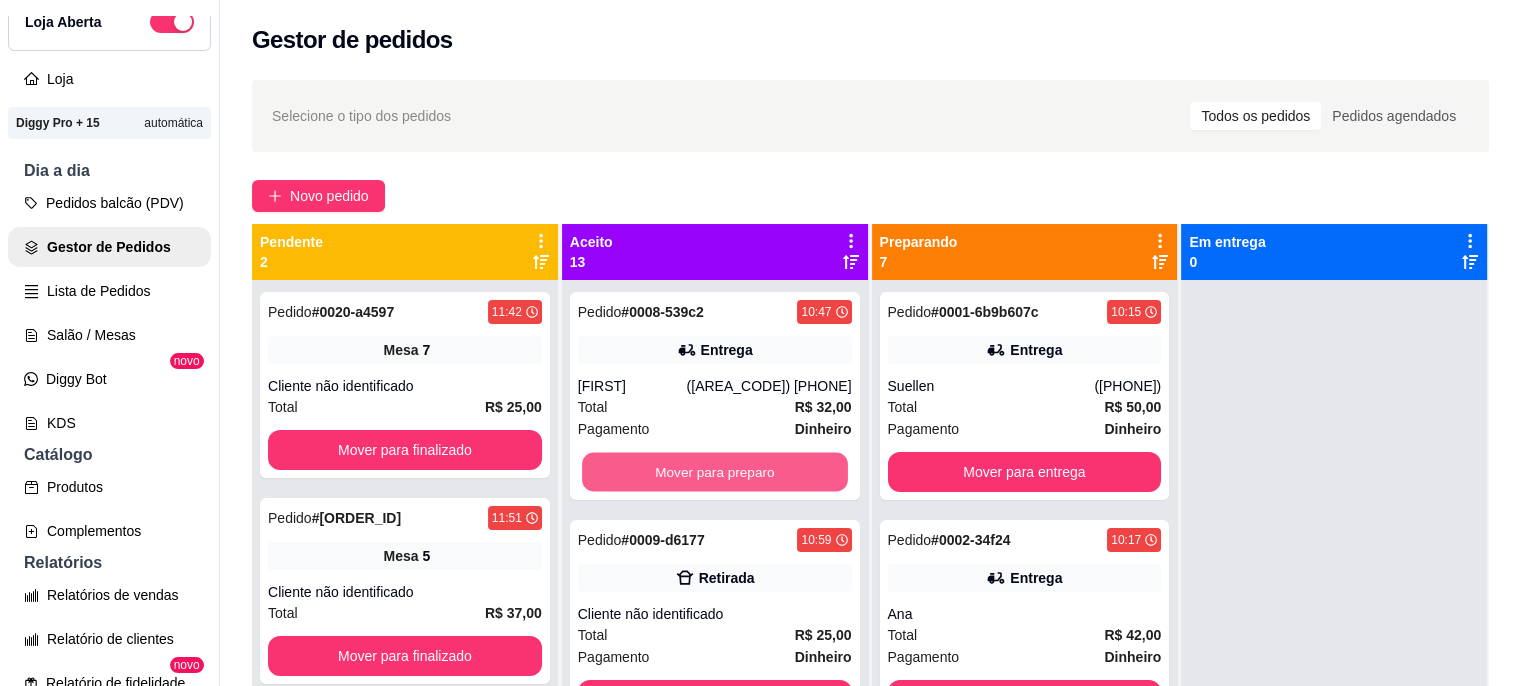 click on "Mover para preparo" at bounding box center (715, 472) 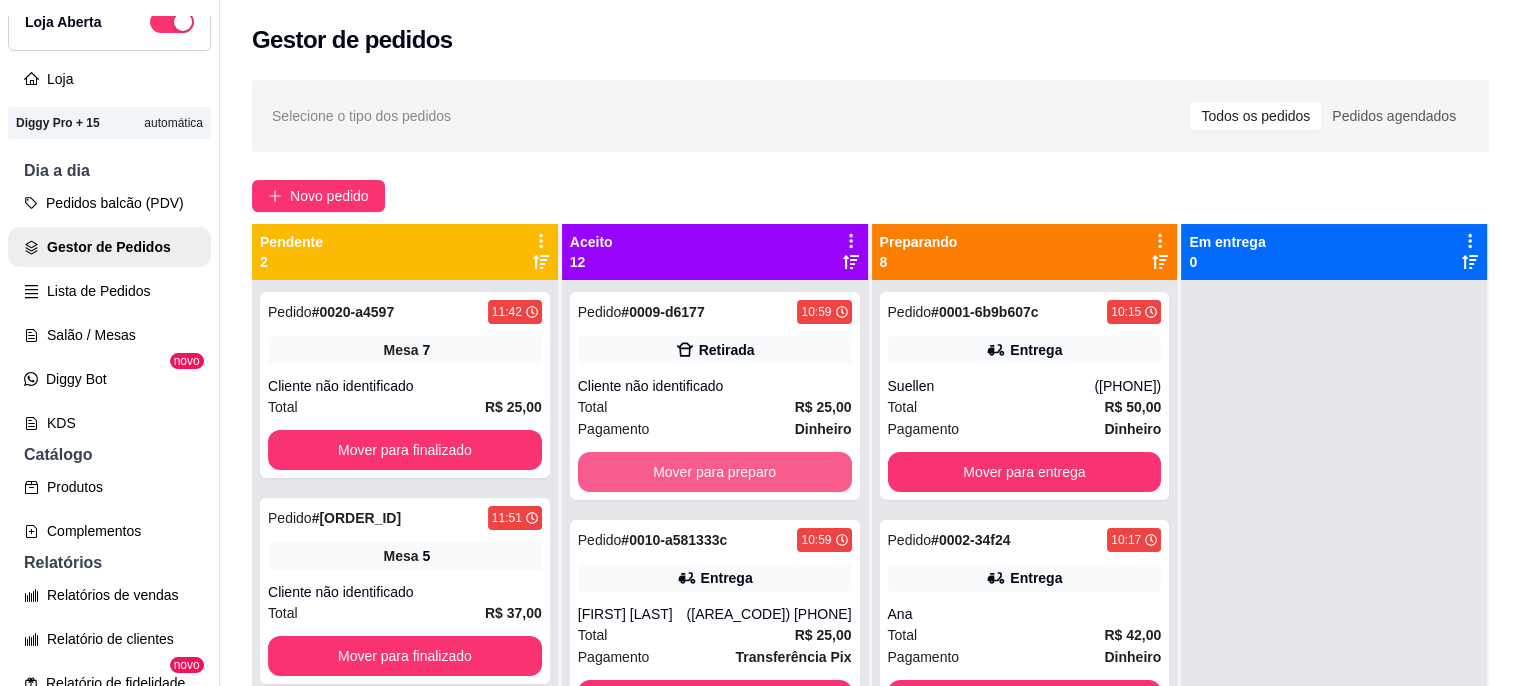 click on "Mover para preparo" at bounding box center [715, 472] 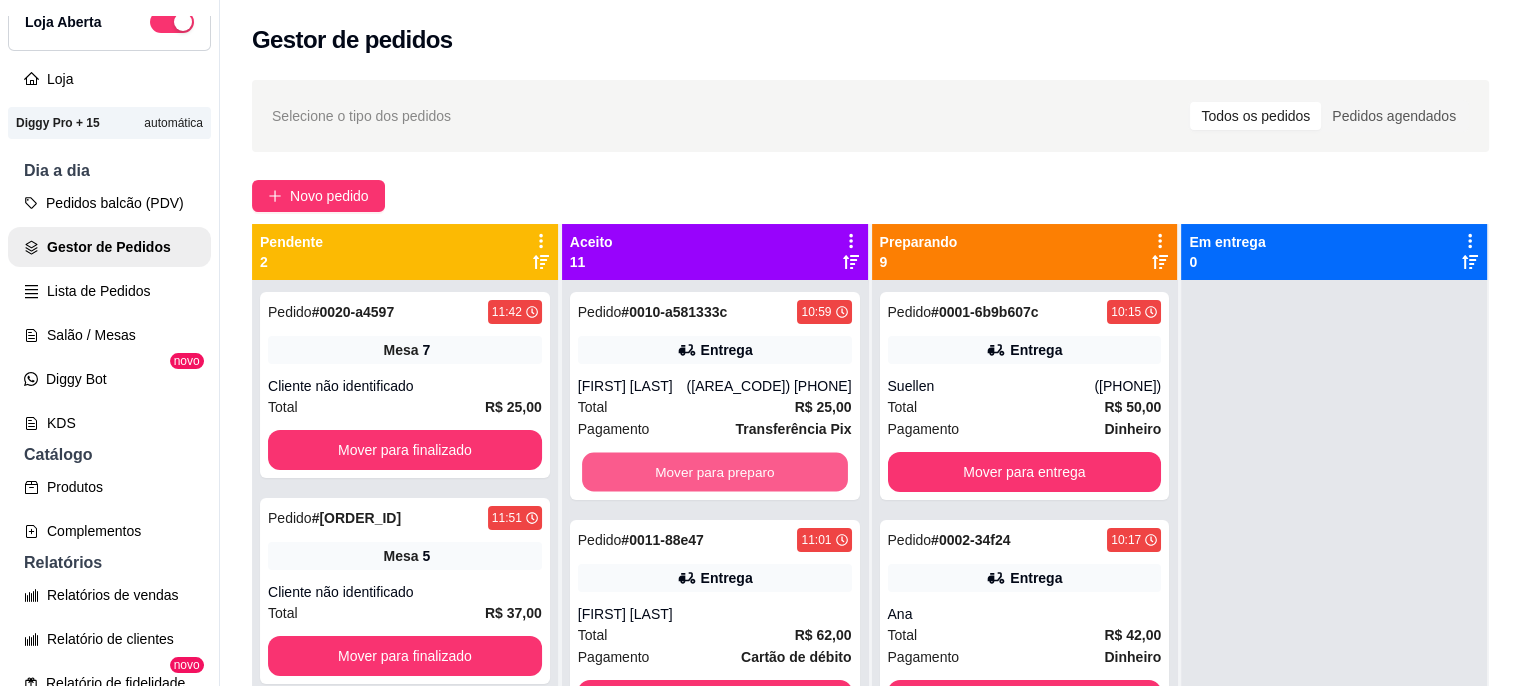 click on "Mover para preparo" at bounding box center (715, 472) 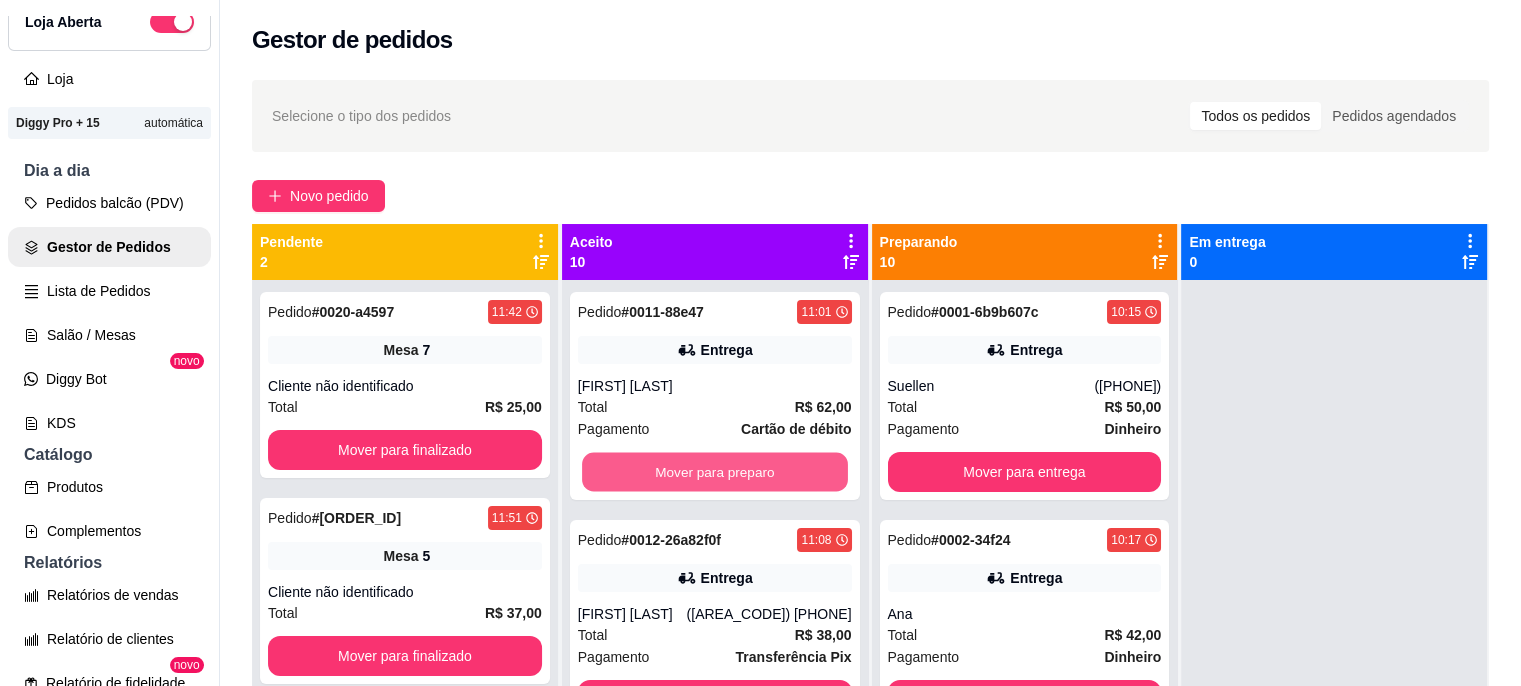 click on "Mover para preparo" at bounding box center [715, 472] 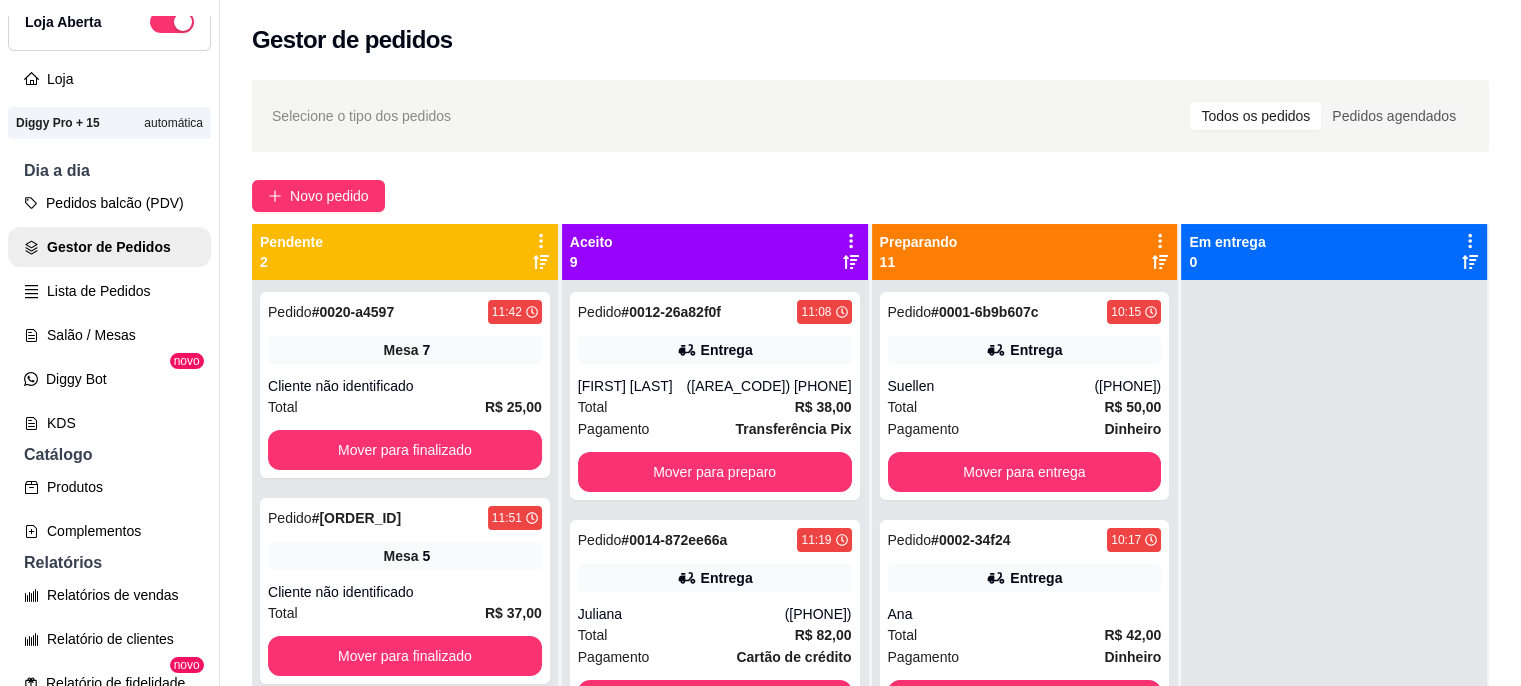 click 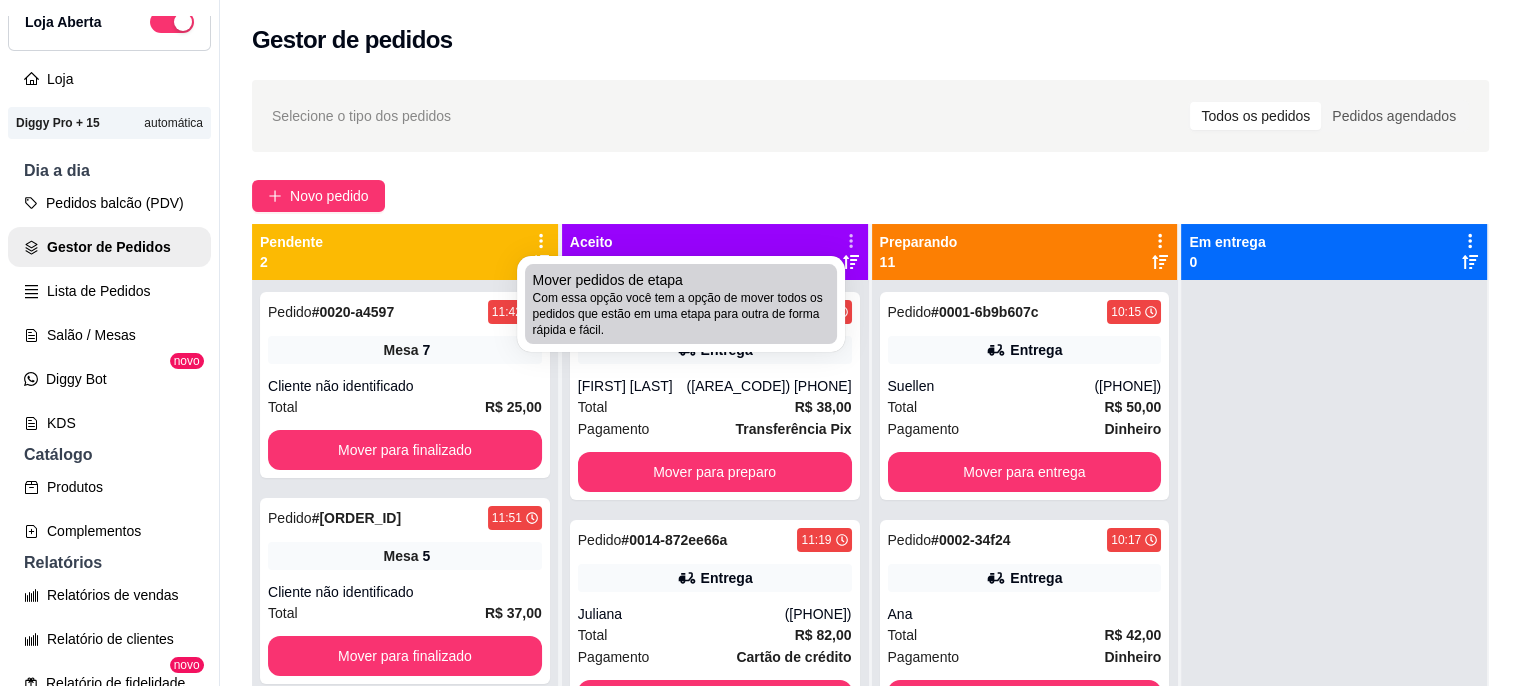 click on "Com essa opção você tem a opção de mover todos os pedidos que estão em uma etapa para outra de forma rápida e fácil." at bounding box center (681, 314) 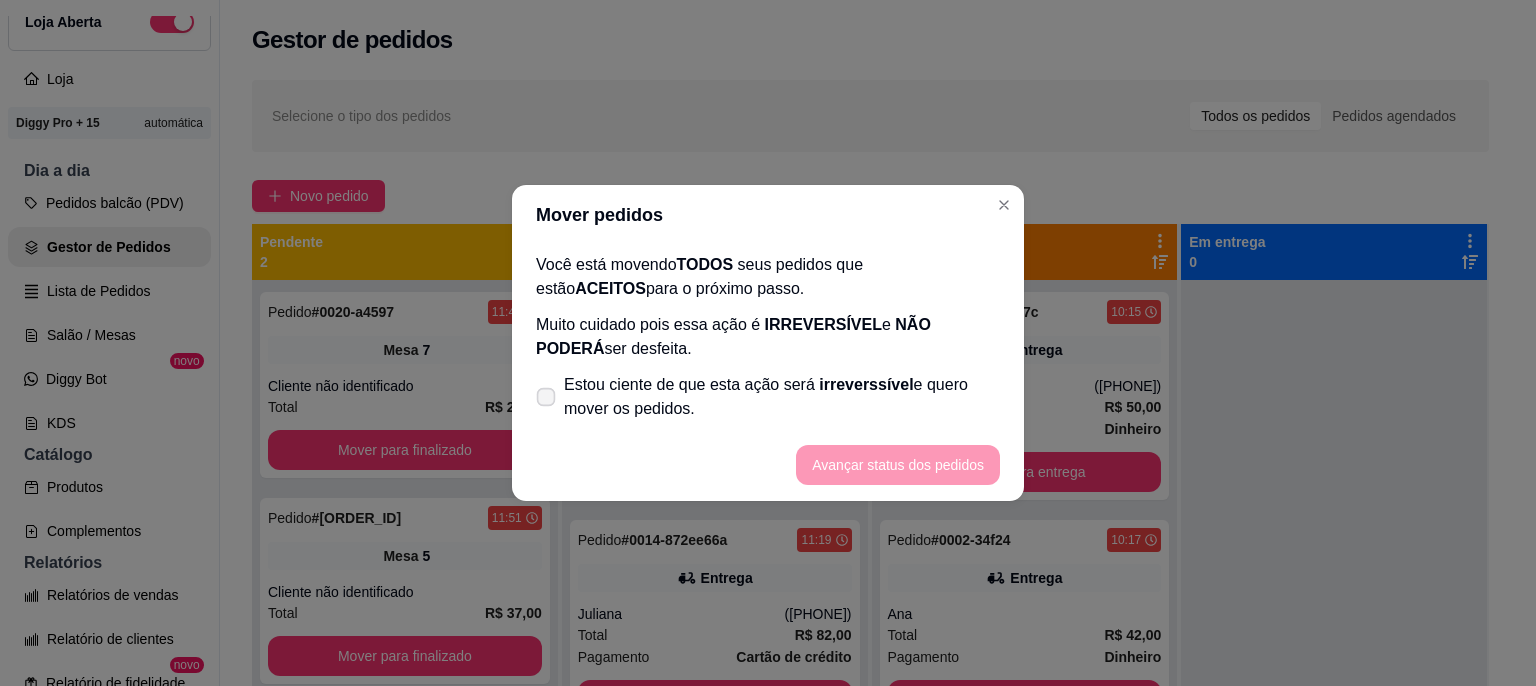 click 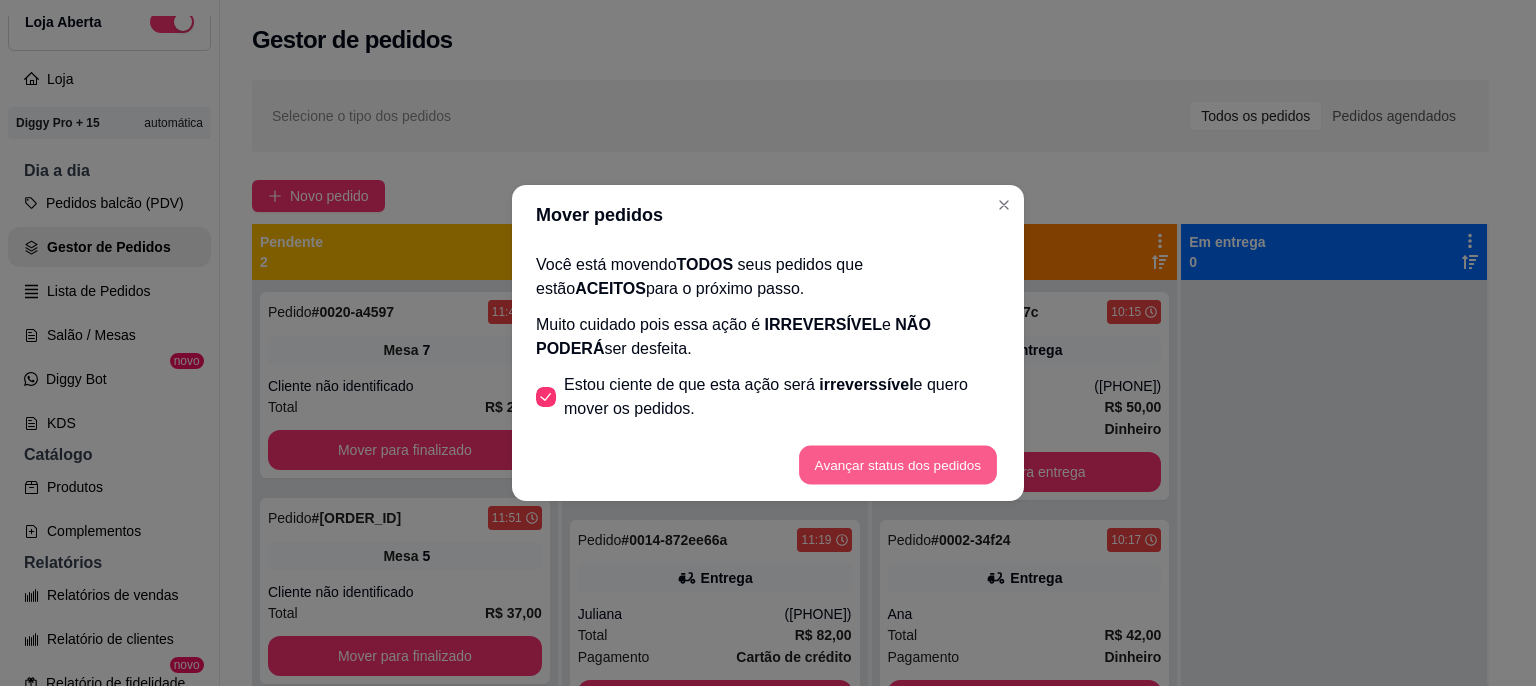 click on "Avançar status dos pedidos" at bounding box center [898, 465] 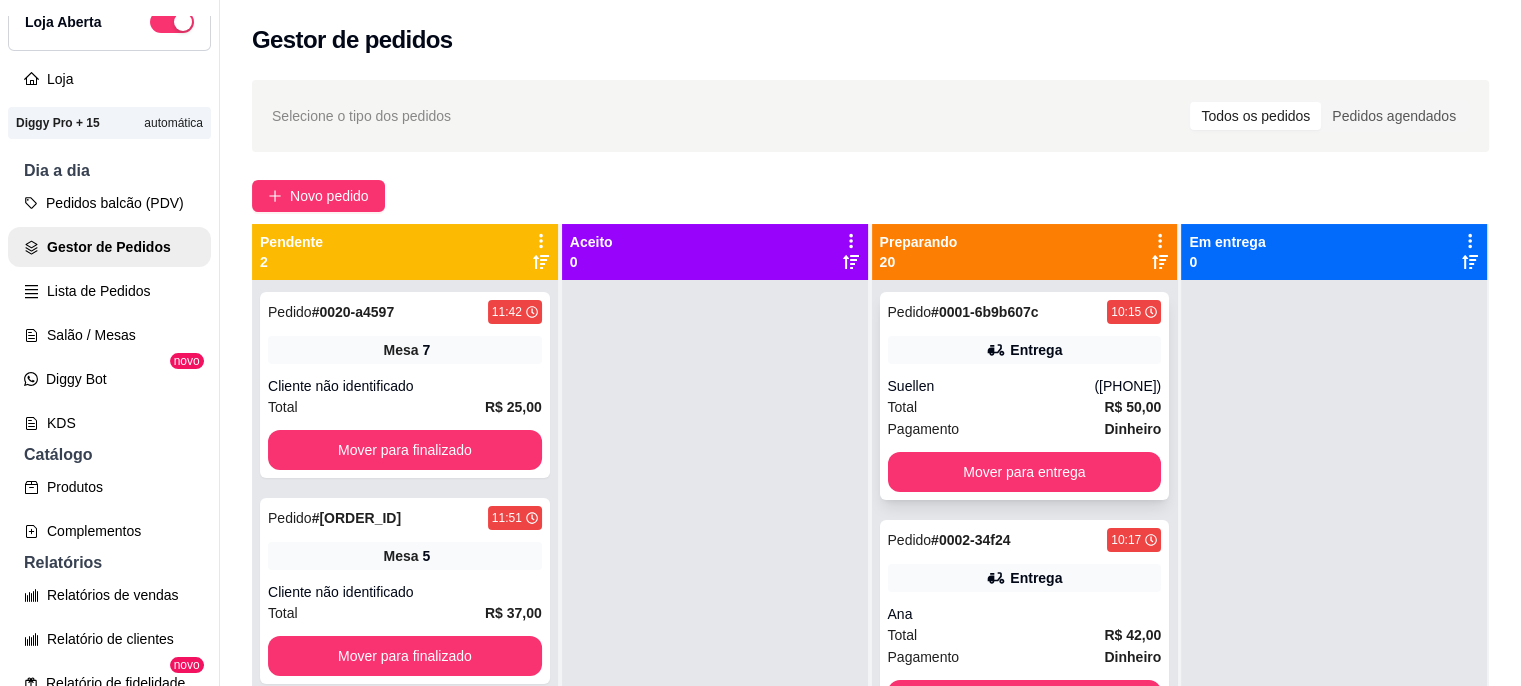 click on "Pagamento Dinheiro" at bounding box center [1025, 429] 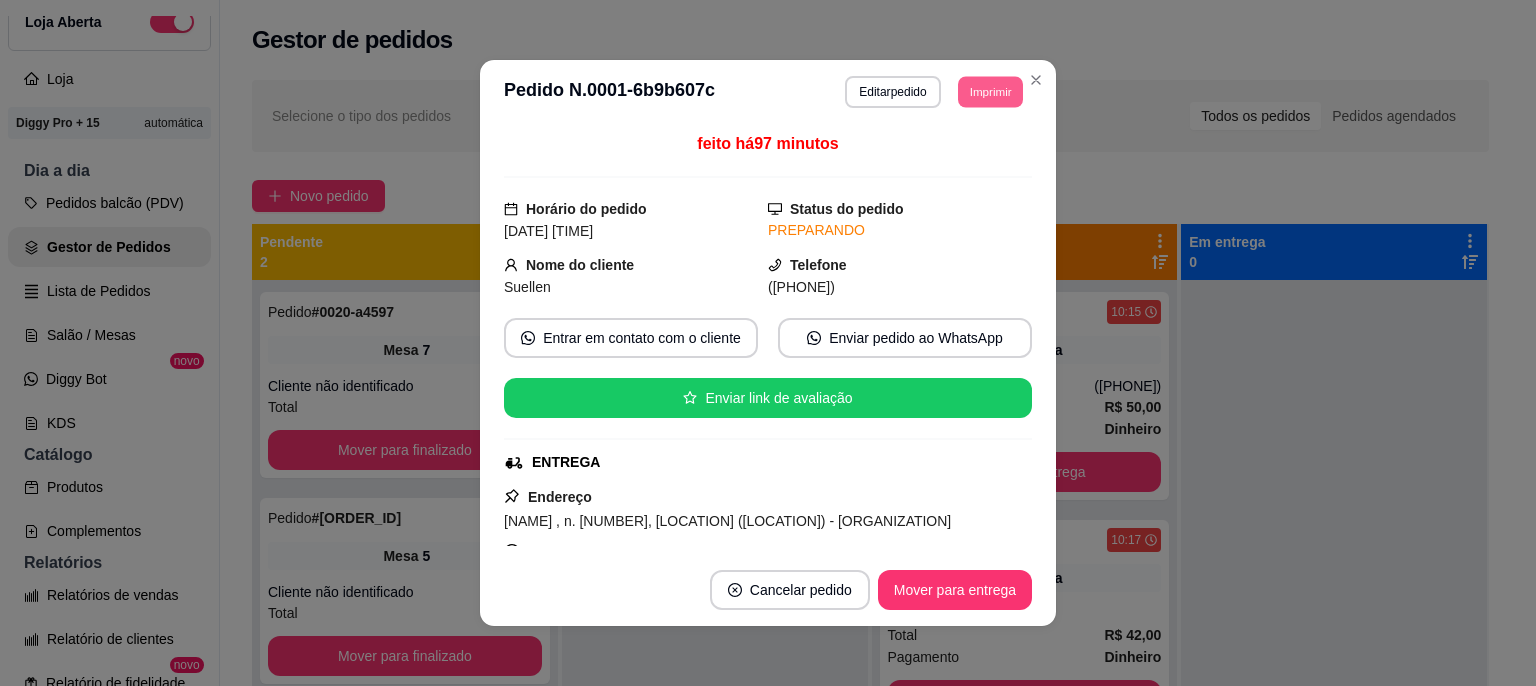 click on "Imprimir" at bounding box center (990, 91) 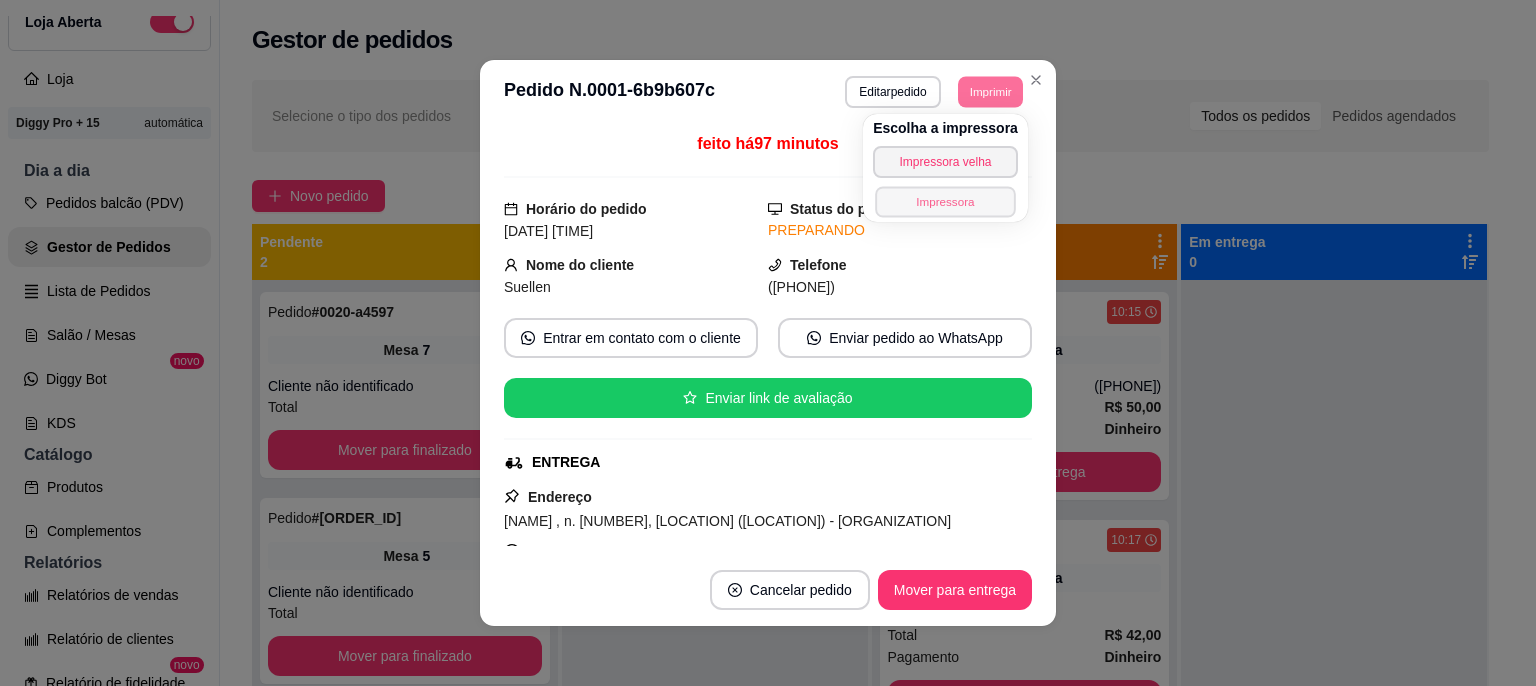 click on "Impressora" at bounding box center [945, 201] 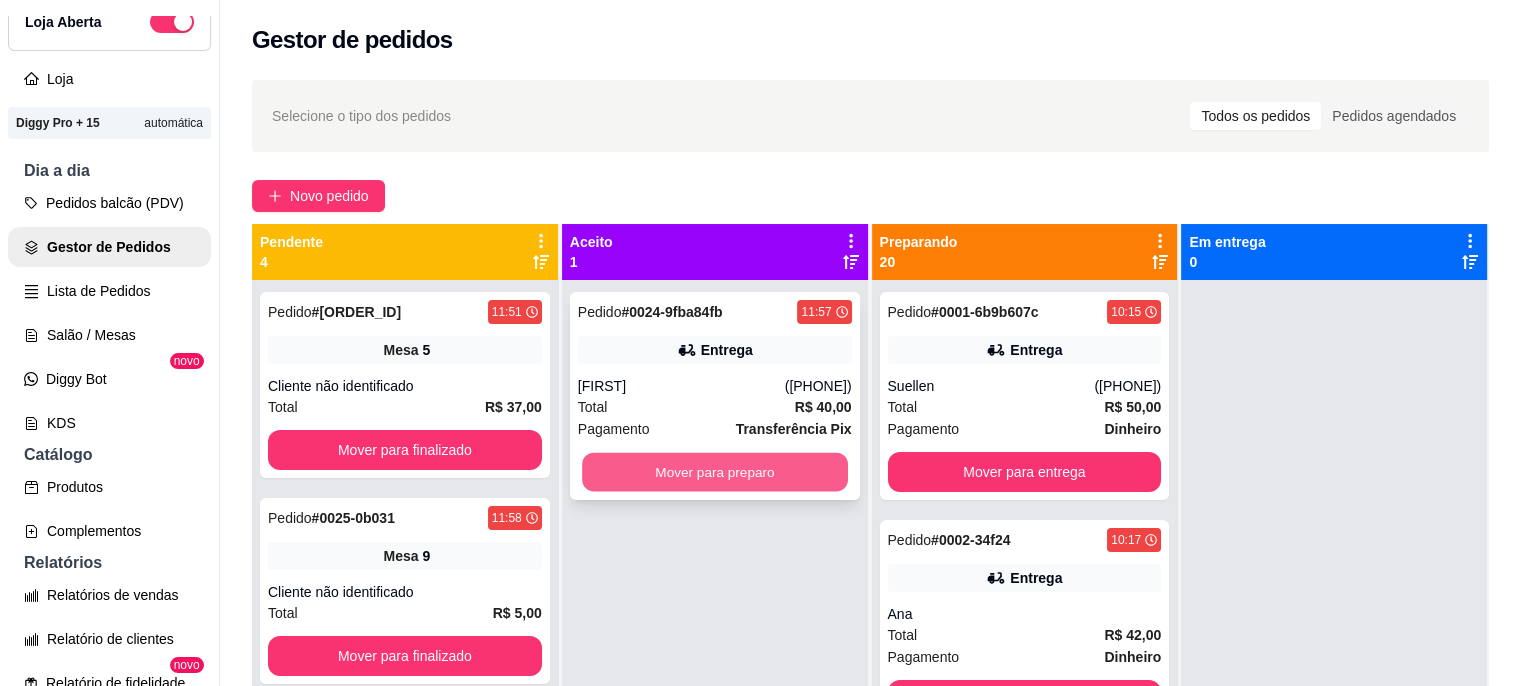 click on "Mover para preparo" at bounding box center (715, 472) 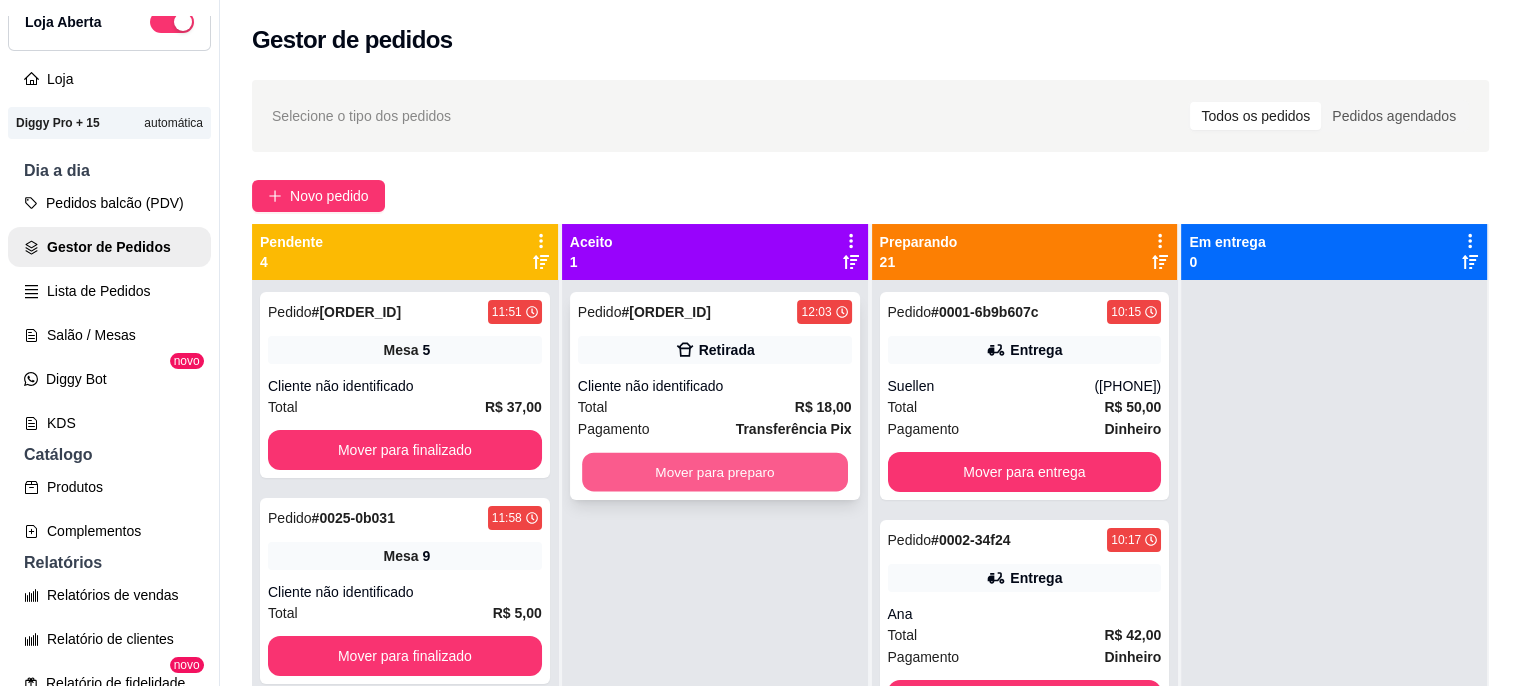 click on "Mover para preparo" at bounding box center (715, 472) 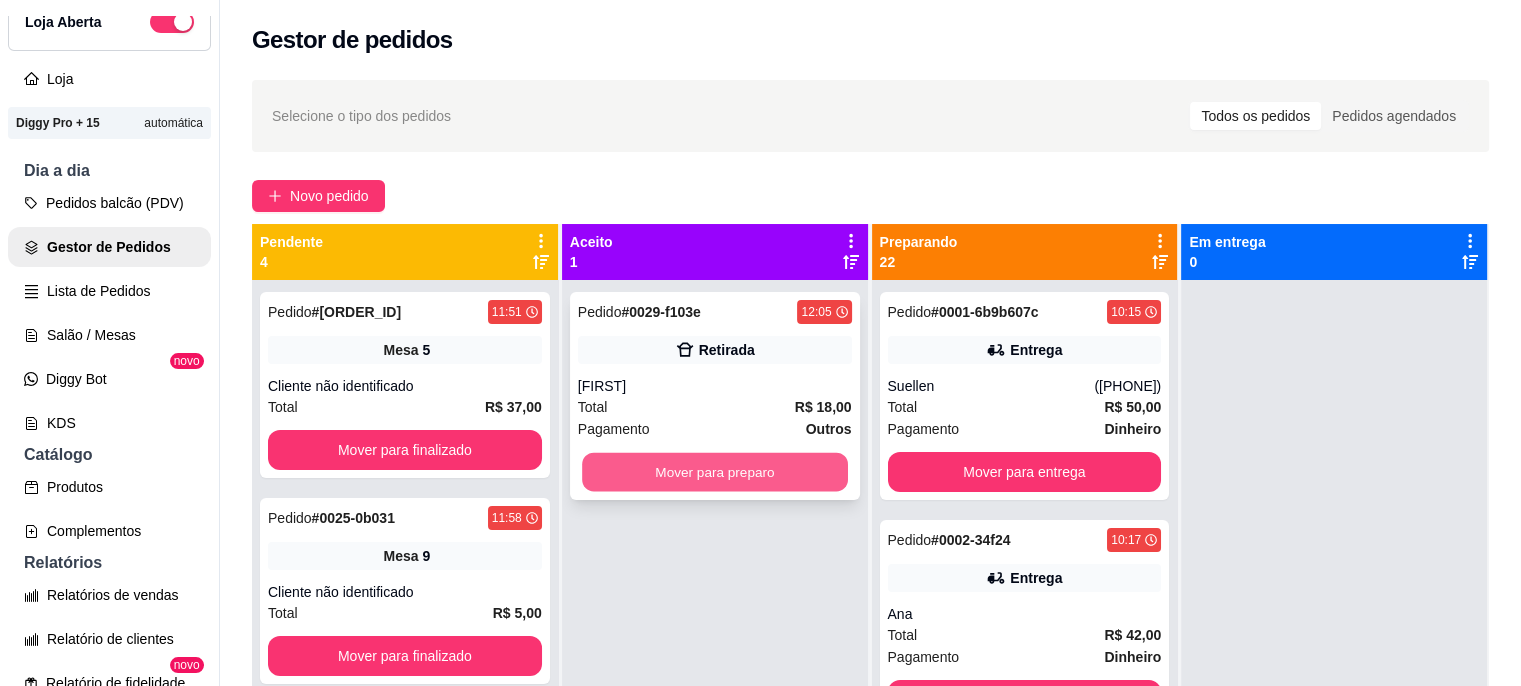 click on "Mover para preparo" at bounding box center [715, 472] 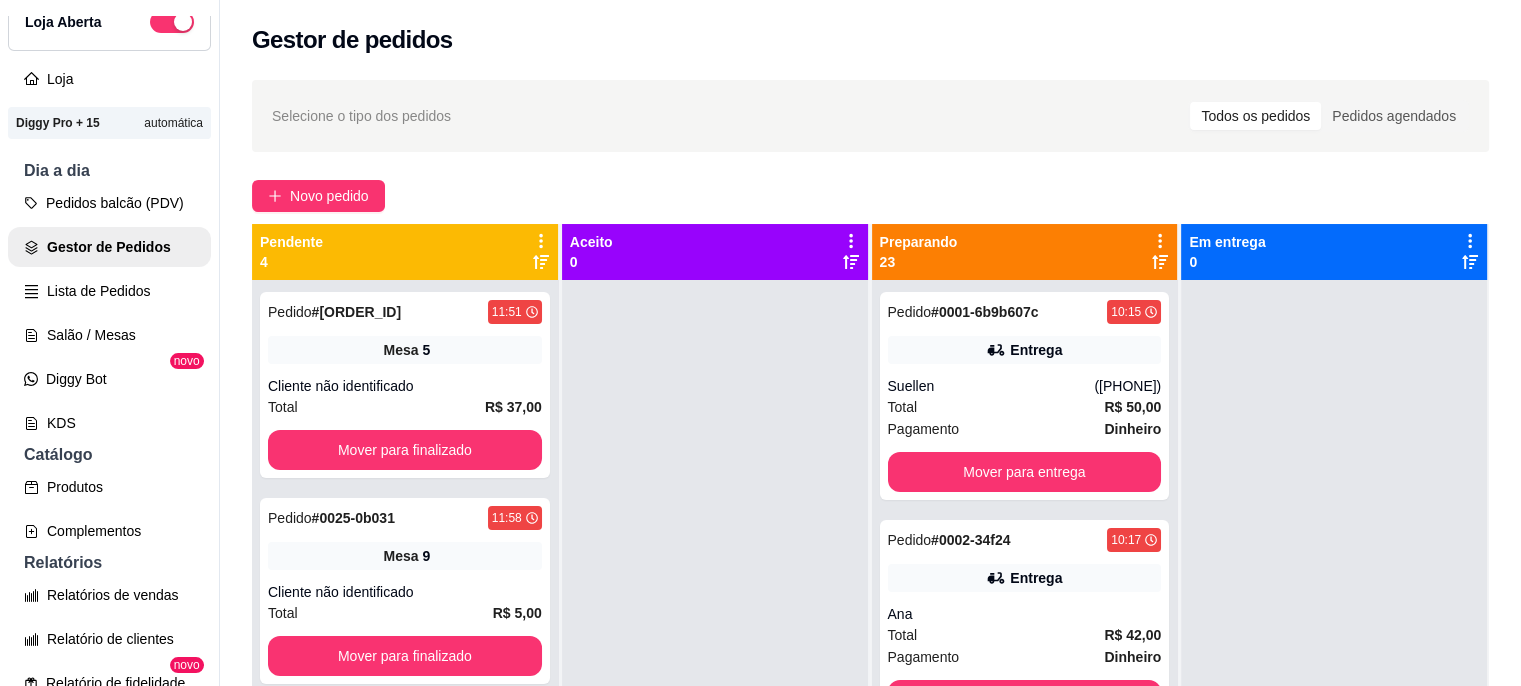 scroll, scrollTop: 319, scrollLeft: 0, axis: vertical 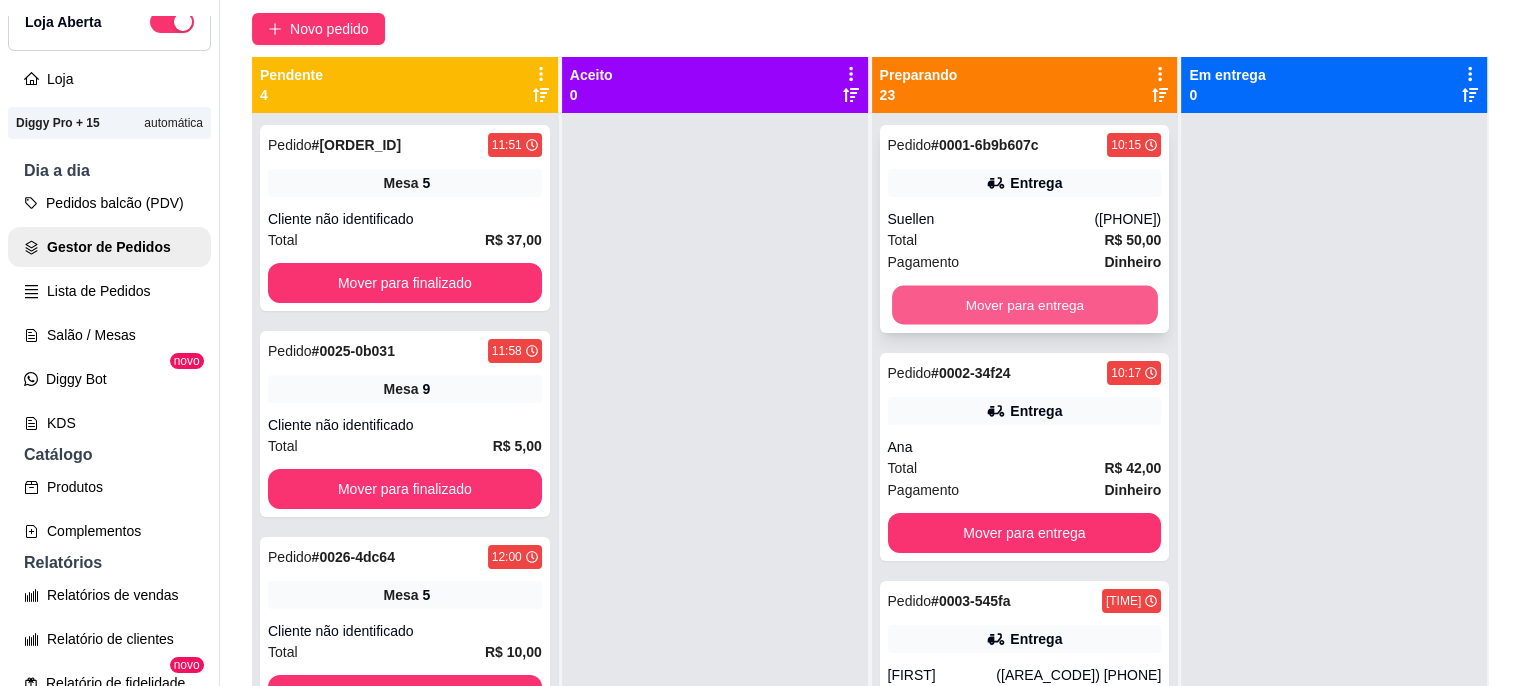 click on "Mover para entrega" at bounding box center (1025, 305) 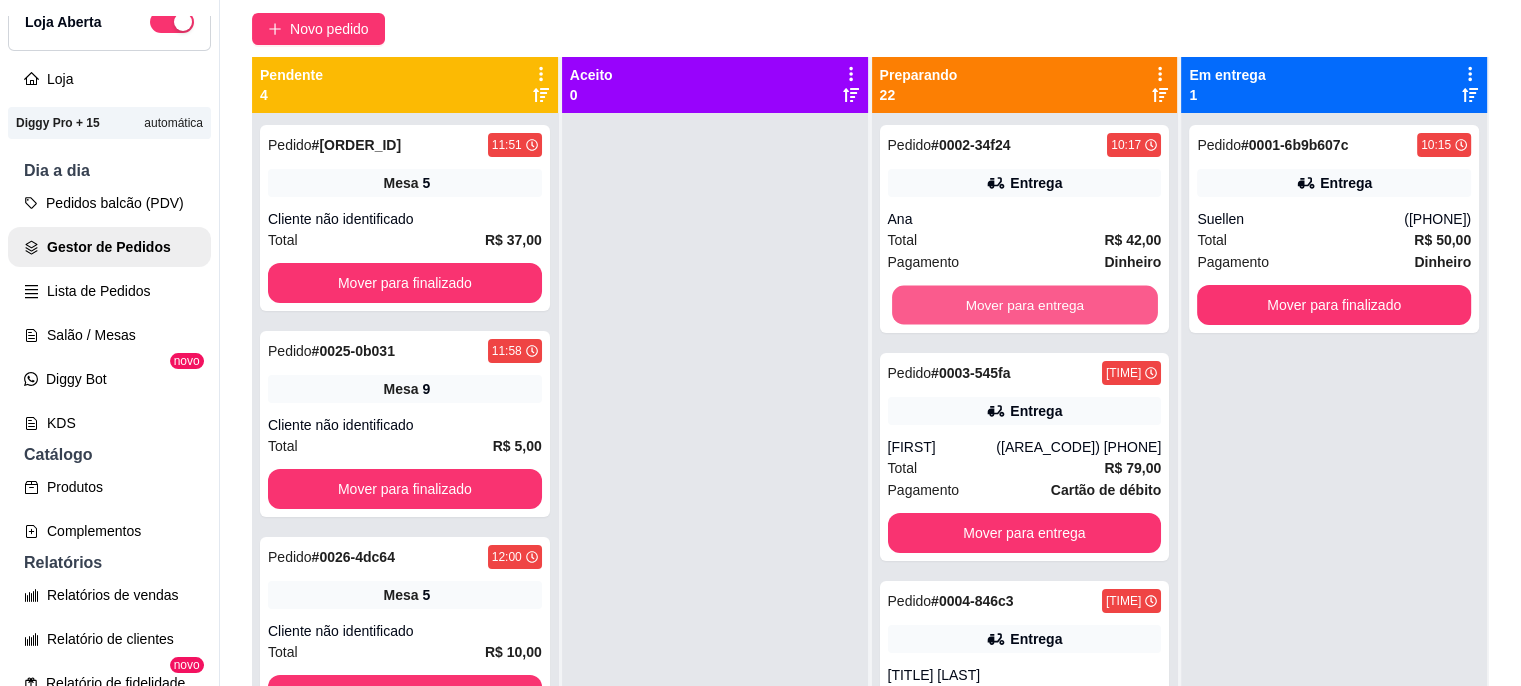 click on "Mover para entrega" at bounding box center (1025, 305) 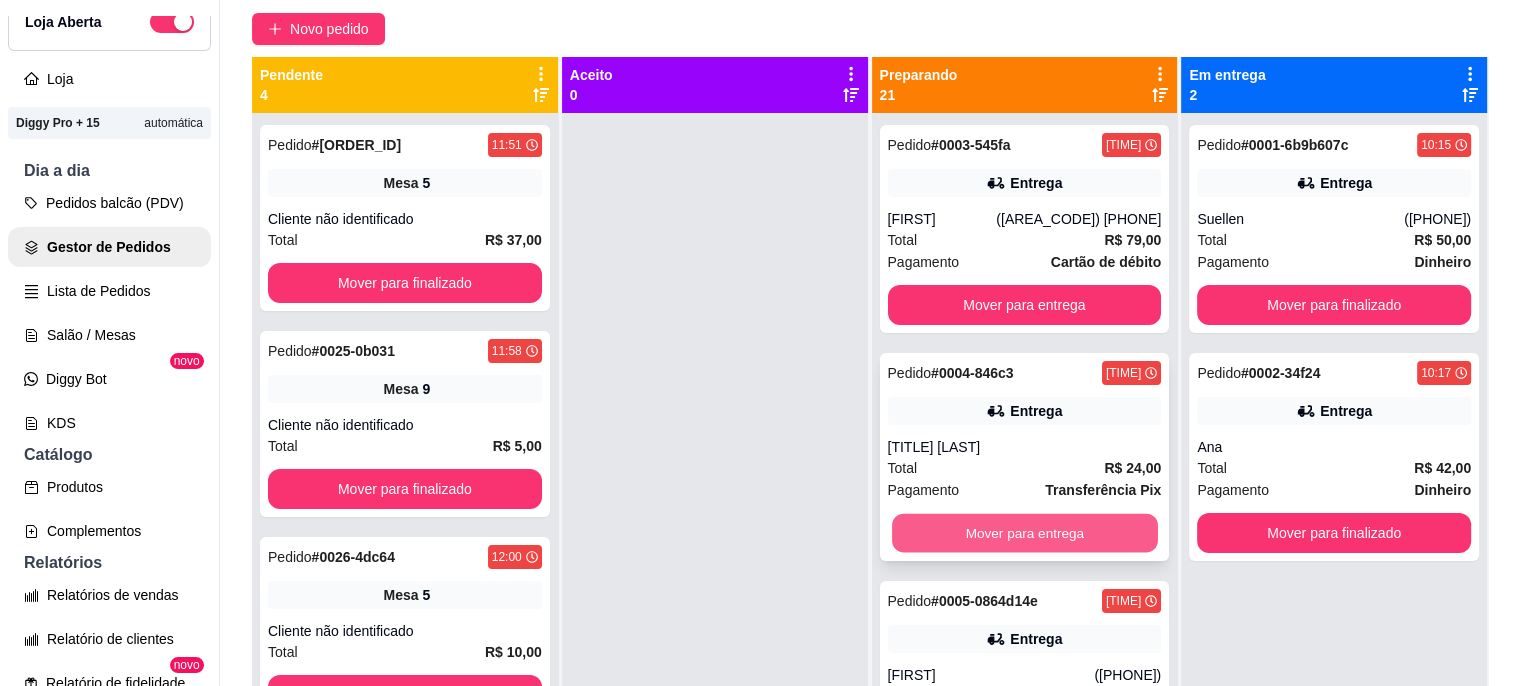 click on "Mover para entrega" at bounding box center [1025, 533] 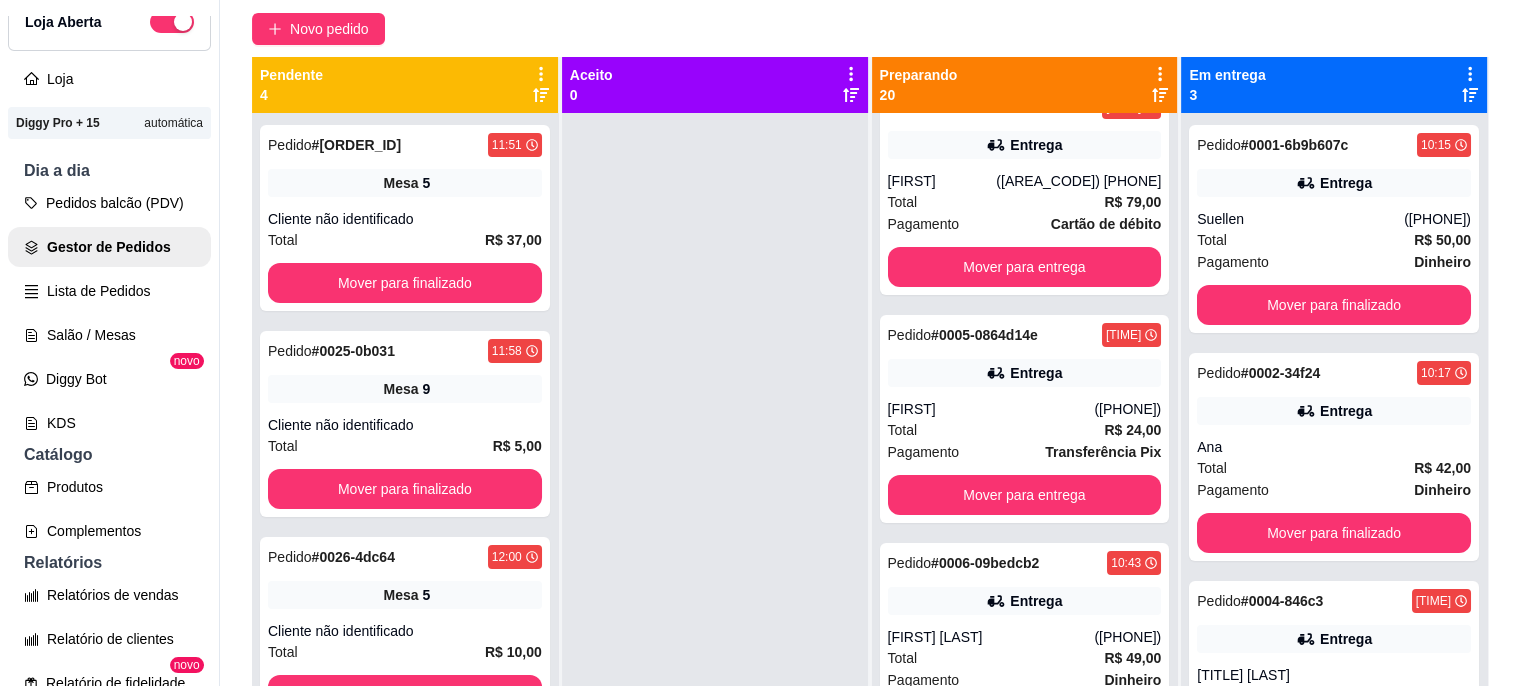 scroll, scrollTop: 0, scrollLeft: 0, axis: both 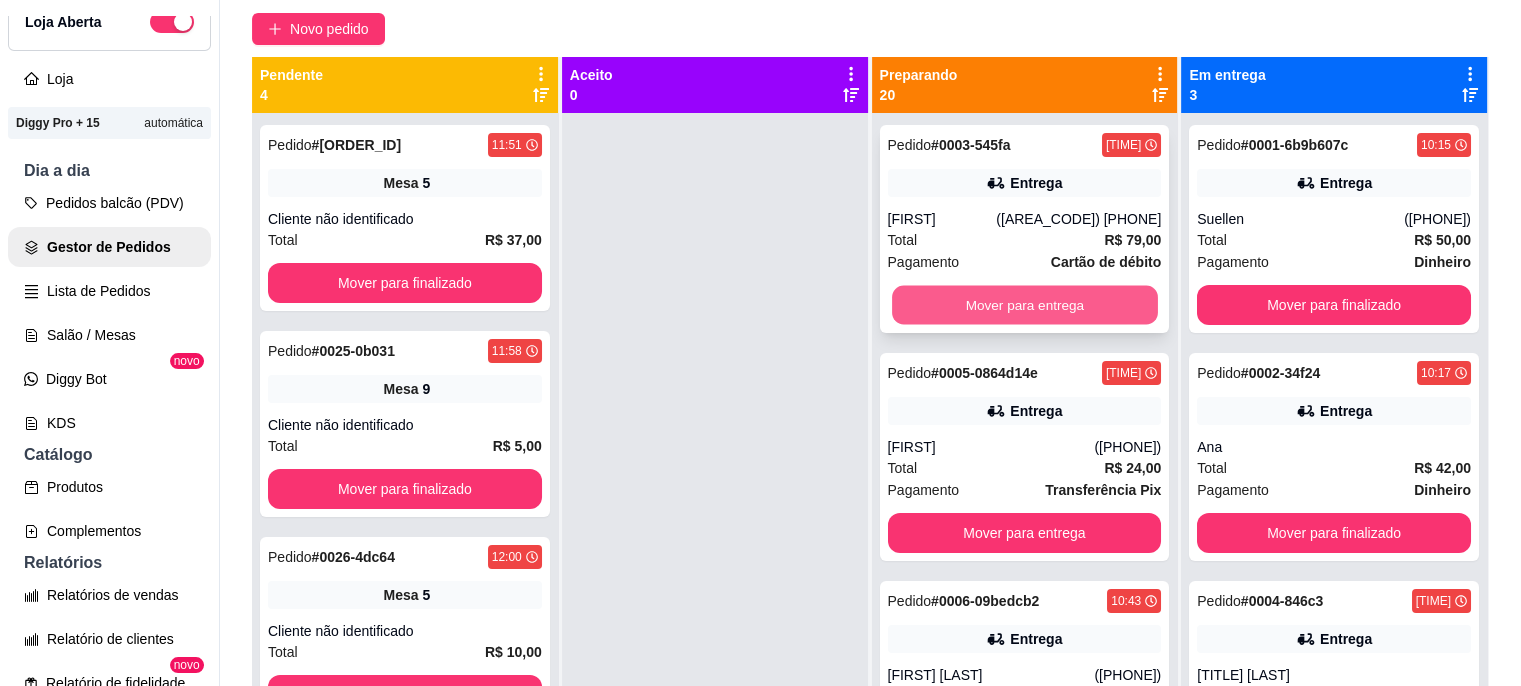 click on "Mover para entrega" at bounding box center (1025, 305) 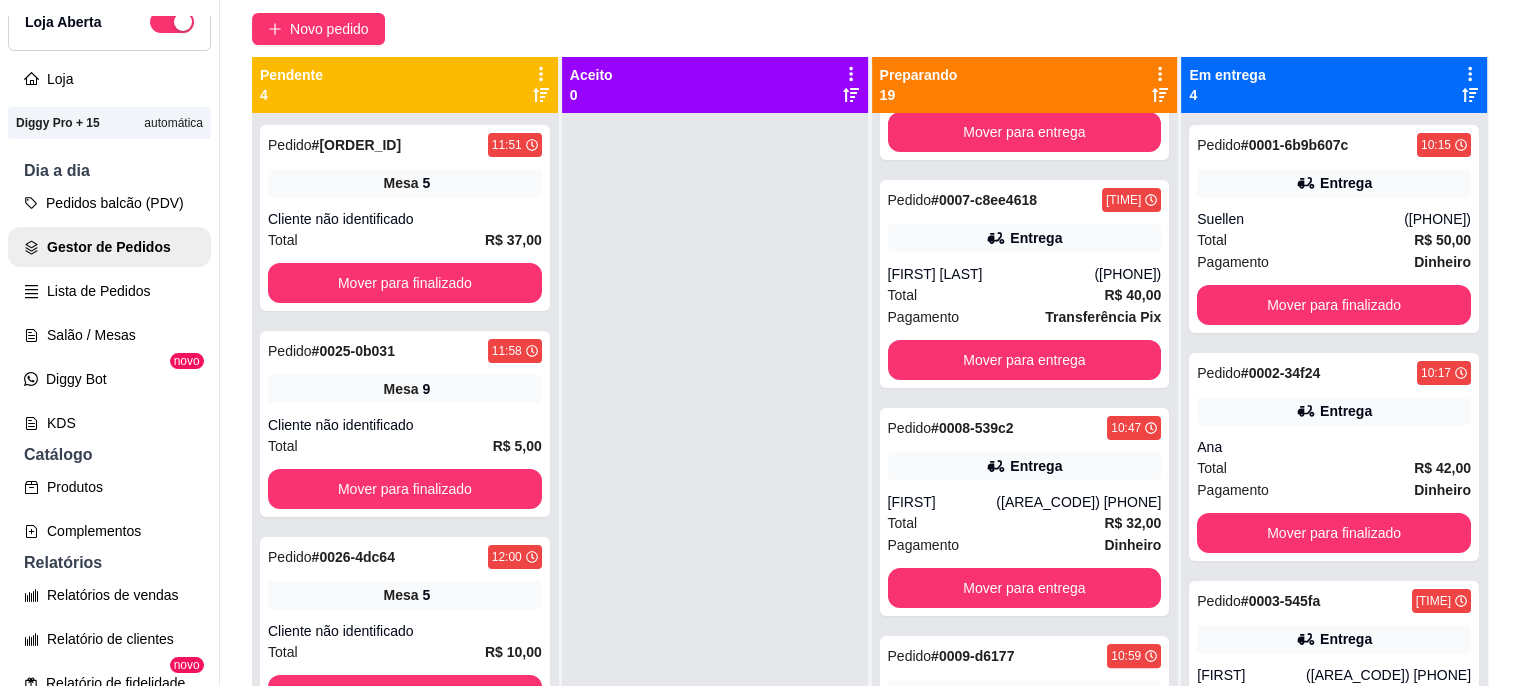 scroll, scrollTop: 422, scrollLeft: 0, axis: vertical 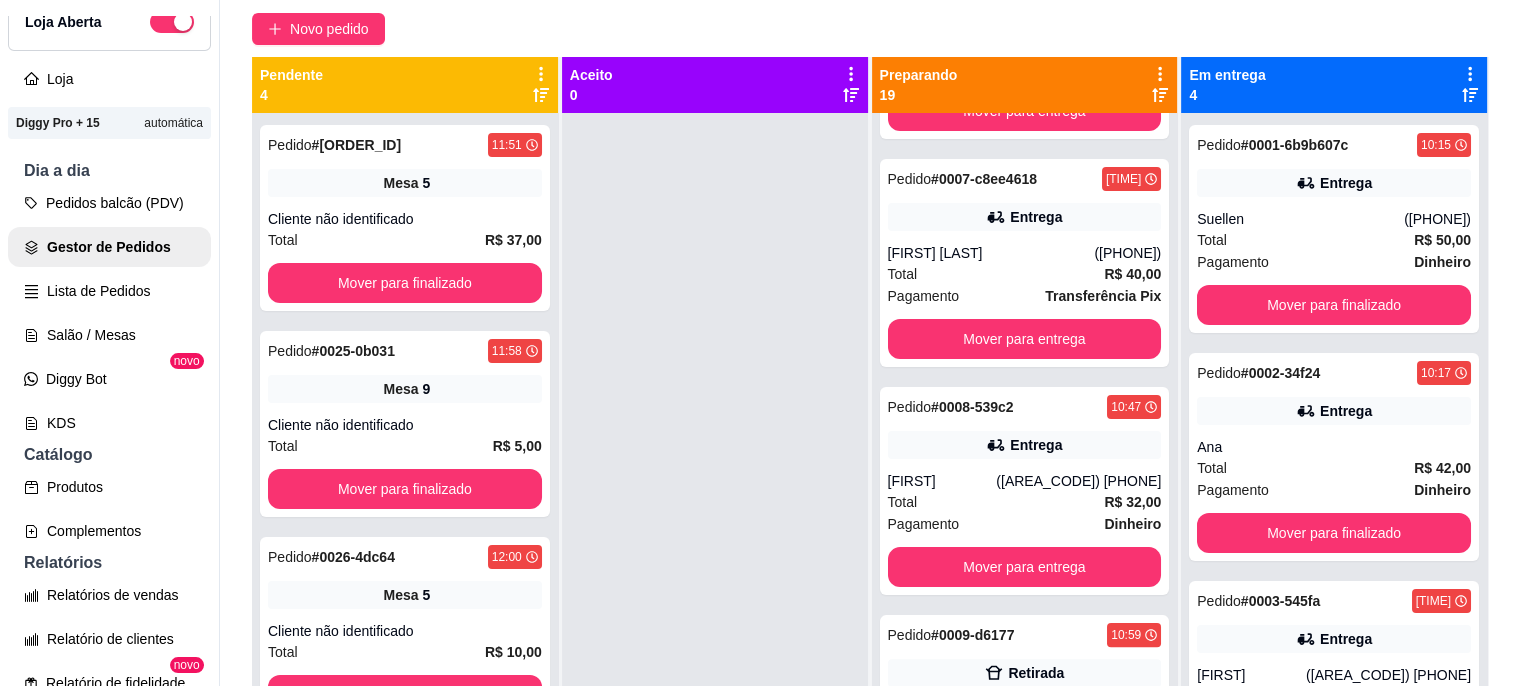 drag, startPoint x: 1137, startPoint y: 269, endPoint x: 1149, endPoint y: 265, distance: 12.649111 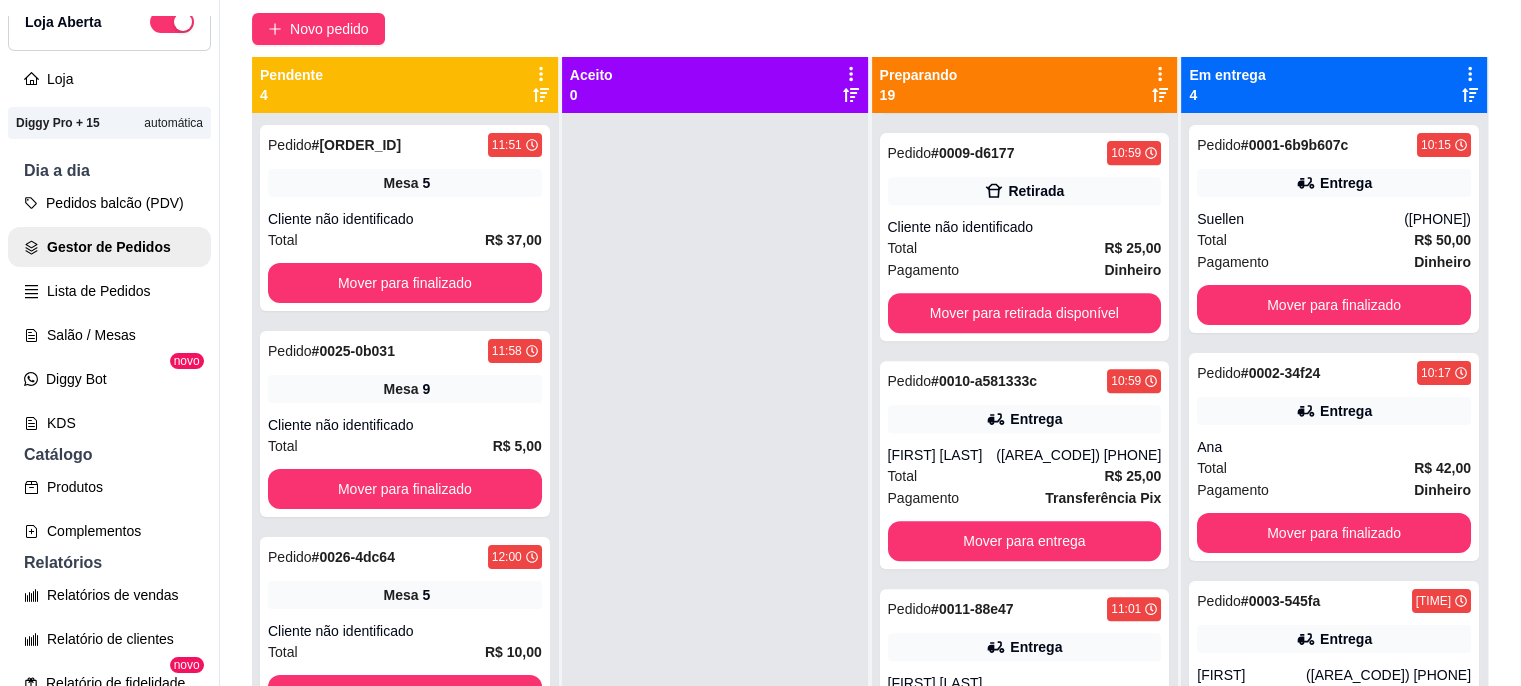 scroll, scrollTop: 915, scrollLeft: 0, axis: vertical 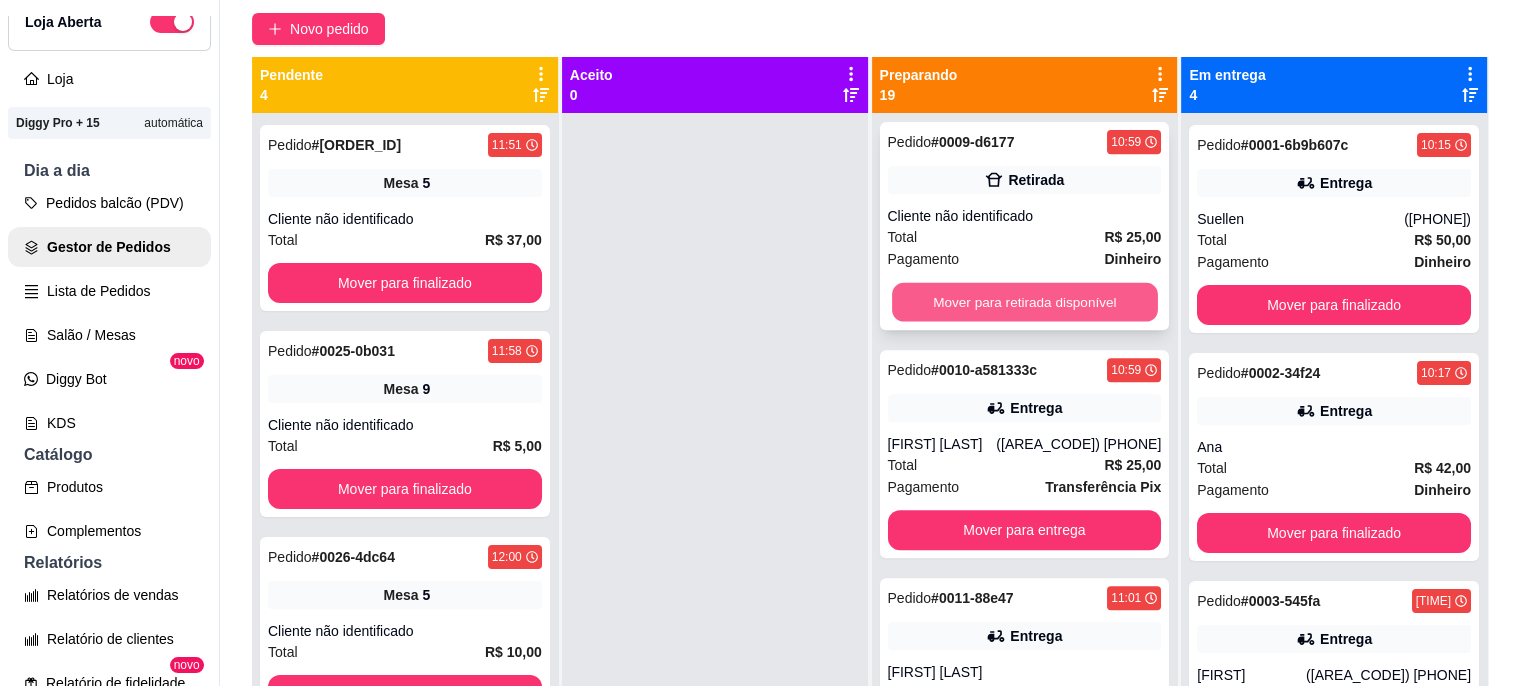 click on "Mover para retirada disponível" at bounding box center [1025, 302] 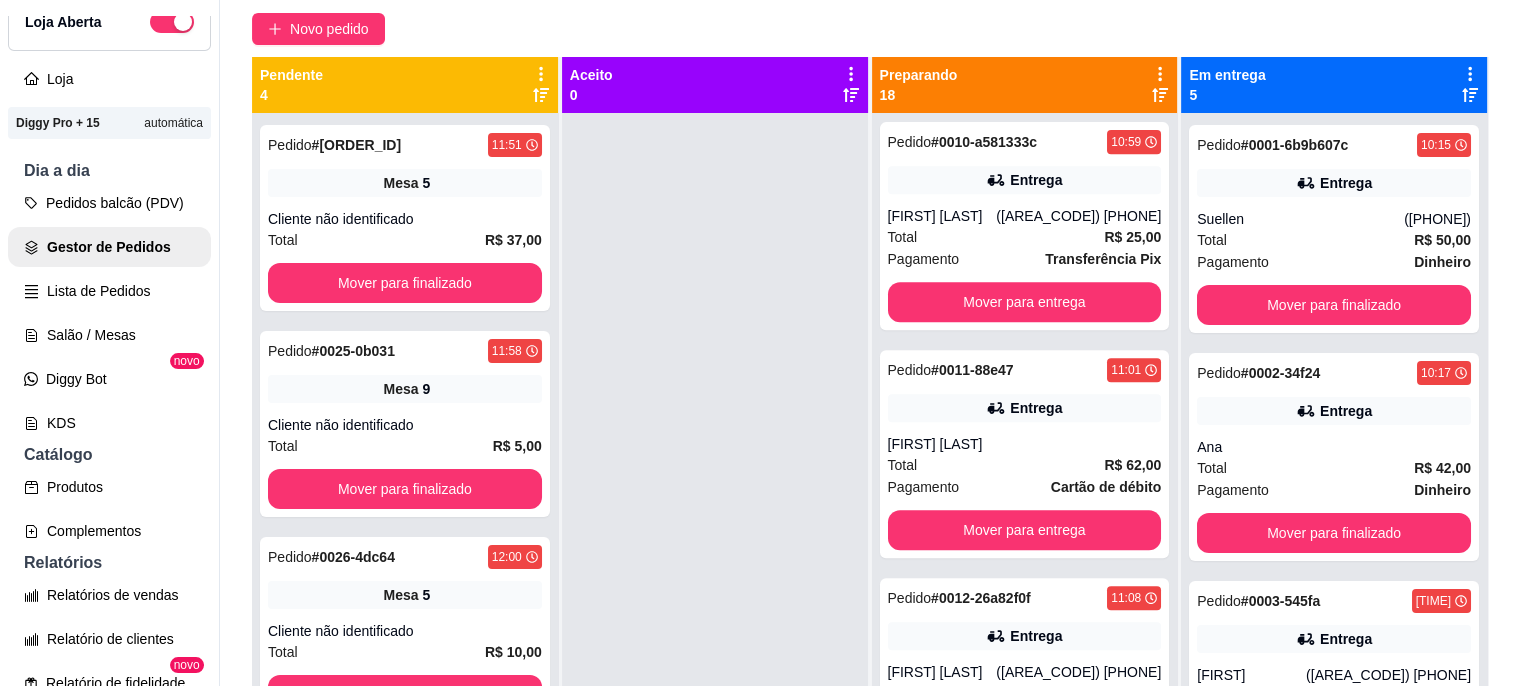 scroll, scrollTop: 687, scrollLeft: 0, axis: vertical 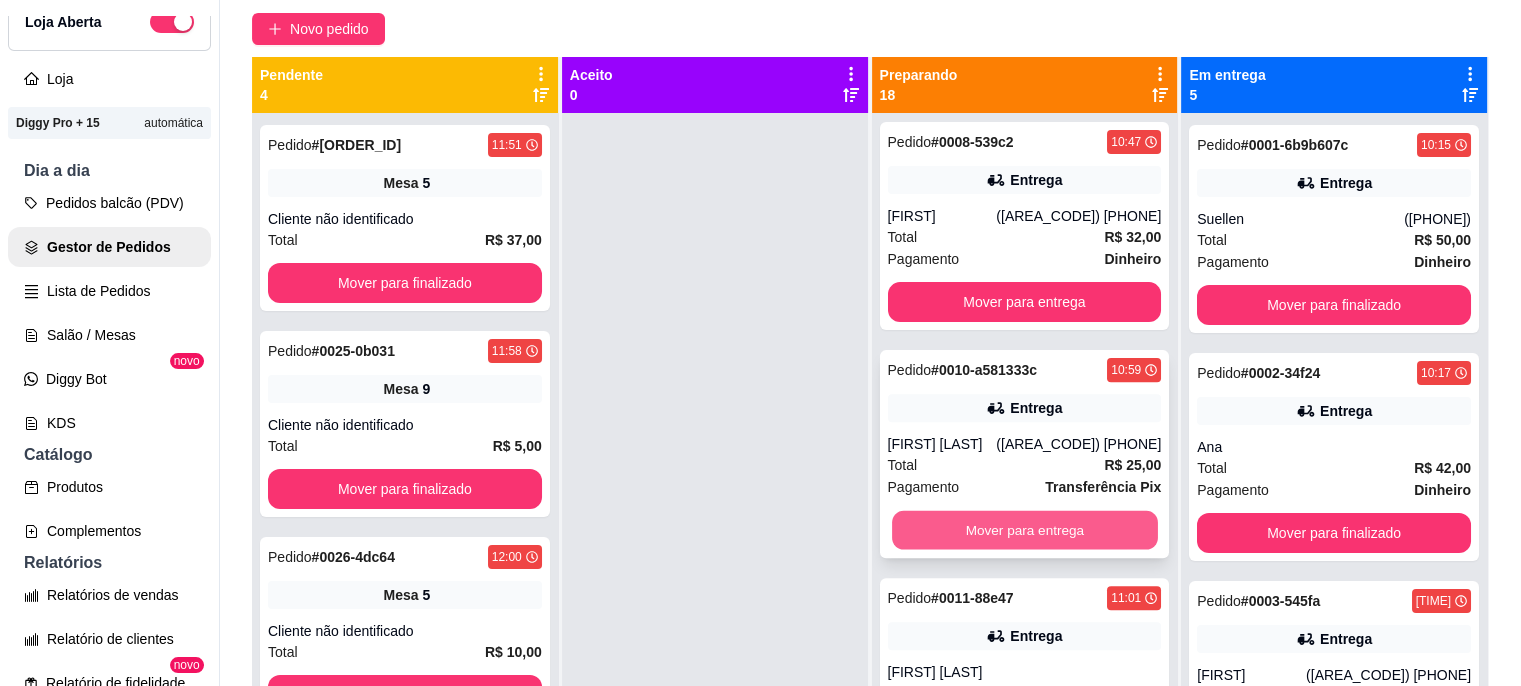 click on "Mover para entrega" at bounding box center (1025, 530) 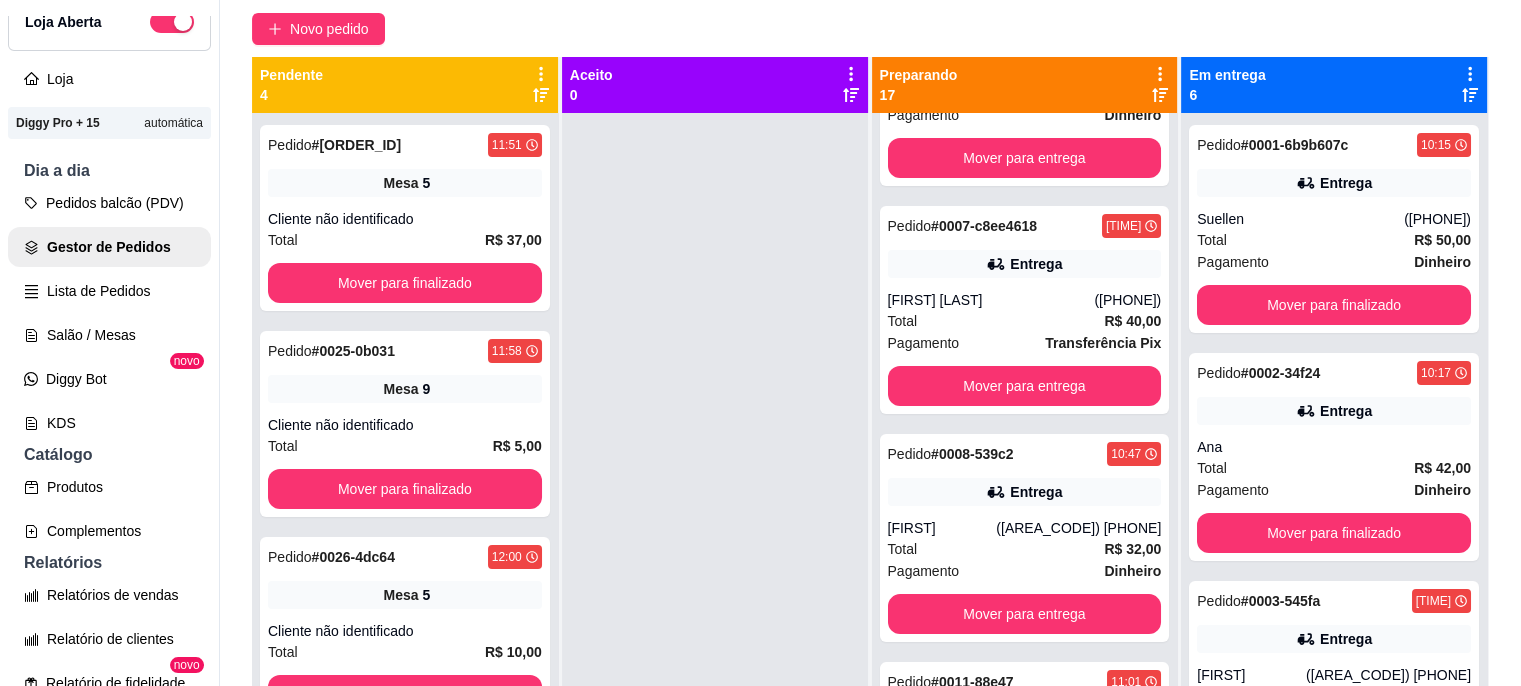 scroll, scrollTop: 367, scrollLeft: 0, axis: vertical 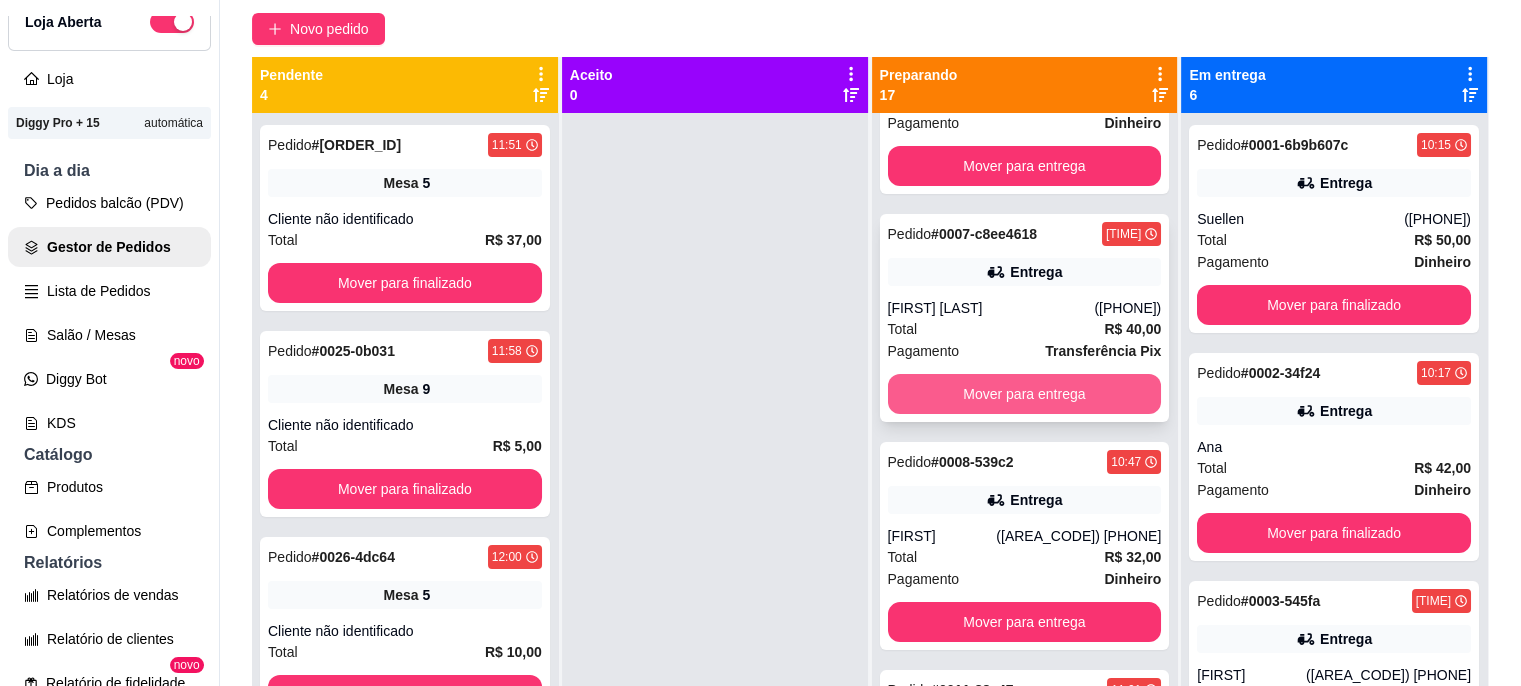 click on "Mover para entrega" at bounding box center (1025, 394) 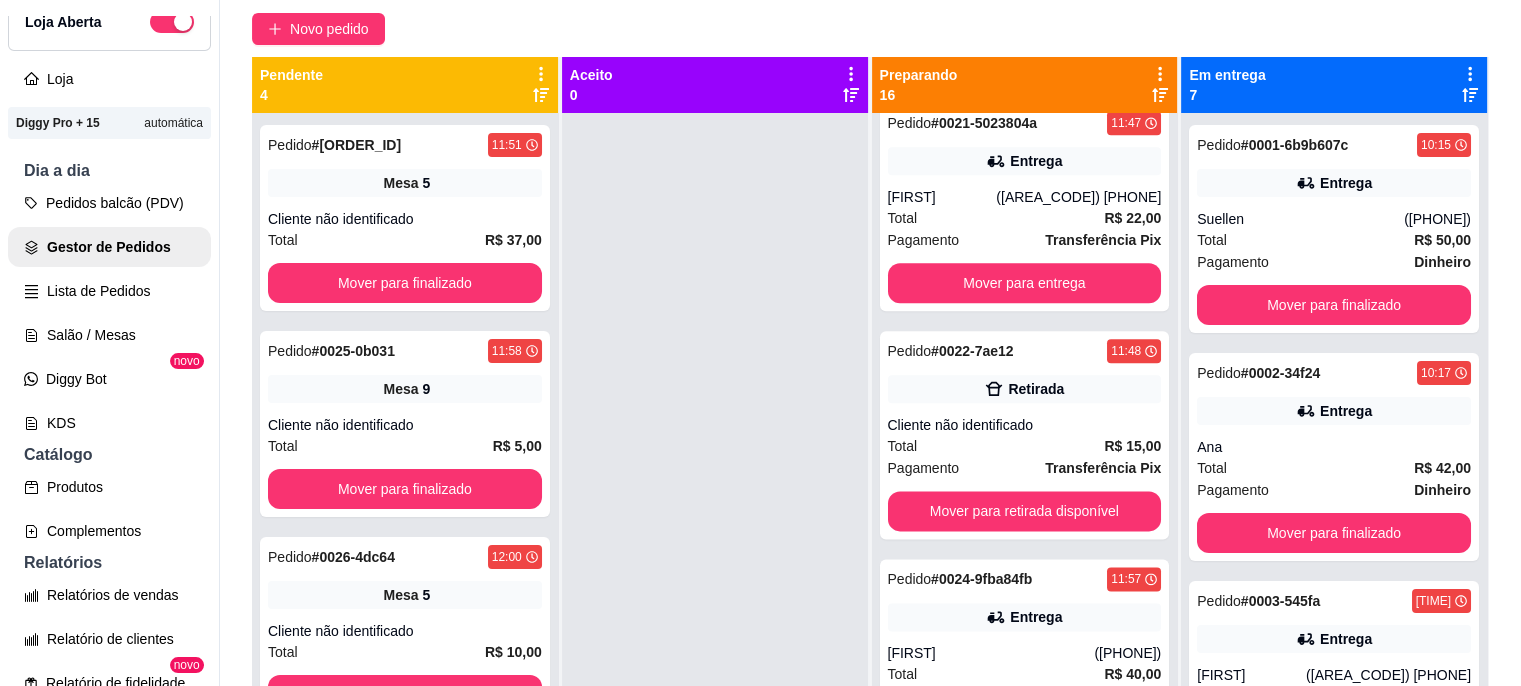 scroll, scrollTop: 2557, scrollLeft: 0, axis: vertical 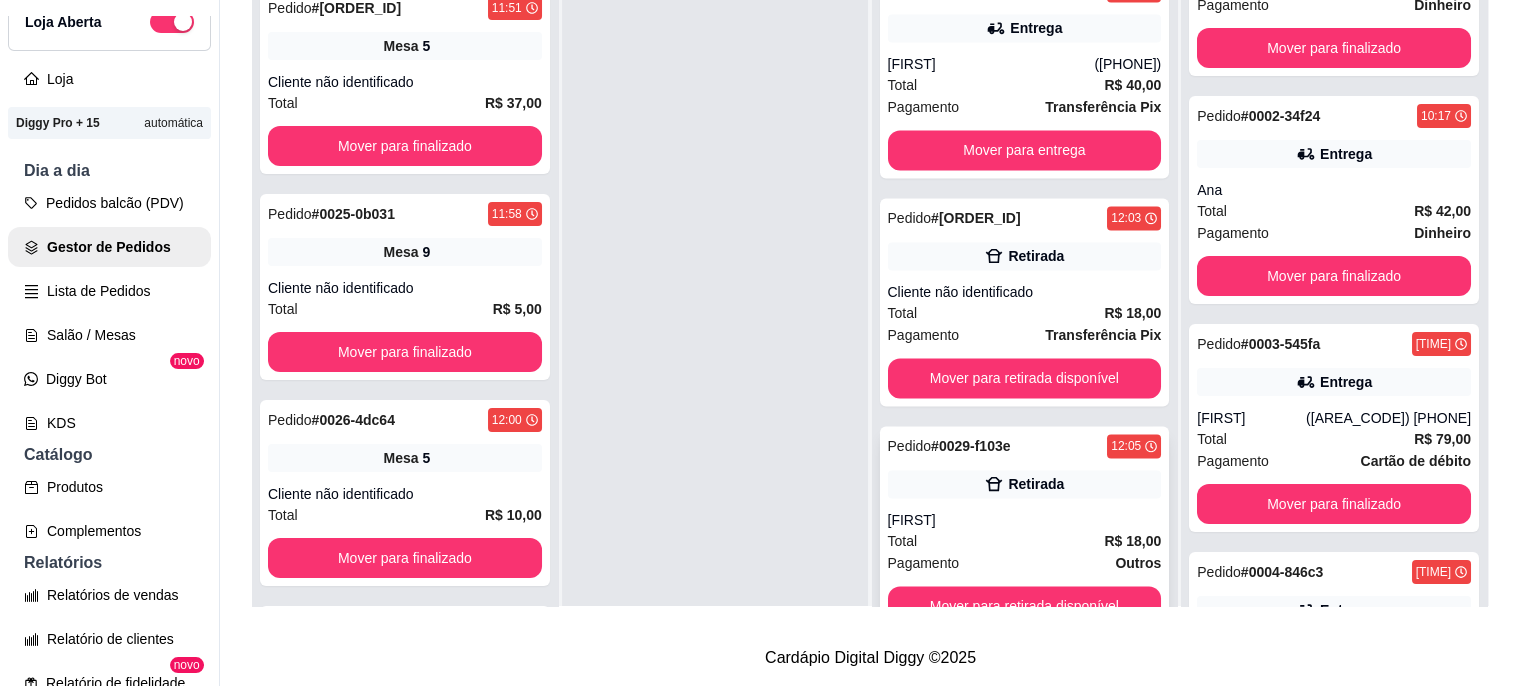 click on "Pedido  # [ORDER_ID] [TIME] Retirada [FIRST] Total [PRICE] Pagamento Outros Mover para retirada disponível" at bounding box center [1025, 530] 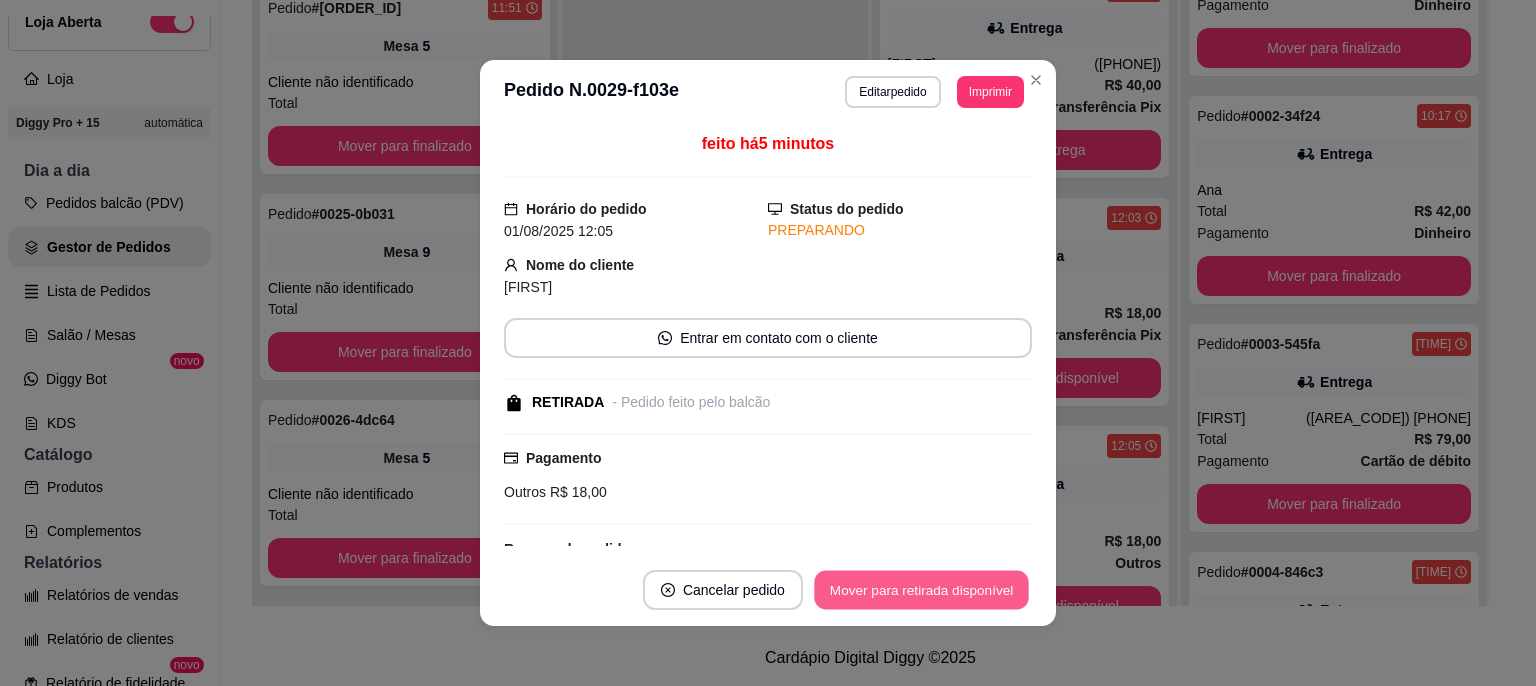 click on "Mover para retirada disponível" at bounding box center (921, 590) 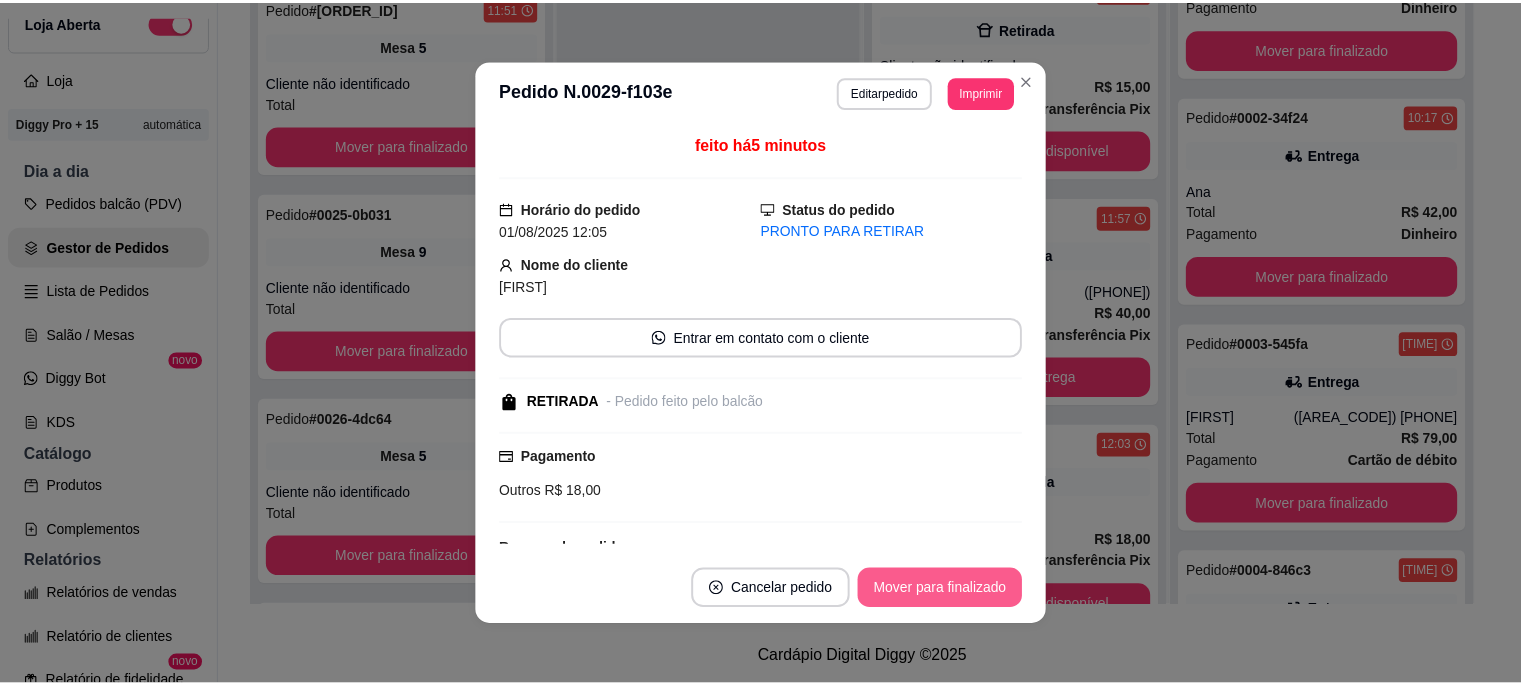 scroll, scrollTop: 2754, scrollLeft: 0, axis: vertical 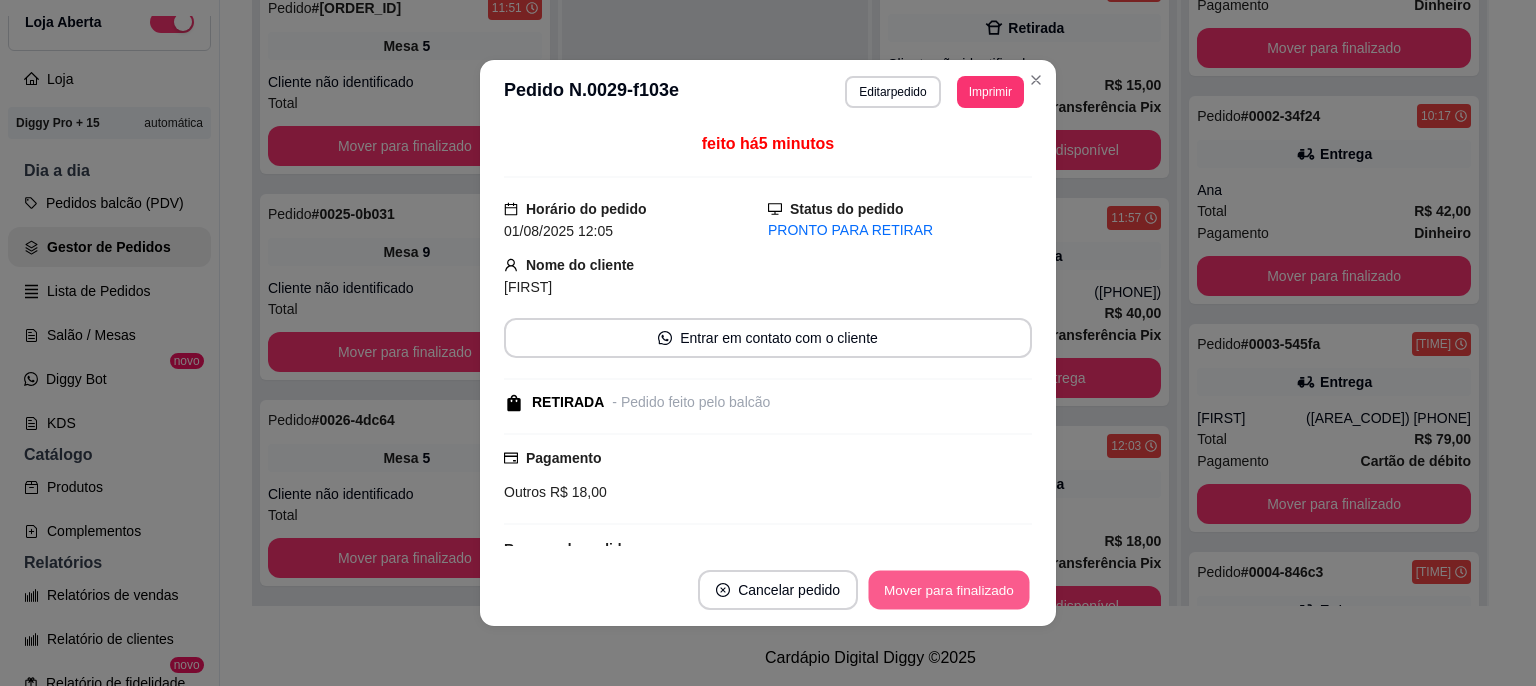 click on "Mover para finalizado" at bounding box center [949, 590] 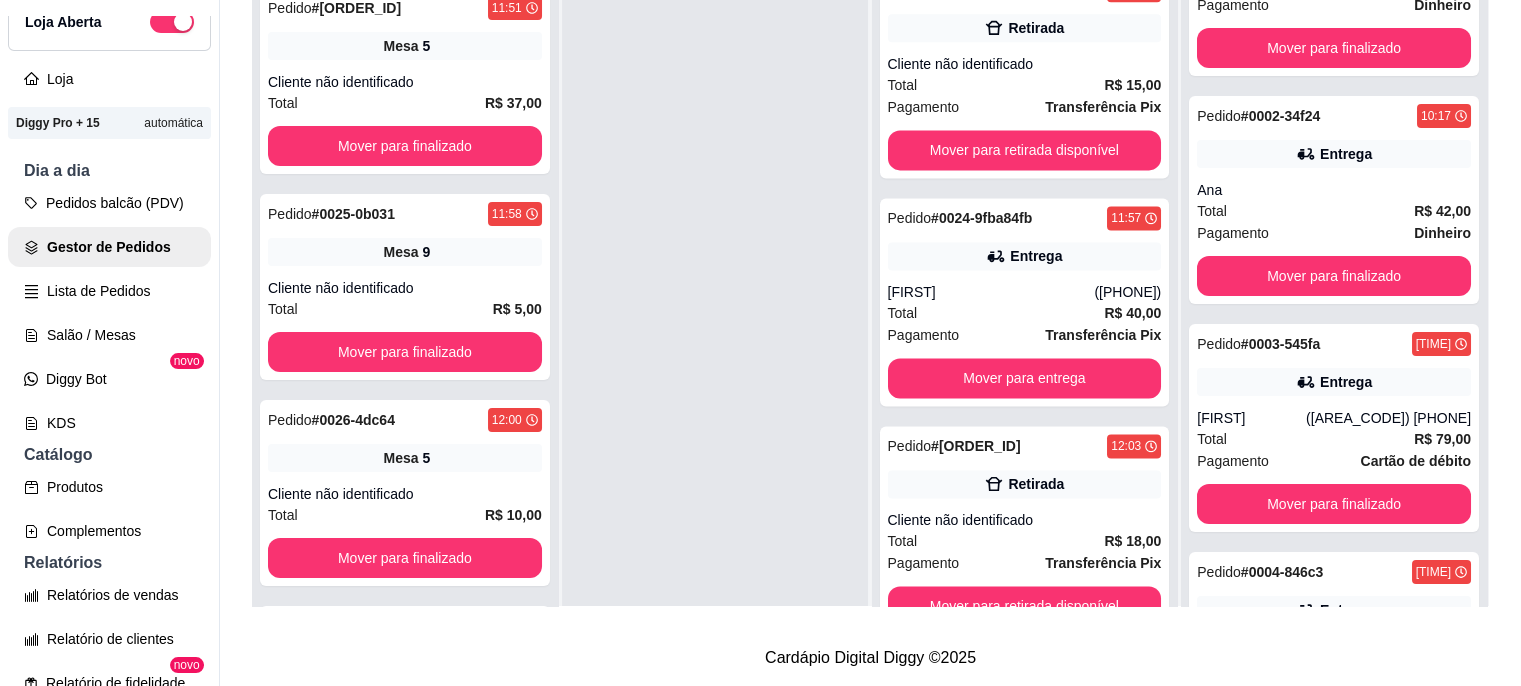 click on "Pedidos agendados Novo pedido Pendente 4 Pedido  # [ORDER_ID] [TIME] Mesa 5 Cliente não identificado Total [PRICE] Mover para finalizado Pedido  # [ORDER_ID] [TIME] Mesa 9 Cliente não identificado Total [PRICE] Mover para finalizado Pedido  # [ORDER_ID] [TIME] Mesa 5 Cliente não identificado Total [PRICE] Mover para finalizado Pedido  # [ORDER_ID] [TIME] Mesa 9 Cliente não identificado Total [PRICE] Mover para finalizado Aceito 0 Preparando 15 Pedido  # [ORDER_ID] [TIME] Entrega [FIRST] ([PHONE]) Total [PRICE] Pagamento Transferência Pix Mover para entrega Pedido  # [ORDER_ID] [TIME] Entrega [FIRST] [LAST] ([PHONE]) Total [PRICE] Pagamento Dinheiro Mover para entrega Pedido  # [ORDER_ID] [TIME] Entrega [FIRST] ([PHONE]) Total [PRICE] Pagamento Dinheiro Mover para entrega Pedido  # [ORDER_ID] [TIME] Entrega [FIRST]  Total [PRICE] Pagamento Cartão de débito Mover para entrega Pedido  # [ORDER_ID] [TIME] Entrega #" at bounding box center [870, 197] 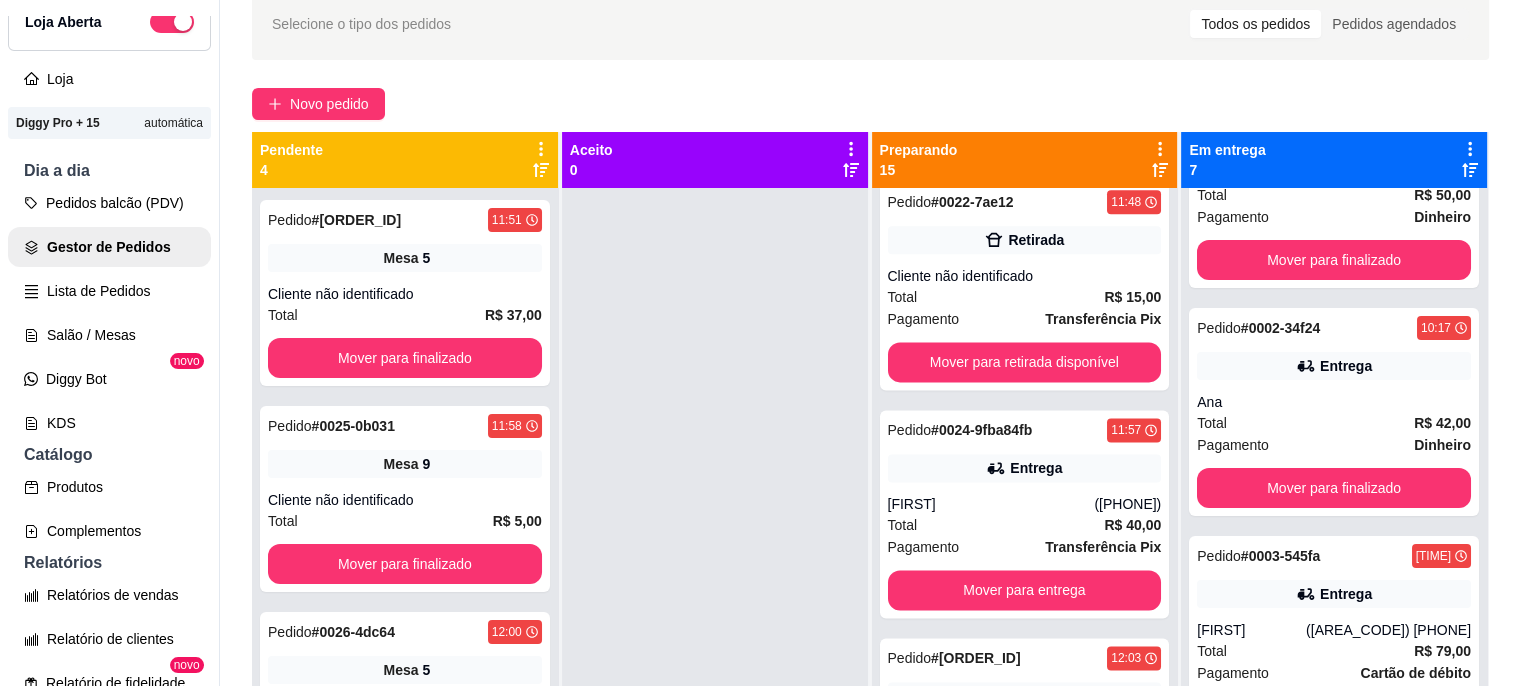 scroll, scrollTop: 0, scrollLeft: 0, axis: both 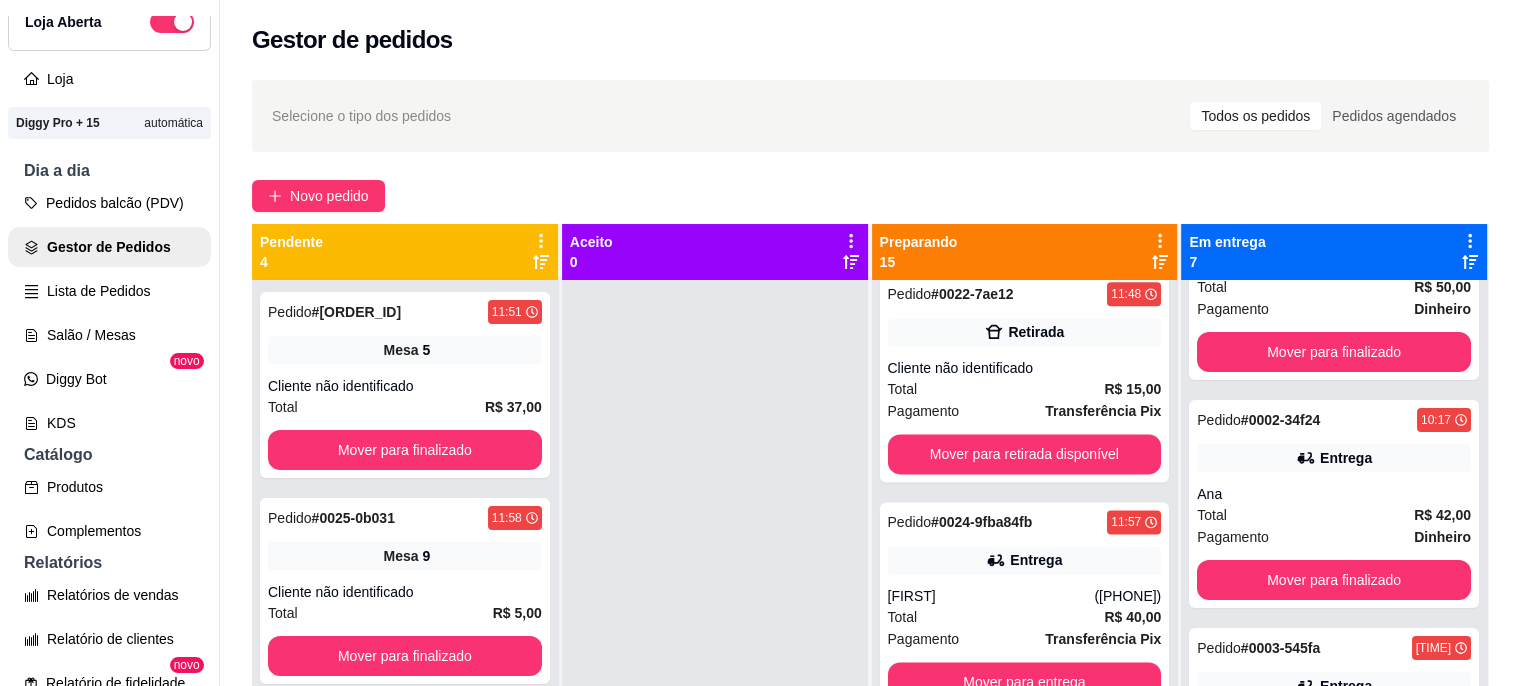 click 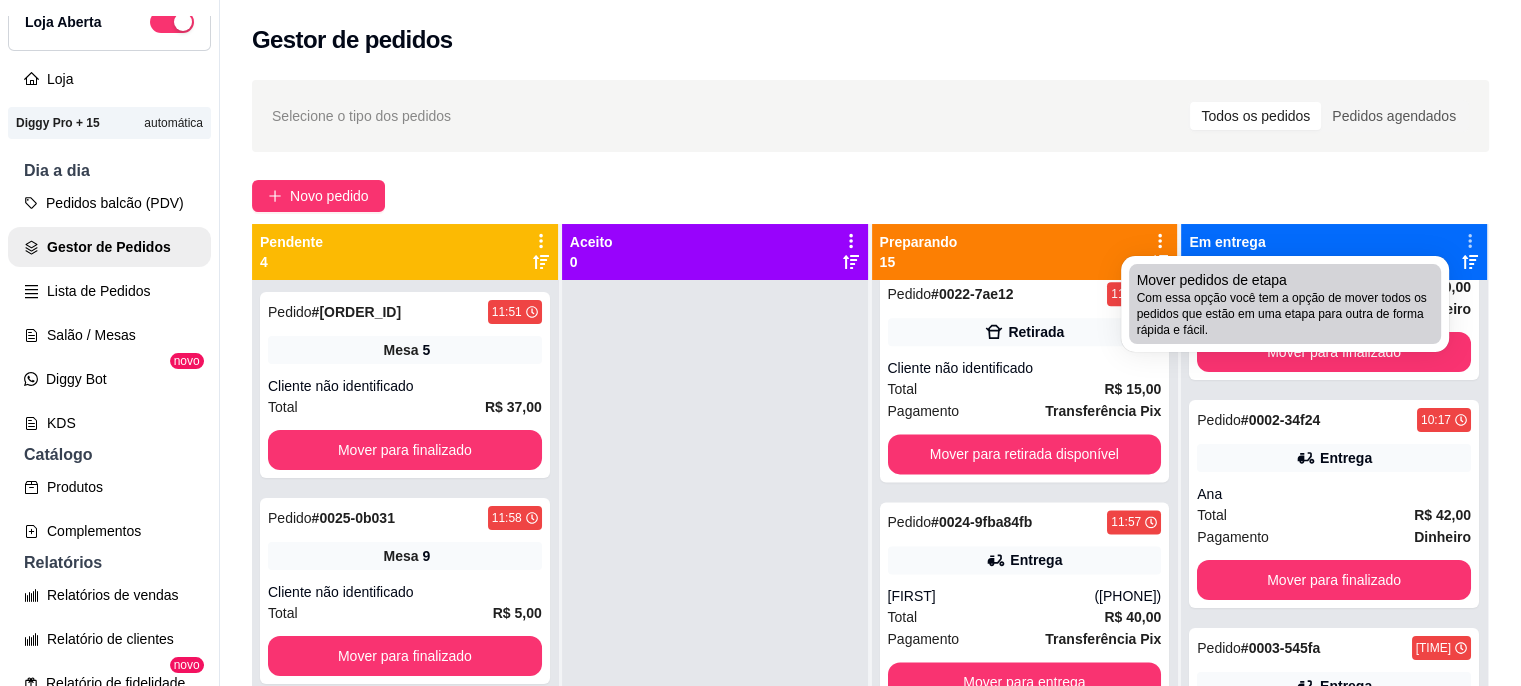 click on "Com essa opção você tem a opção de mover todos os pedidos que estão em uma etapa para outra de forma rápida e fácil." at bounding box center (1285, 314) 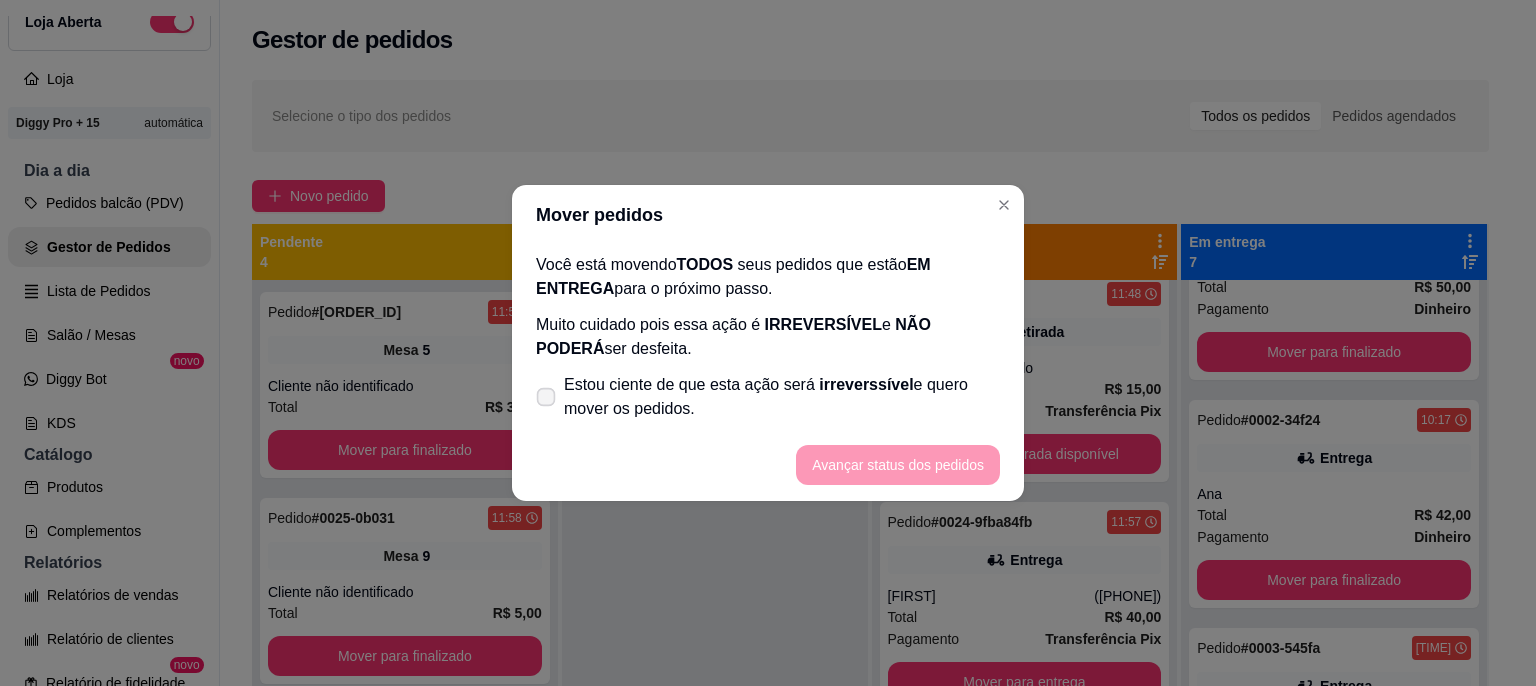 click at bounding box center [546, 397] 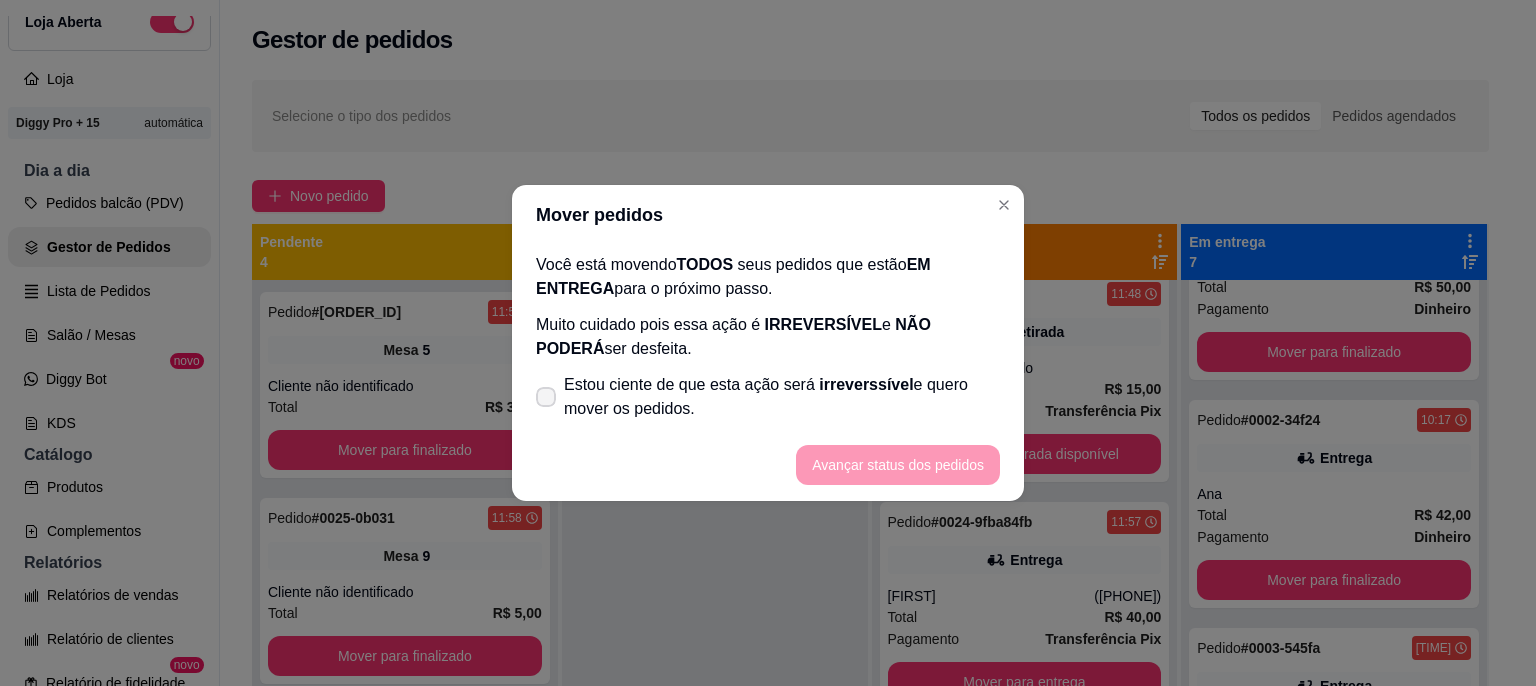 click at bounding box center [546, 397] 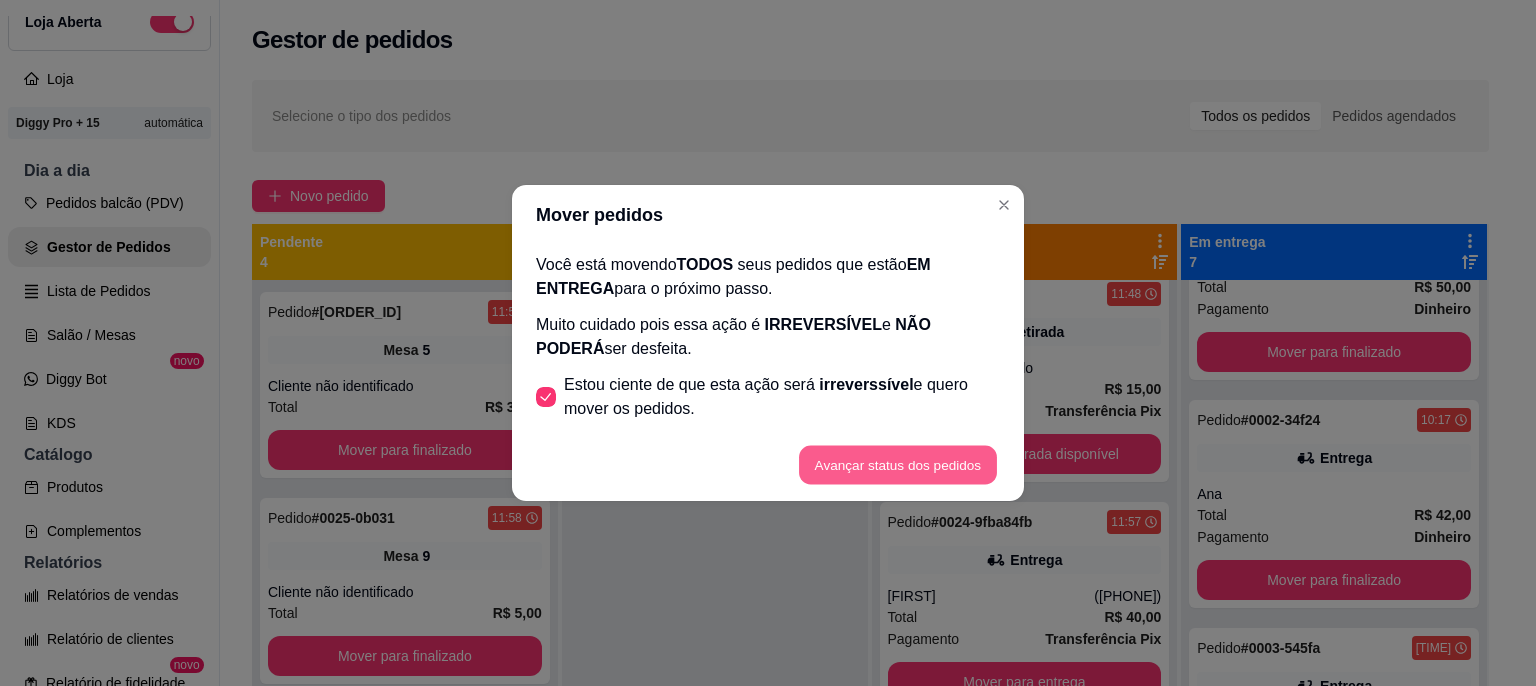 click on "Avançar status dos pedidos" at bounding box center [898, 465] 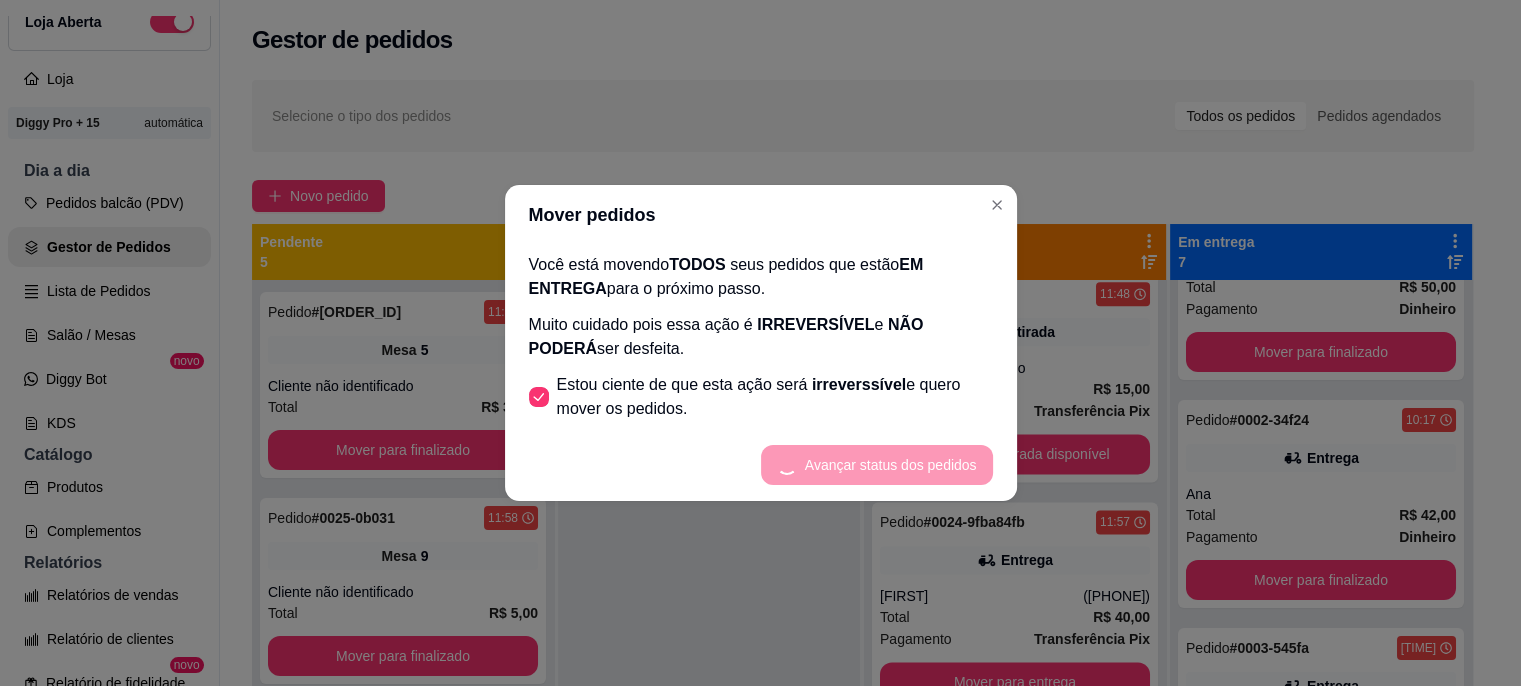 scroll, scrollTop: 0, scrollLeft: 0, axis: both 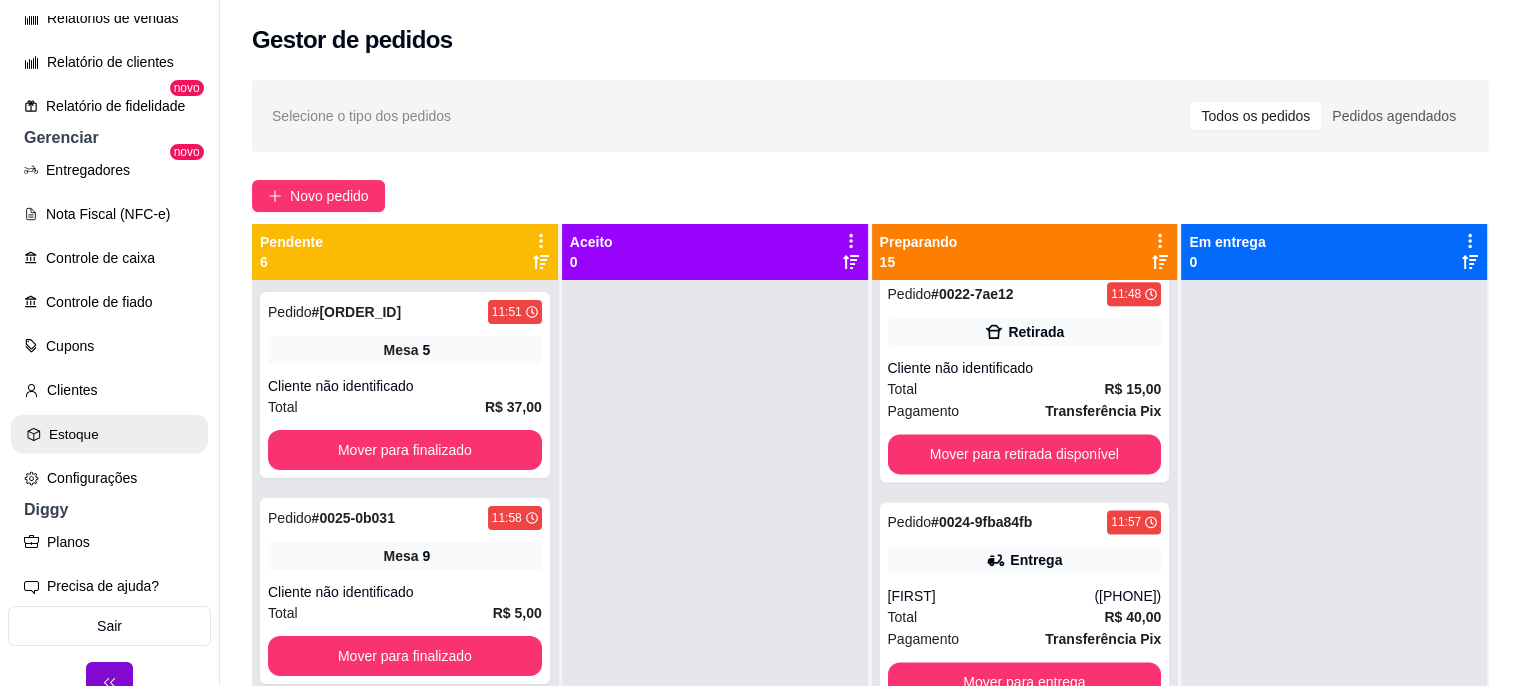 click on "Estoque" at bounding box center (109, 434) 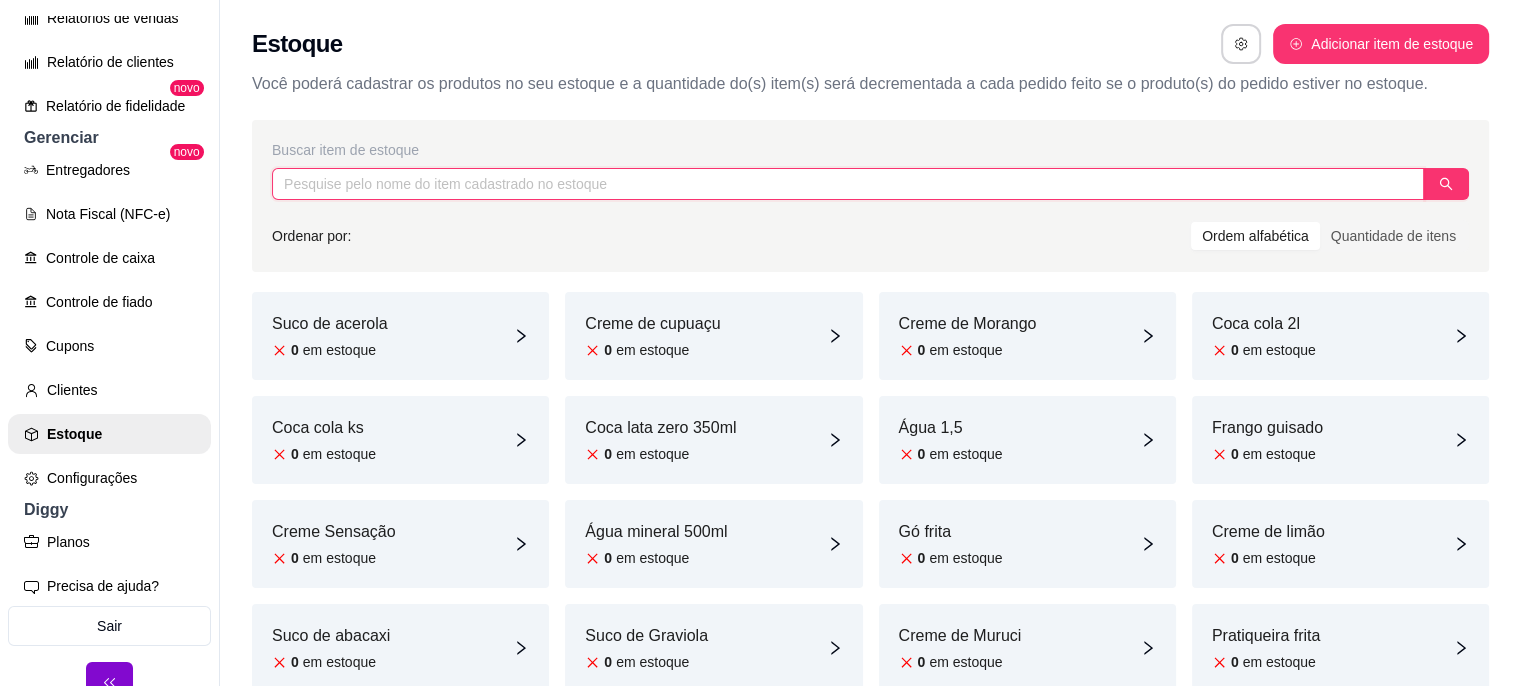 click at bounding box center [848, 184] 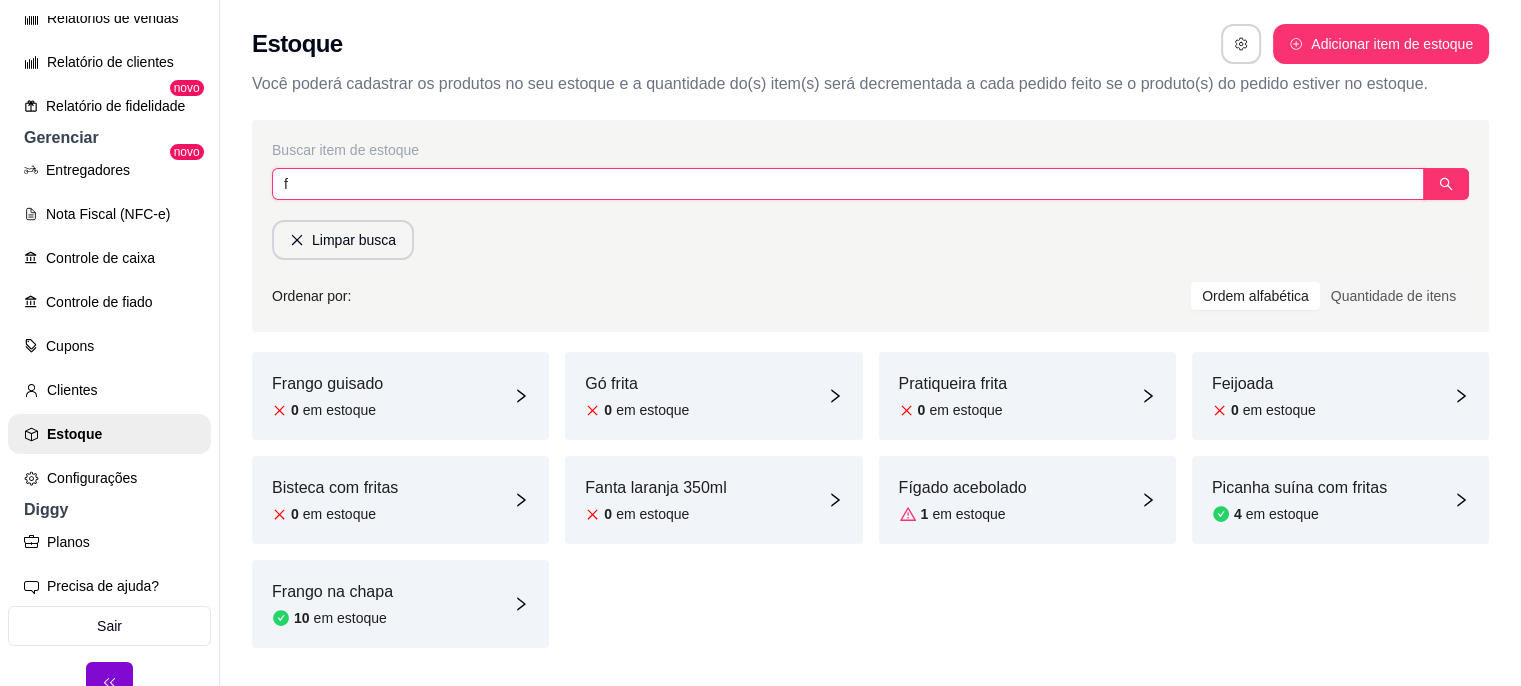 type on "f" 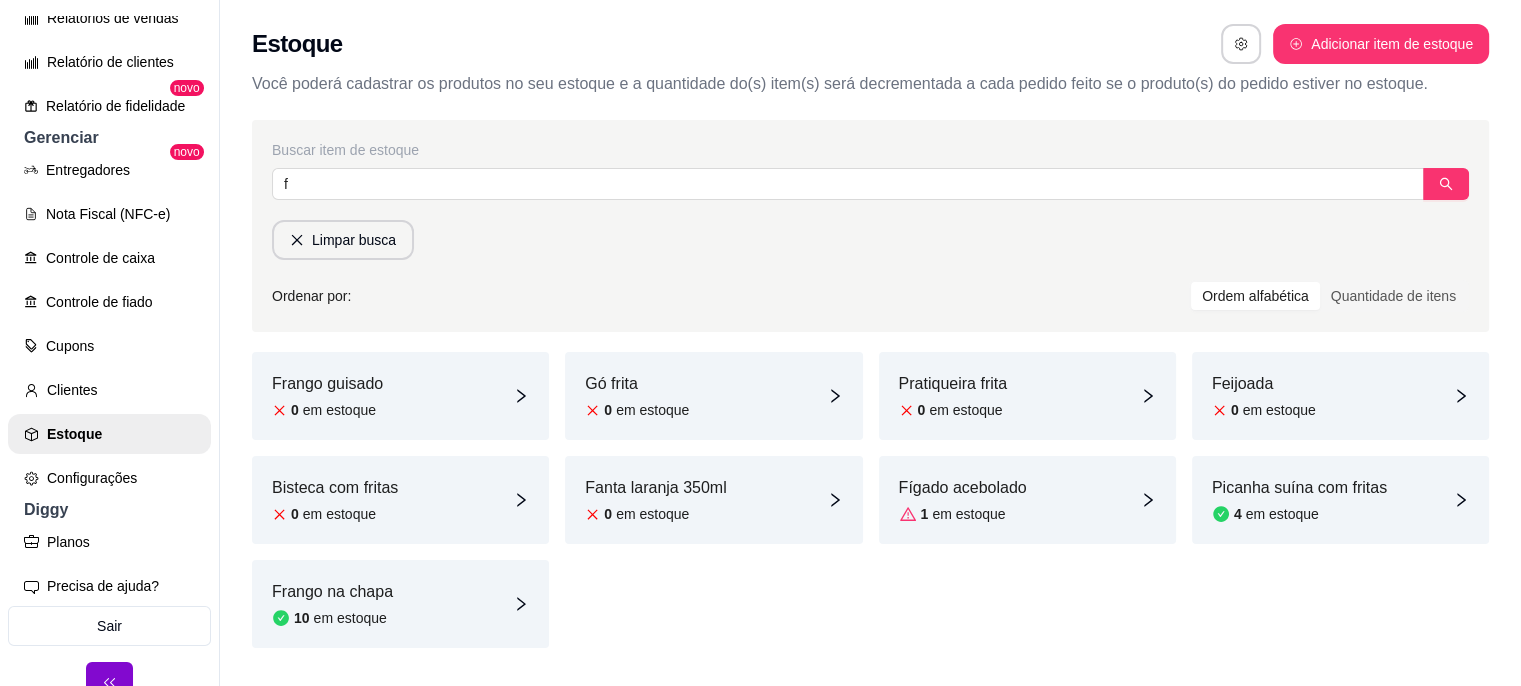 click on "Fígado acebolado" at bounding box center (963, 488) 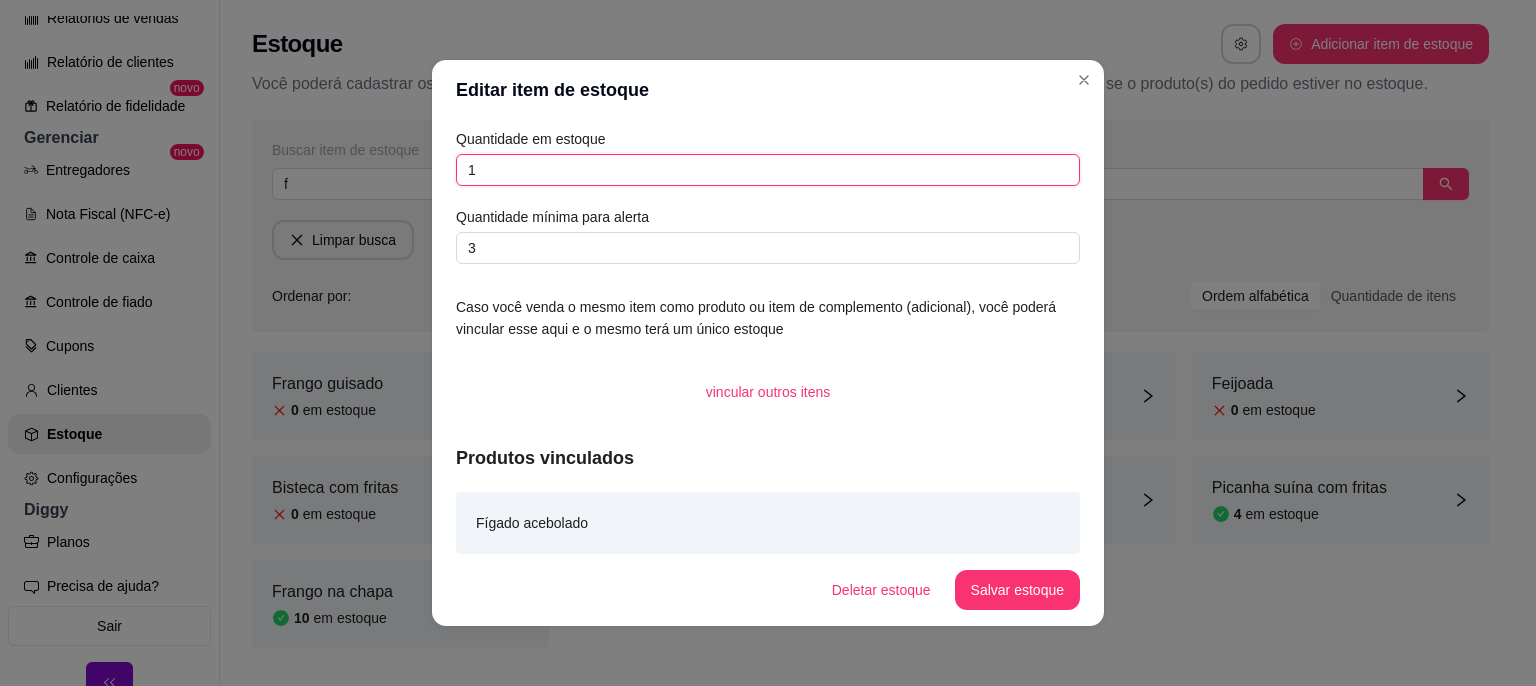 click on "1" at bounding box center [768, 170] 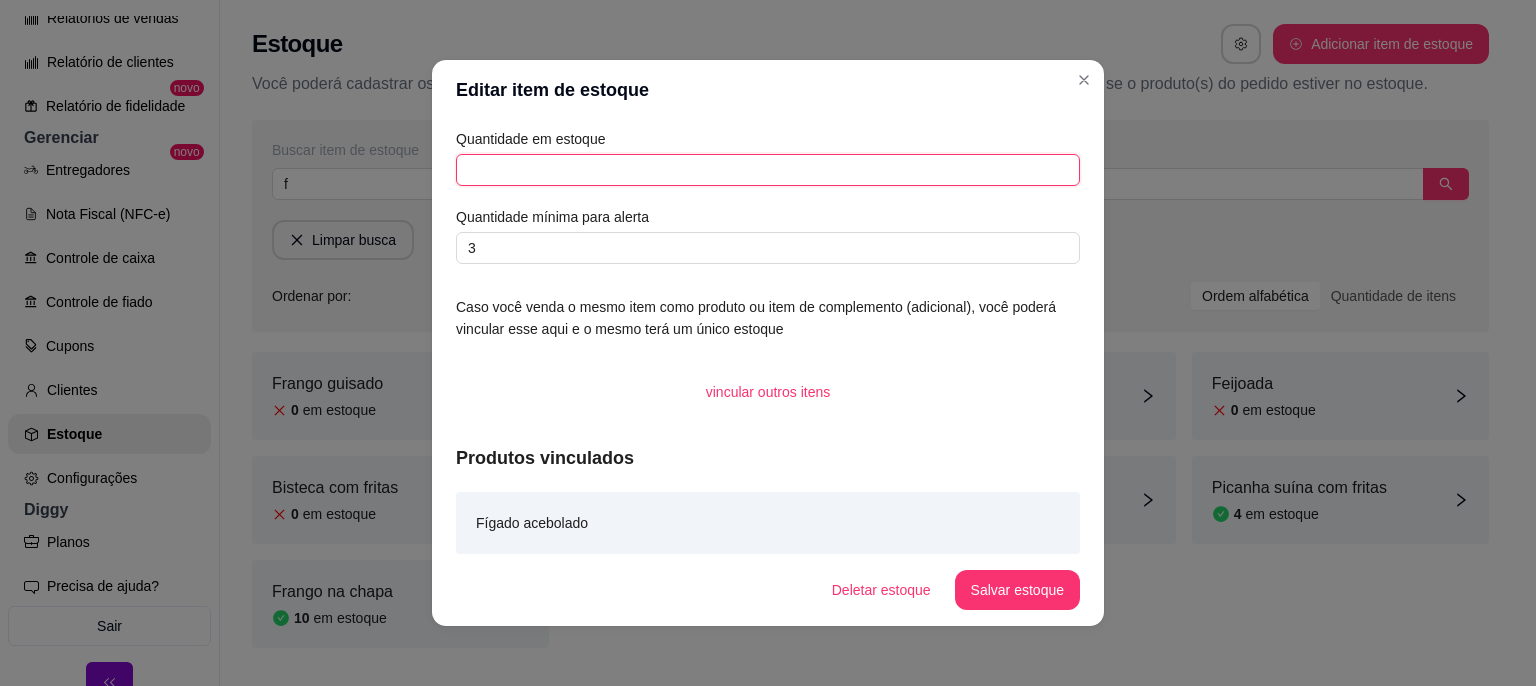type on "a" 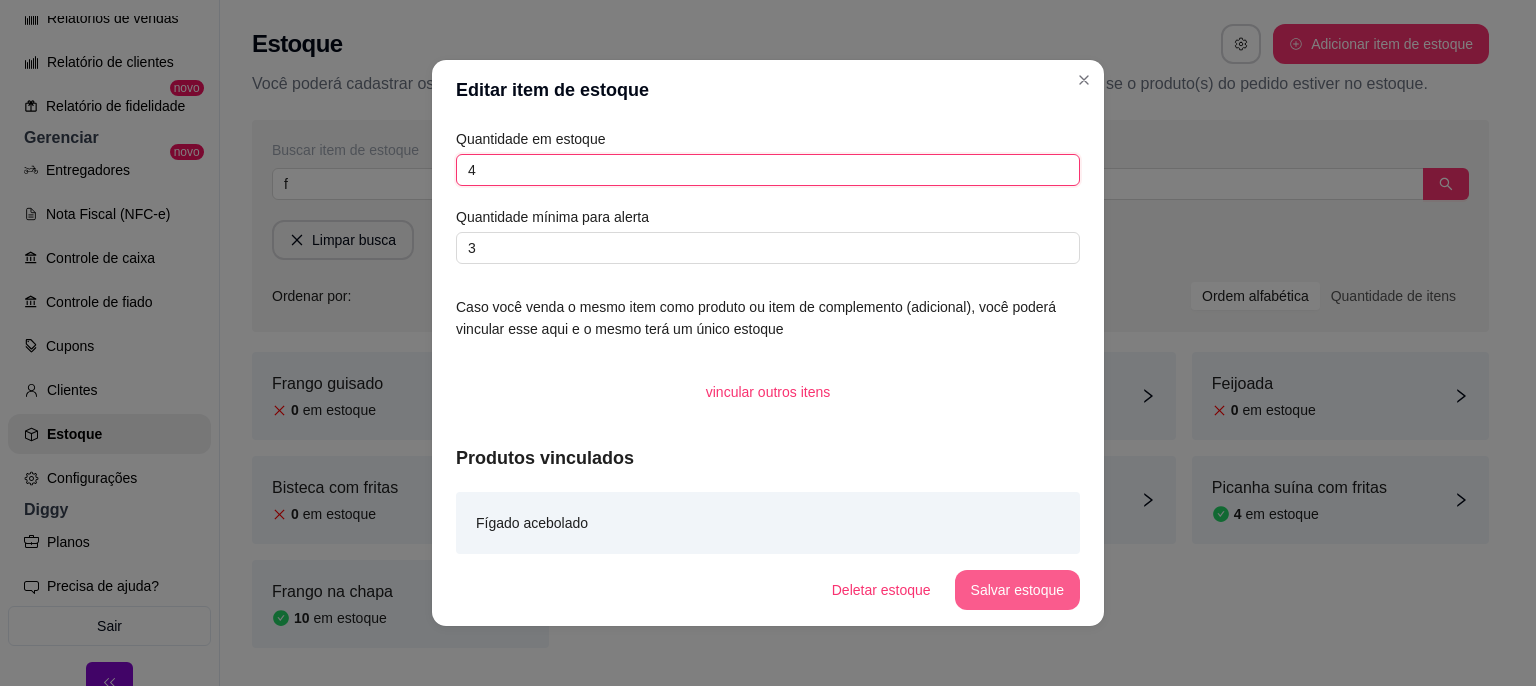 type on "4" 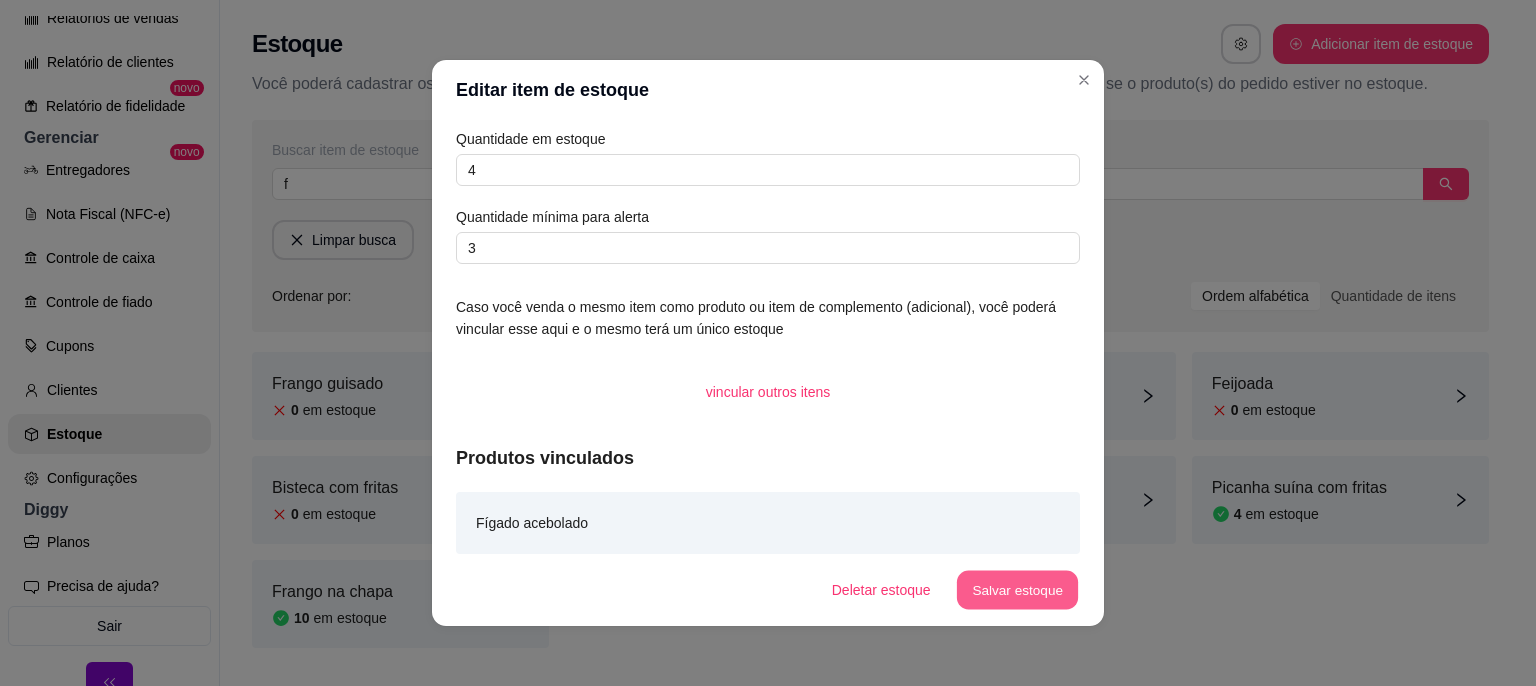 click on "Salvar estoque" at bounding box center [1017, 590] 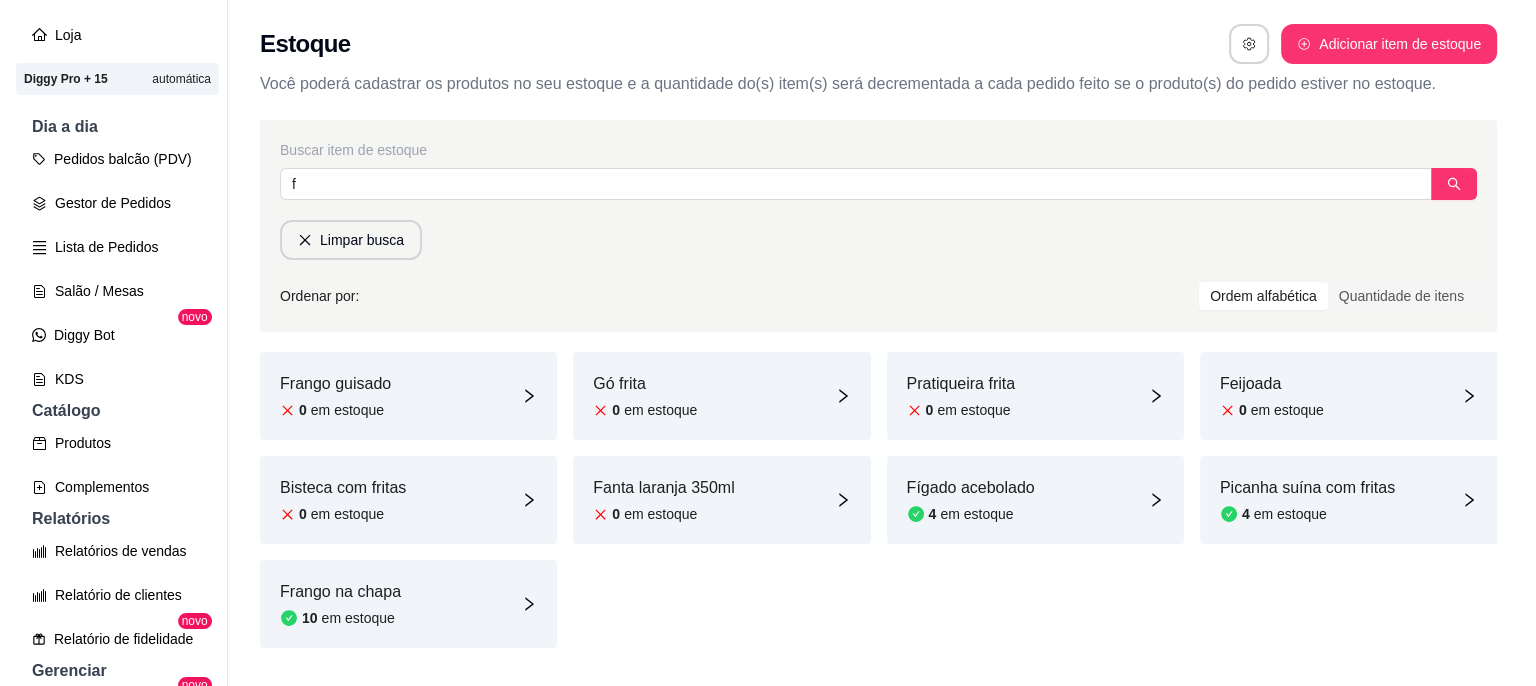scroll, scrollTop: 124, scrollLeft: 0, axis: vertical 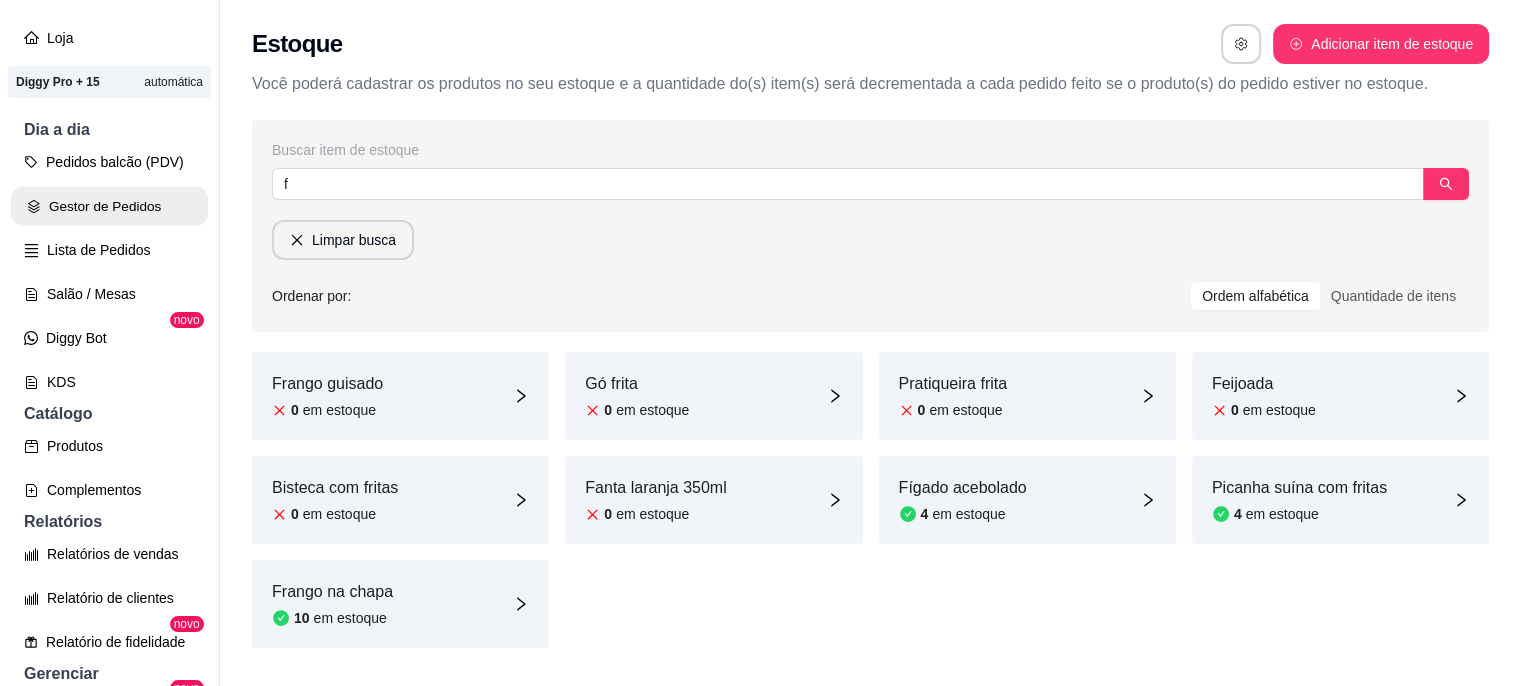 click on "Gestor de Pedidos" at bounding box center [109, 206] 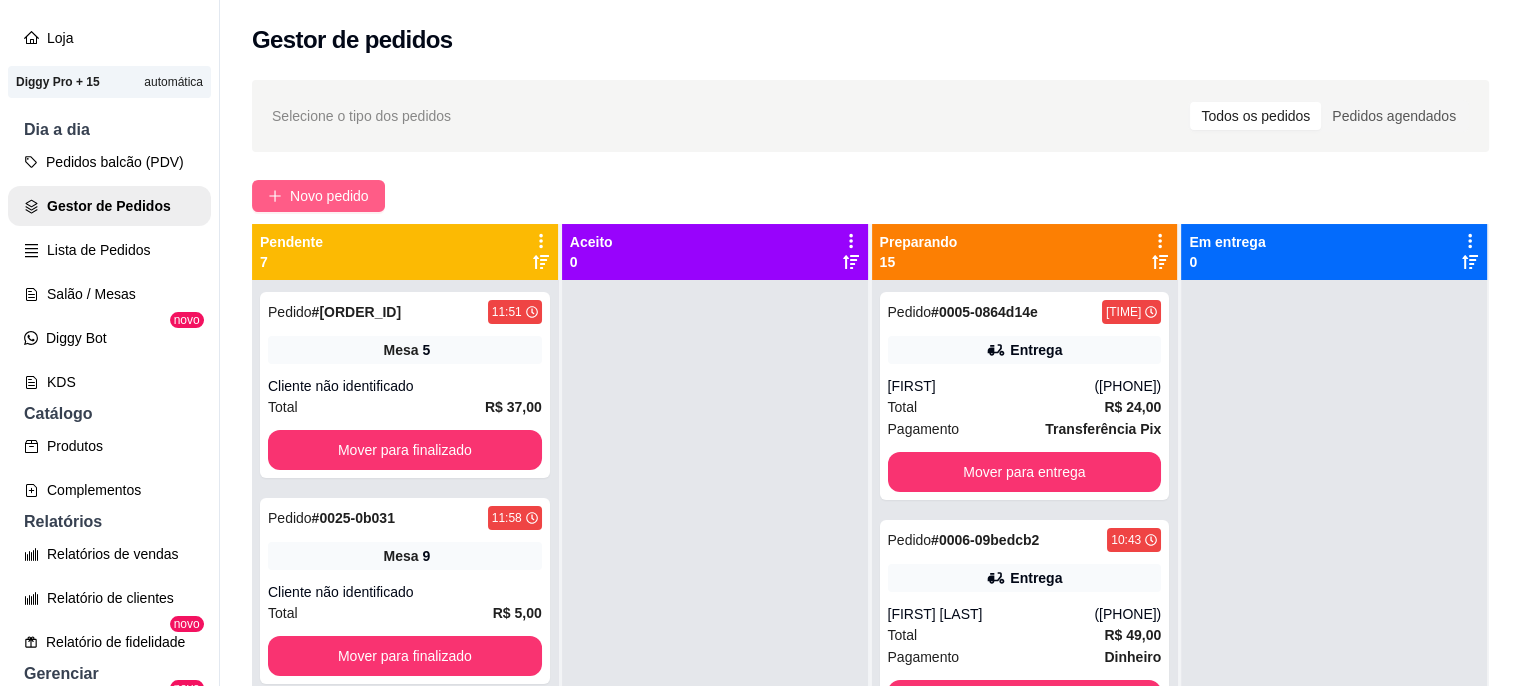 click on "Novo pedido" at bounding box center [329, 196] 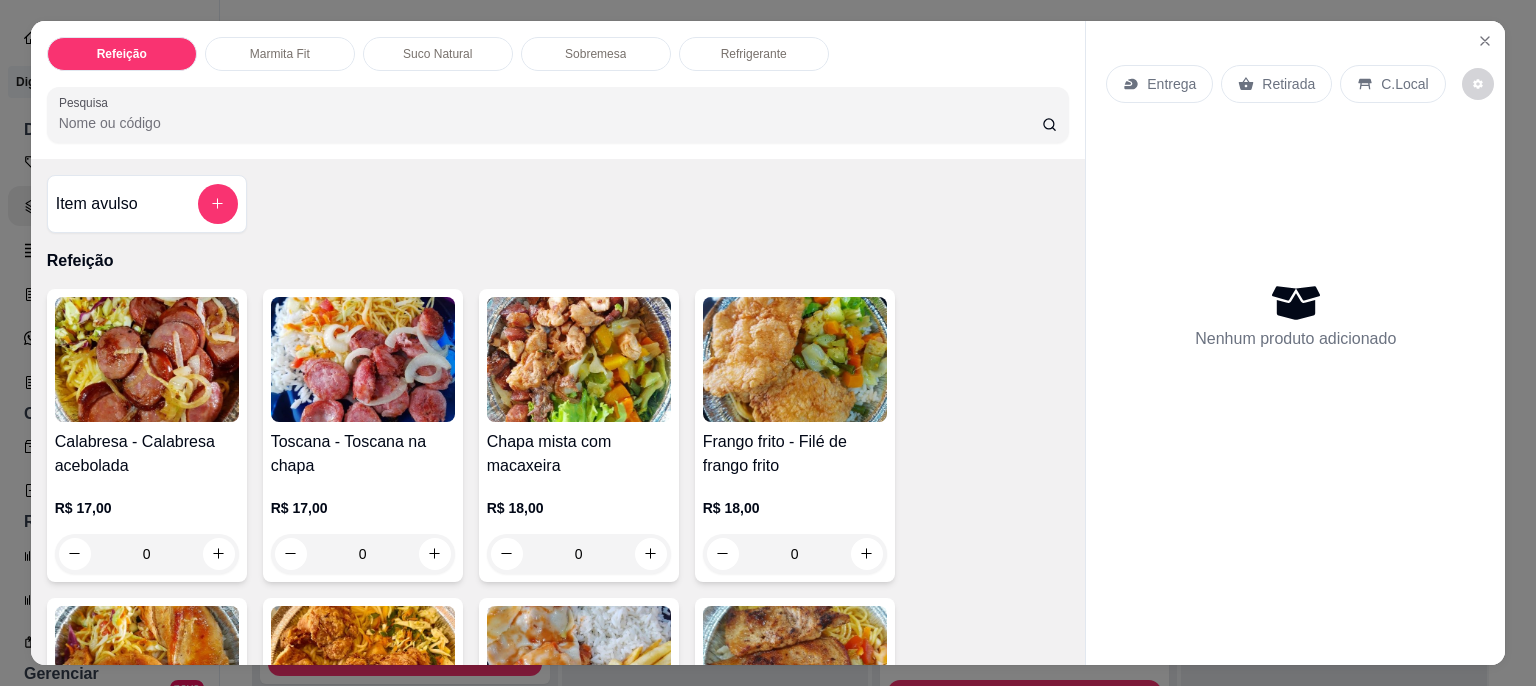 click on "Pesquisa" at bounding box center (550, 123) 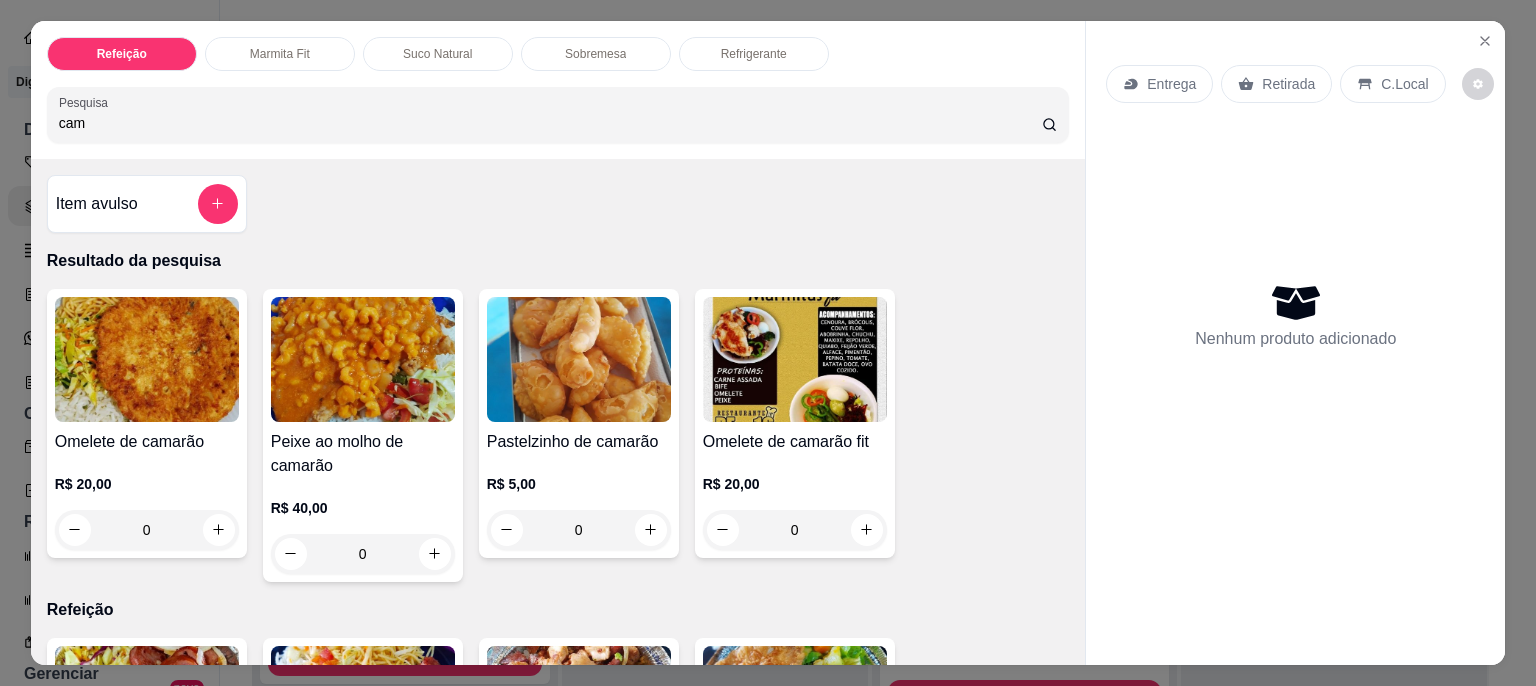 type on "cam" 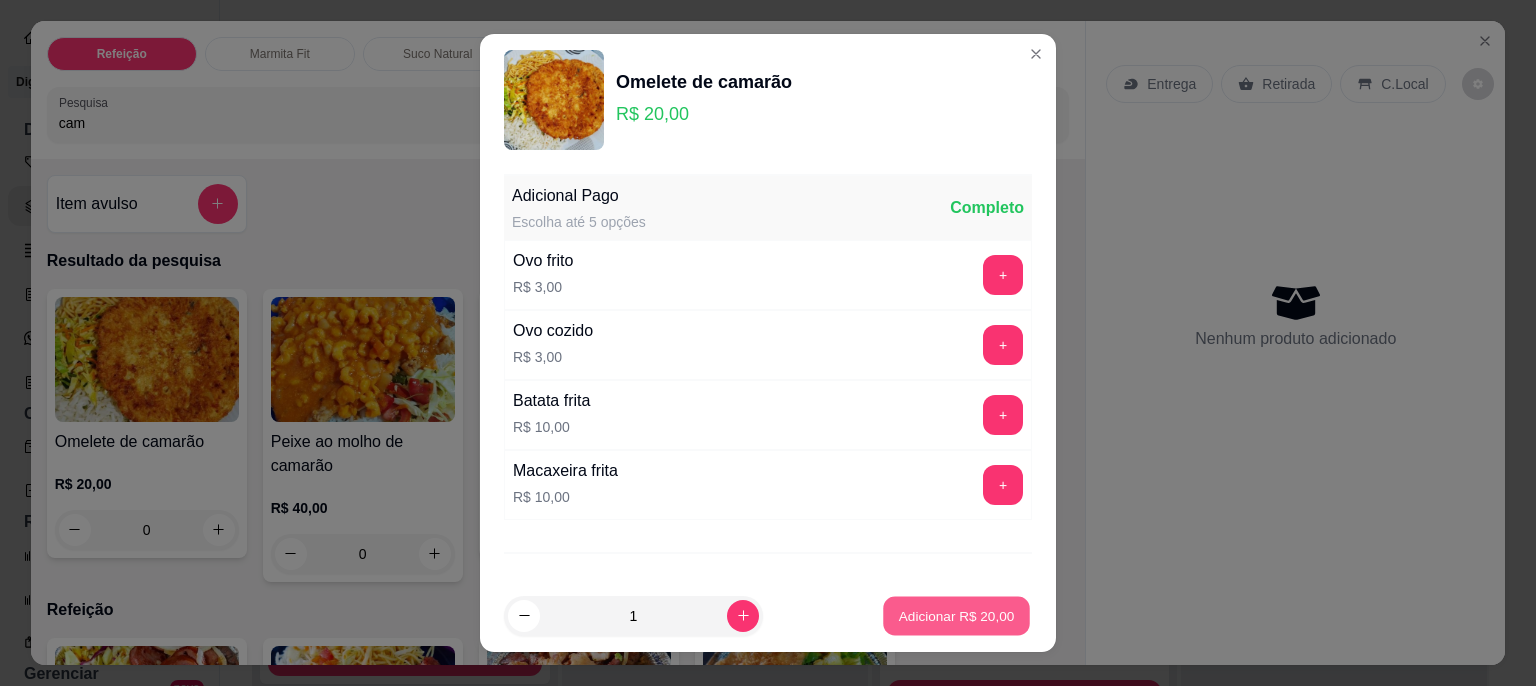 click on "Adicionar   R$ 20,00" at bounding box center [957, 615] 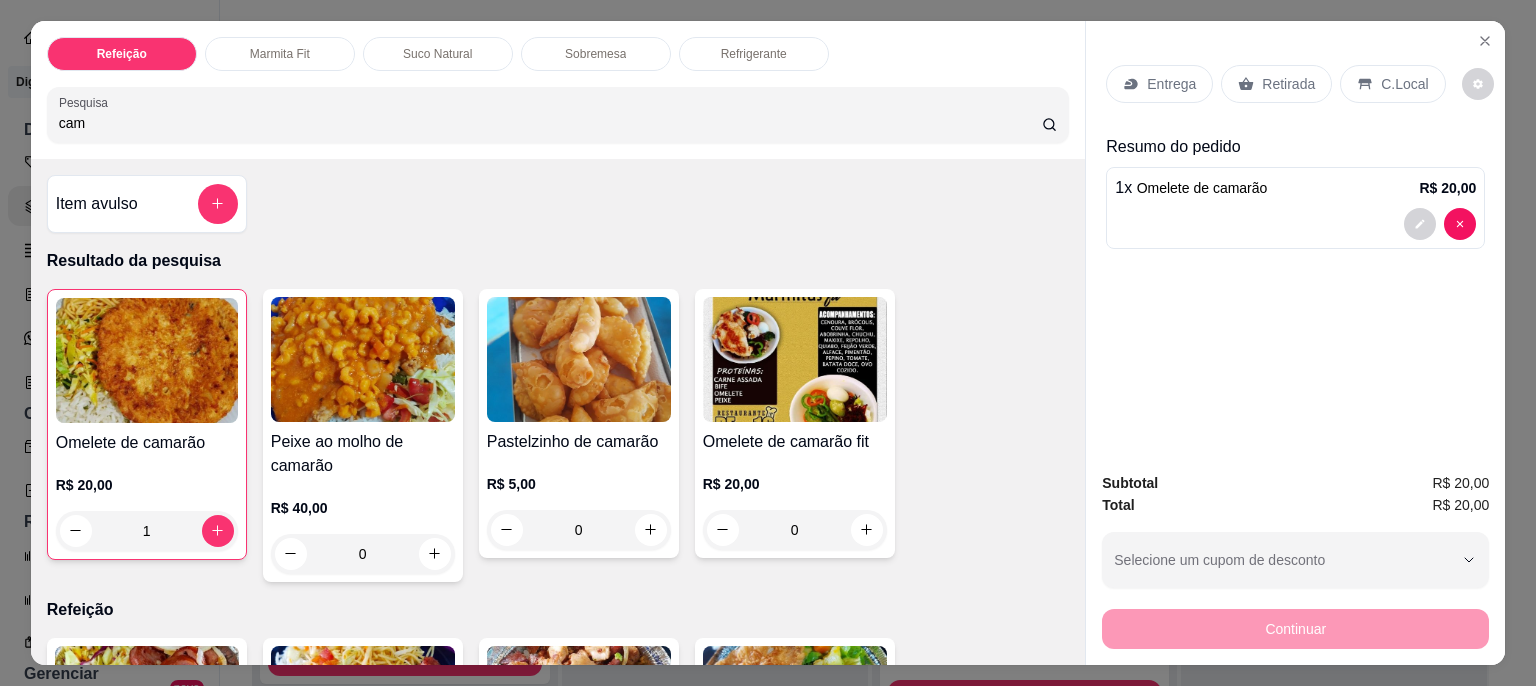 click on "Entrega" at bounding box center (1171, 84) 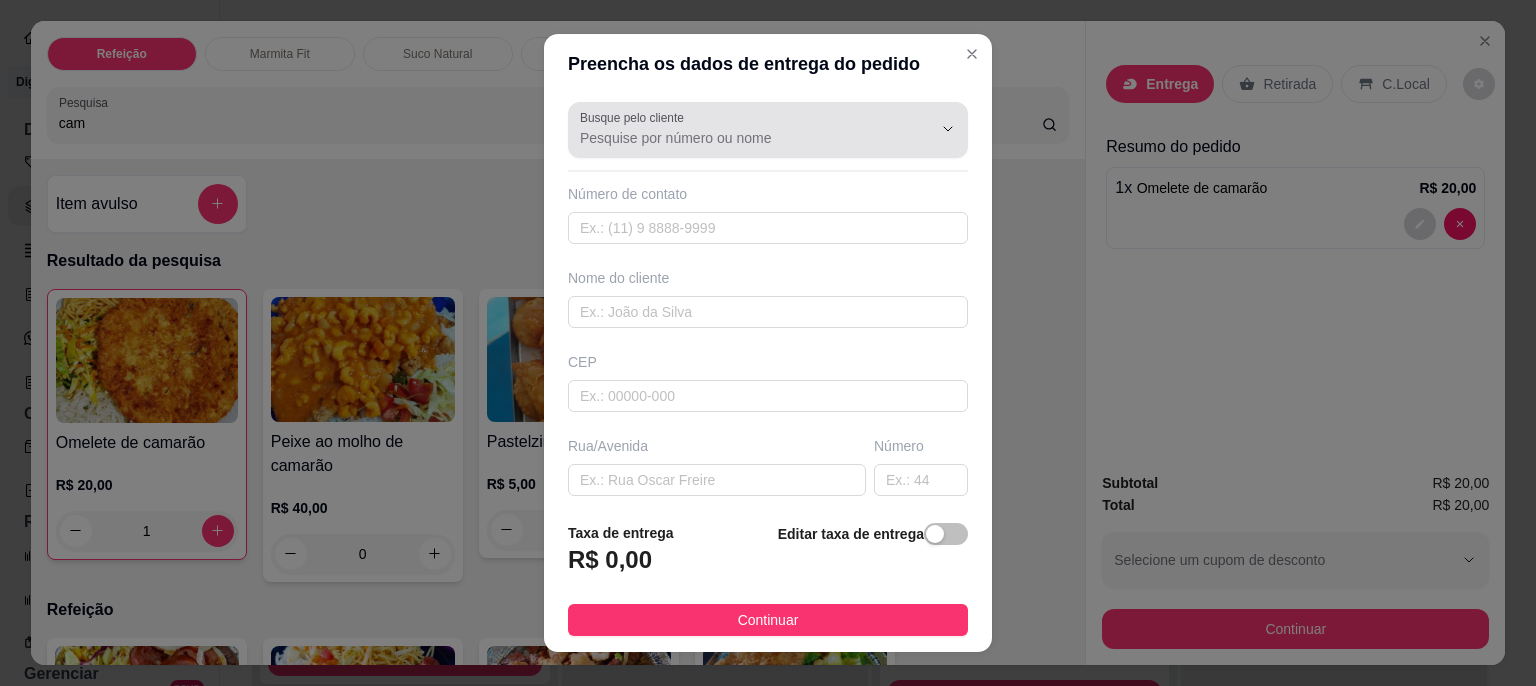 click at bounding box center [768, 130] 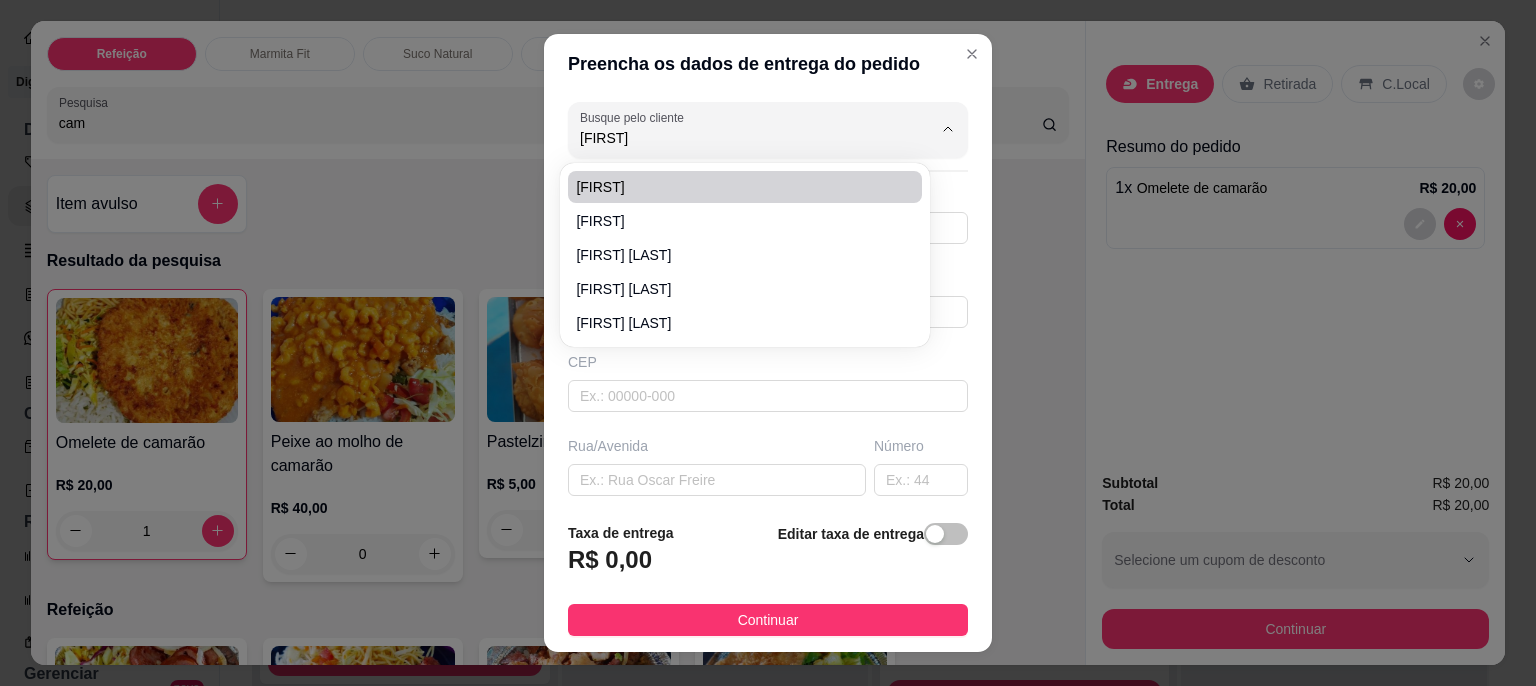 click on "[FIRST]" at bounding box center (735, 187) 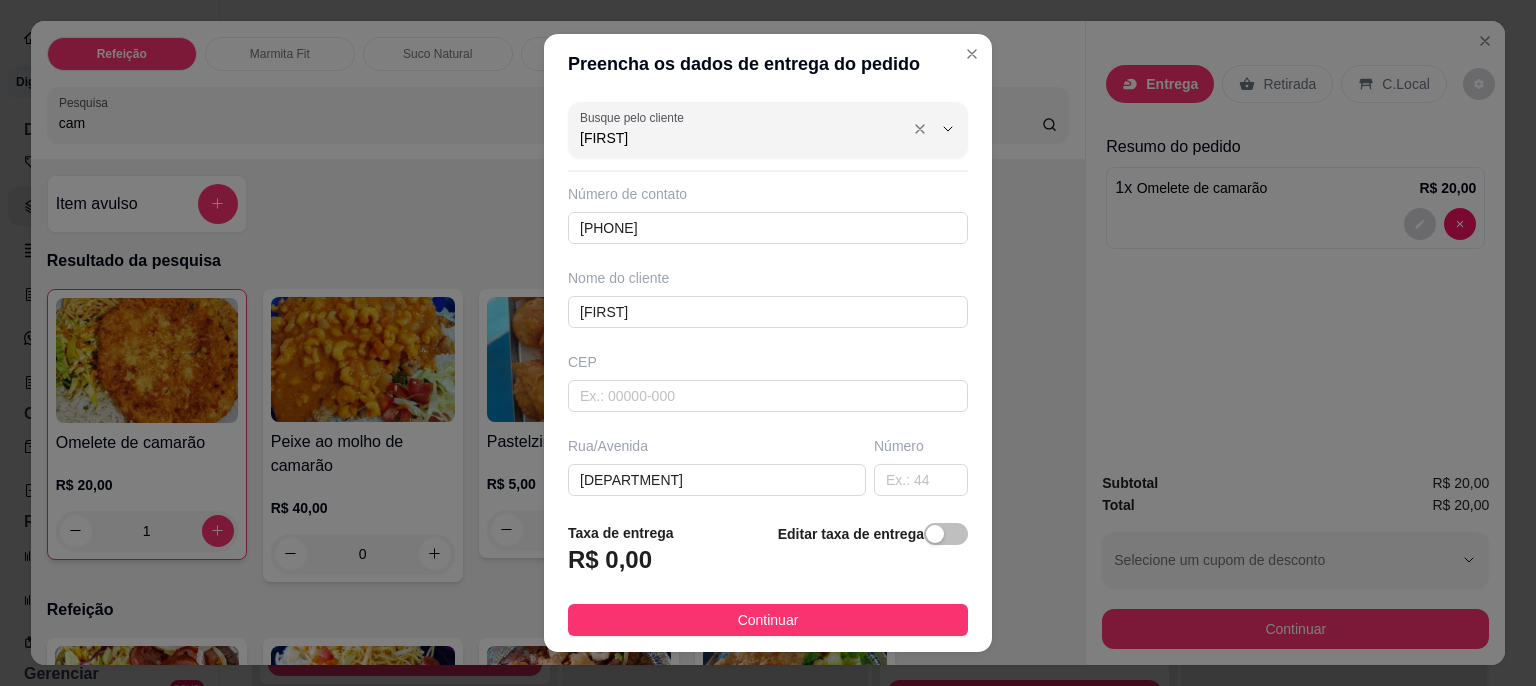 click on "[FIRST]" at bounding box center (740, 138) 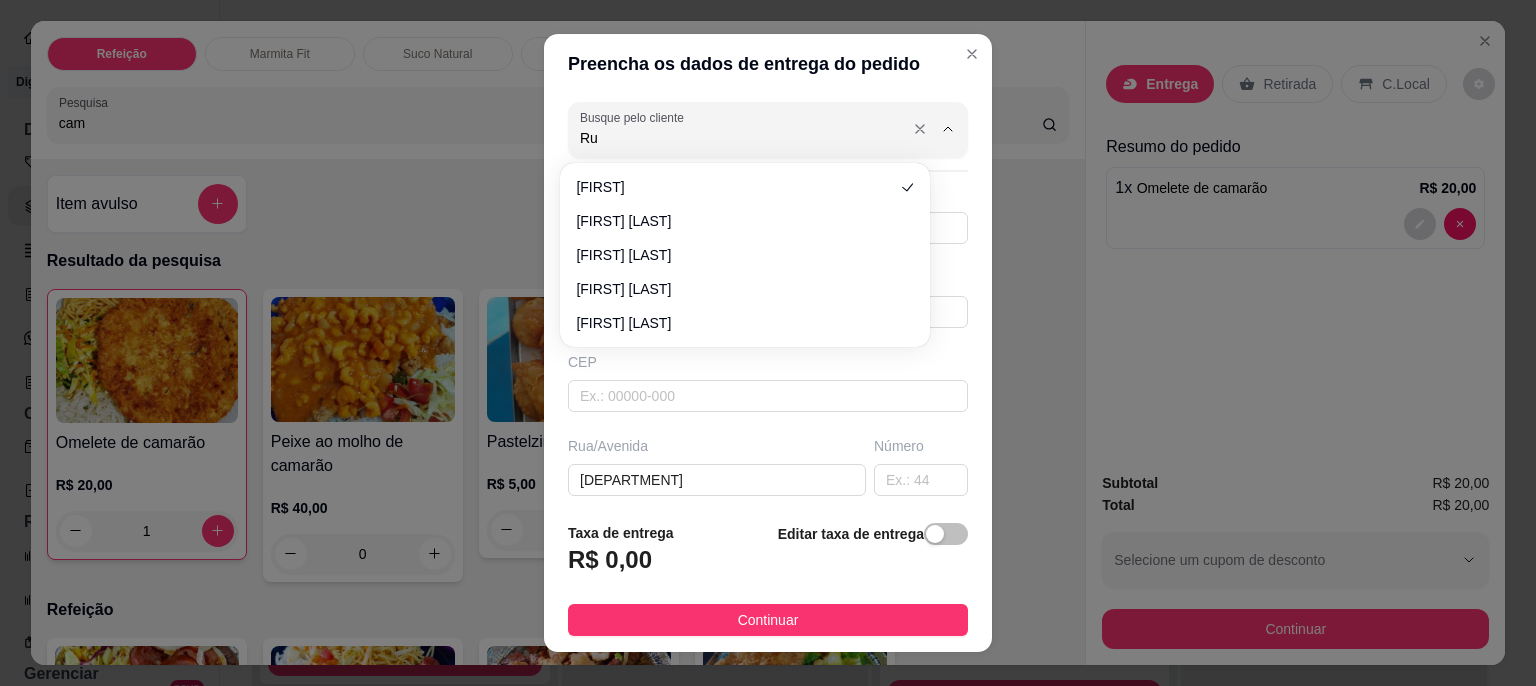 type on "R" 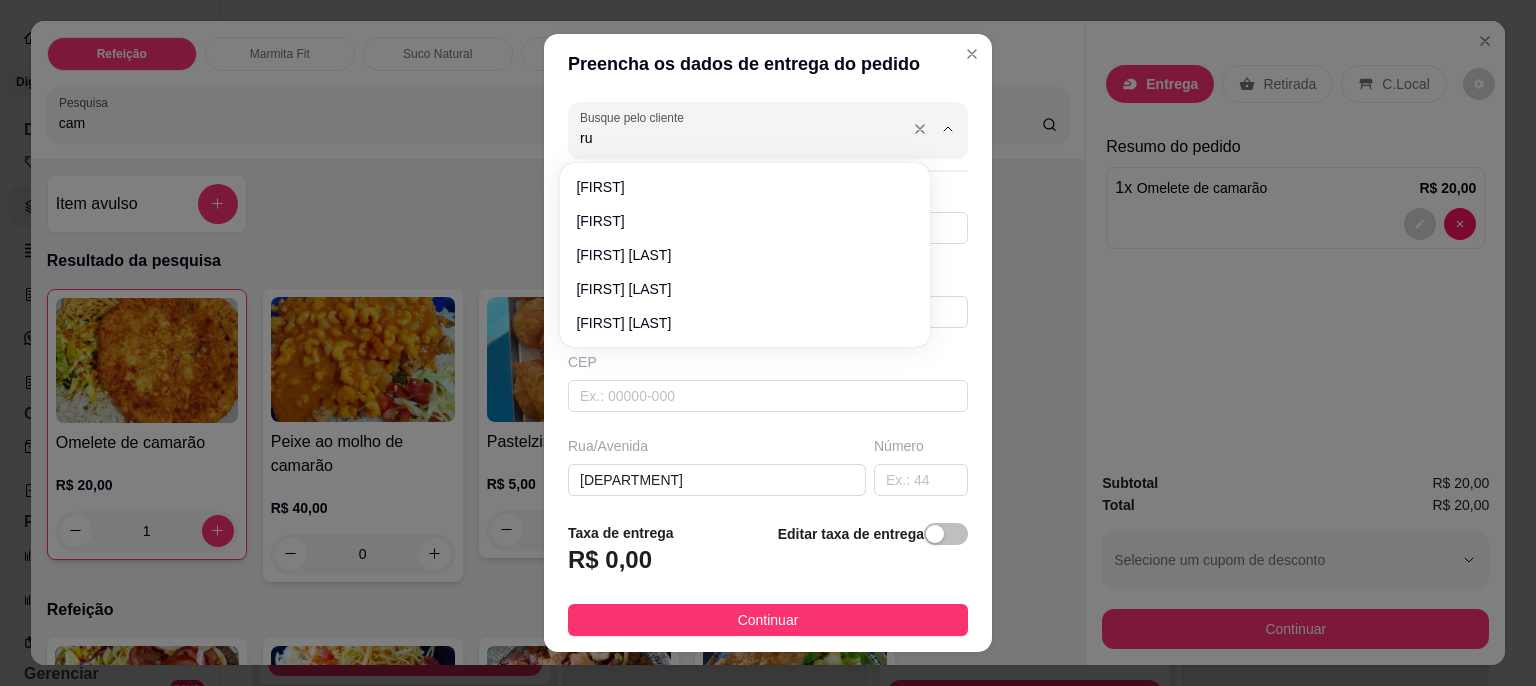 type on "r" 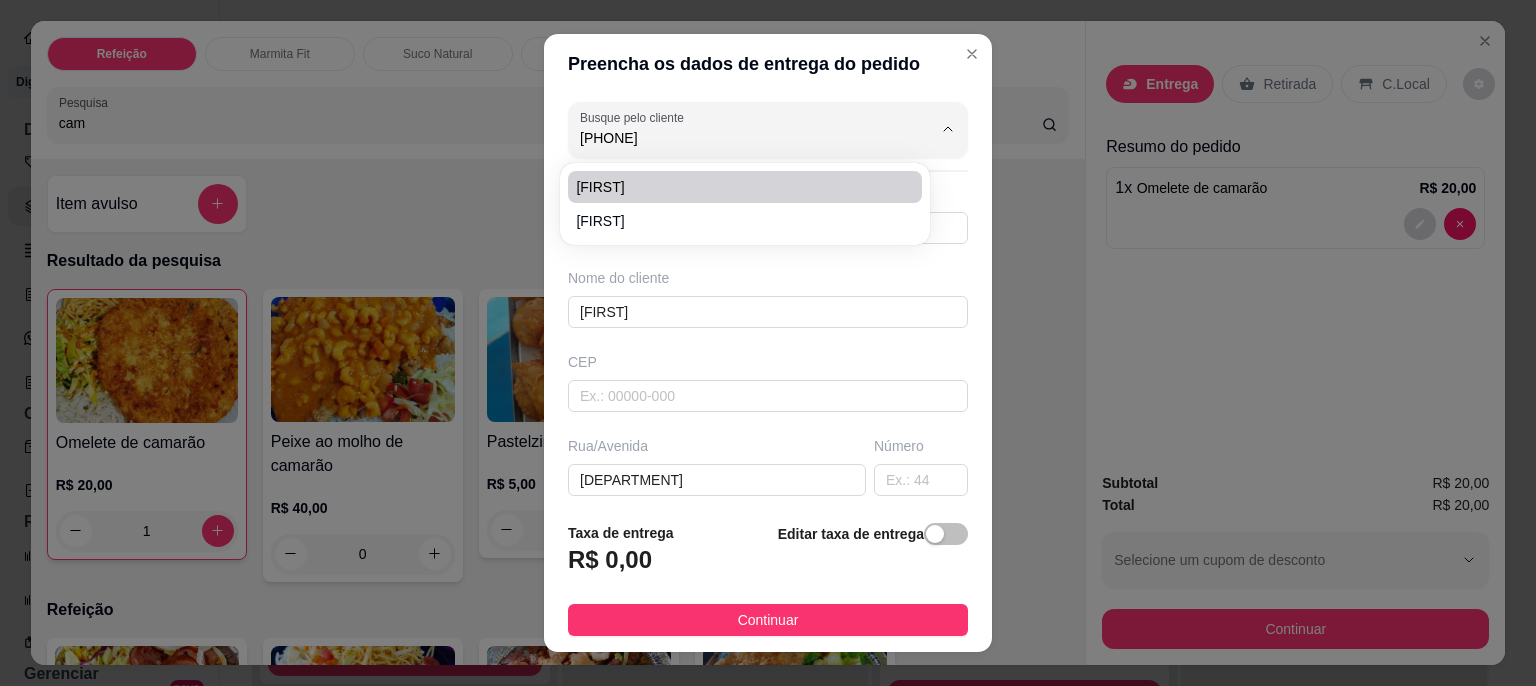 click on "[FIRST]" at bounding box center (735, 187) 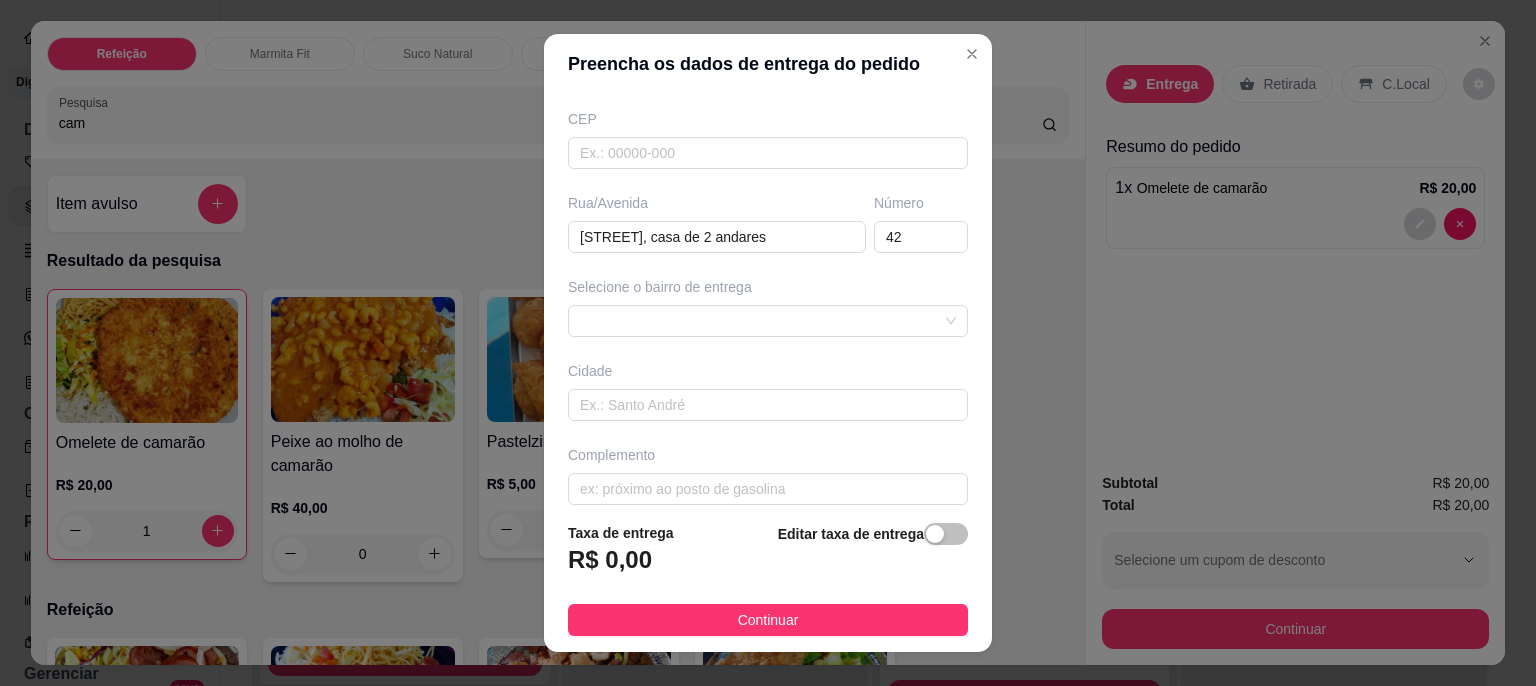 scroll, scrollTop: 260, scrollLeft: 0, axis: vertical 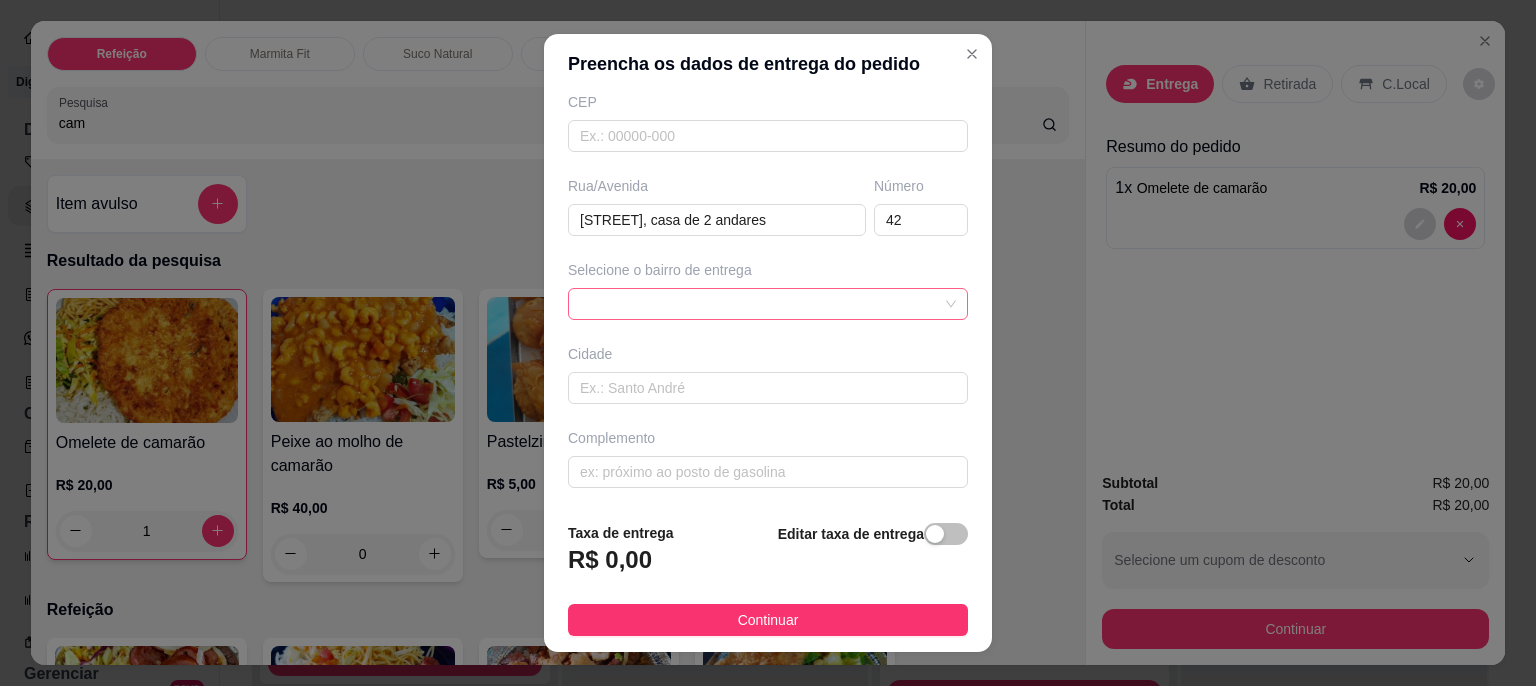 click at bounding box center (768, 304) 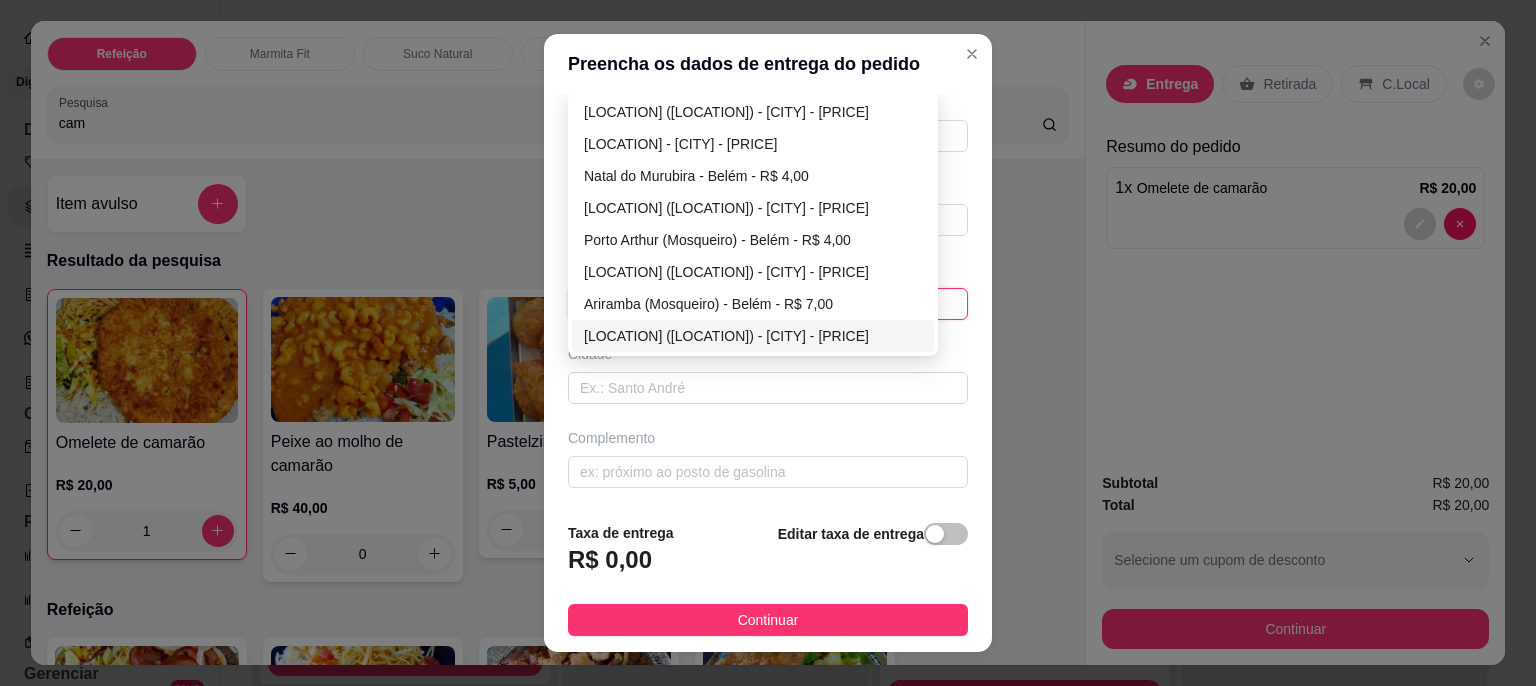 click on "[LOCATION] ([LOCATION]) - [CITY] - [PRICE]" at bounding box center [753, 336] 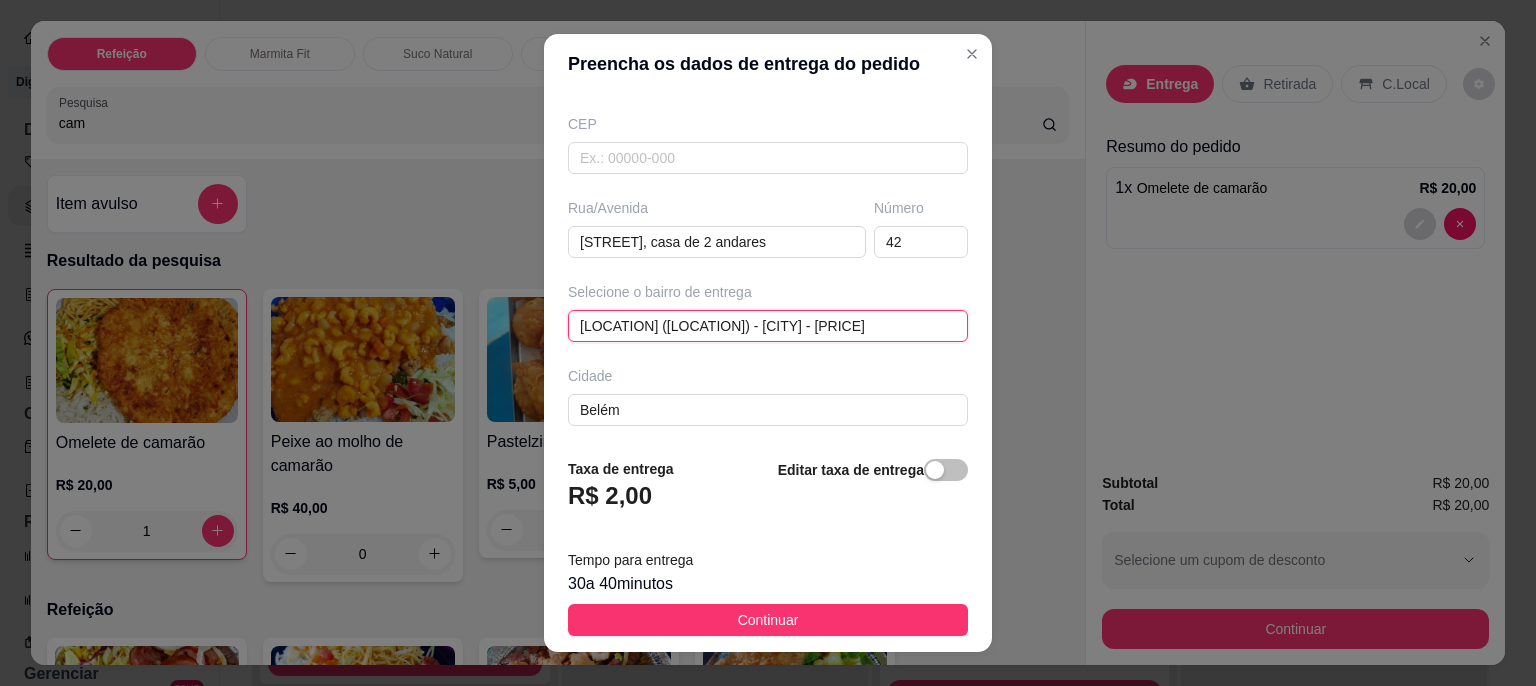 scroll, scrollTop: 260, scrollLeft: 0, axis: vertical 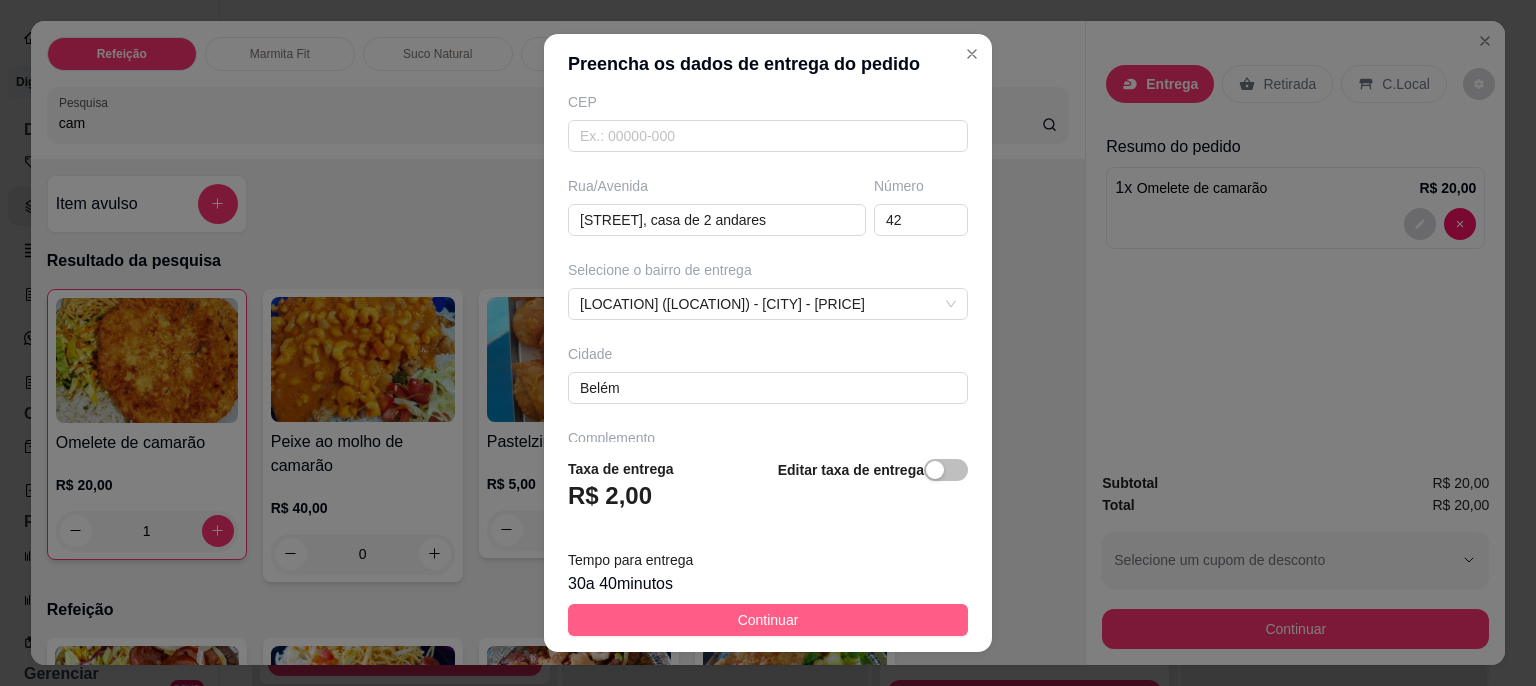 click on "Continuar" at bounding box center (768, 620) 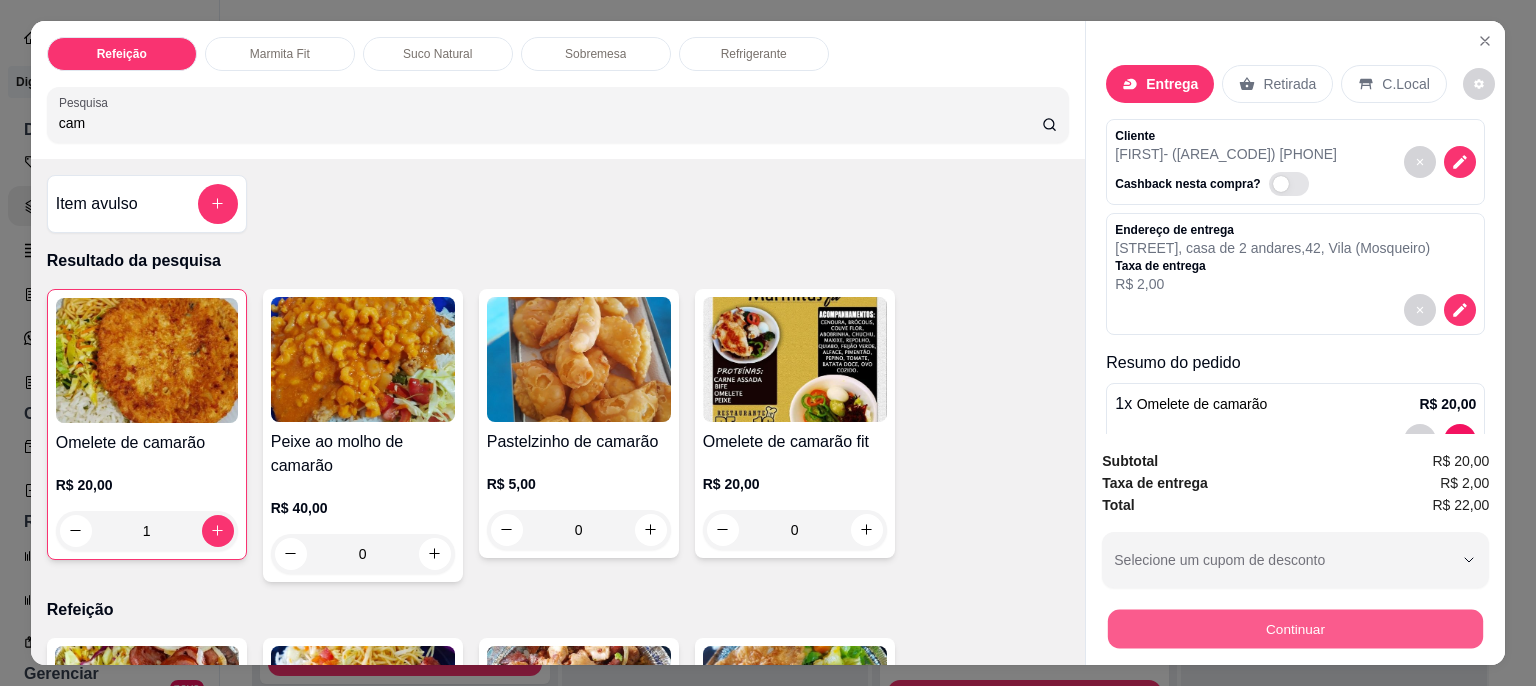 click on "Continuar" at bounding box center (1295, 629) 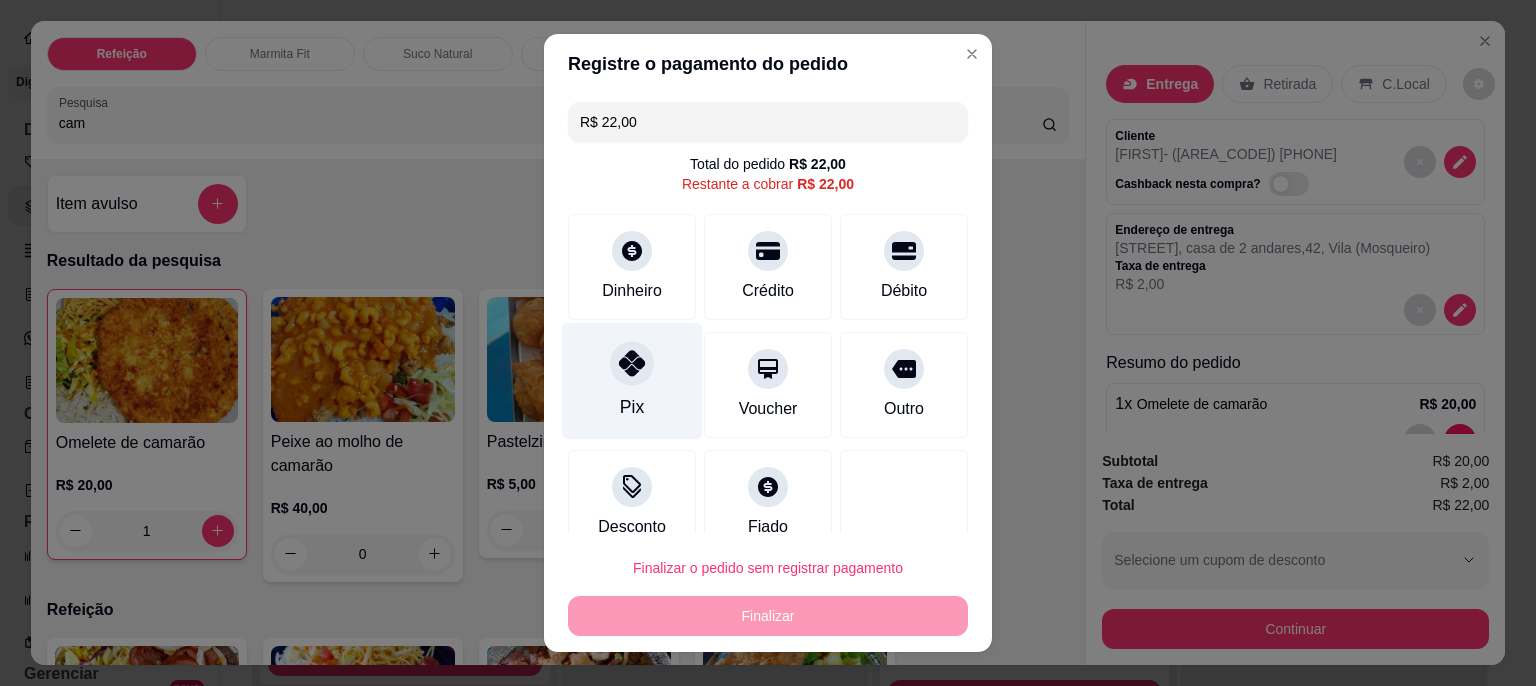 click 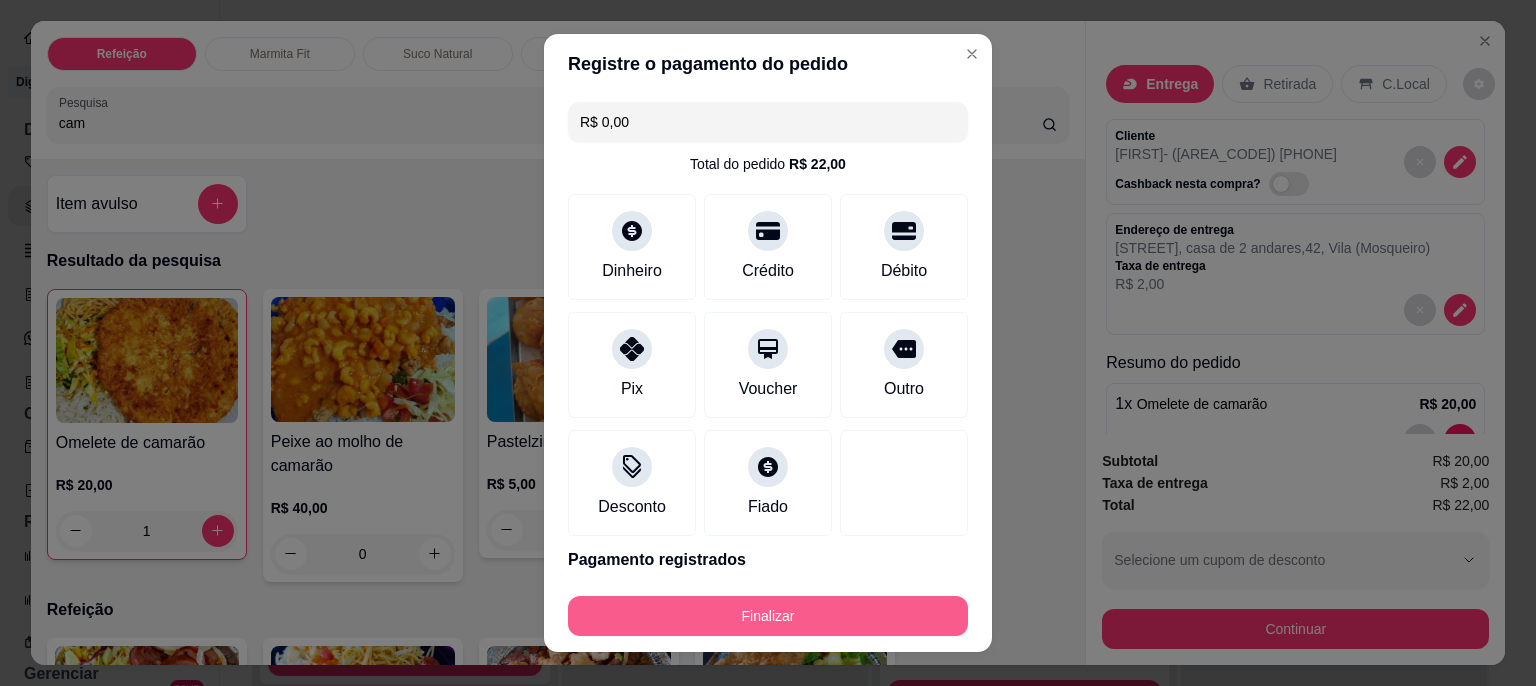 click on "Finalizar" at bounding box center [768, 616] 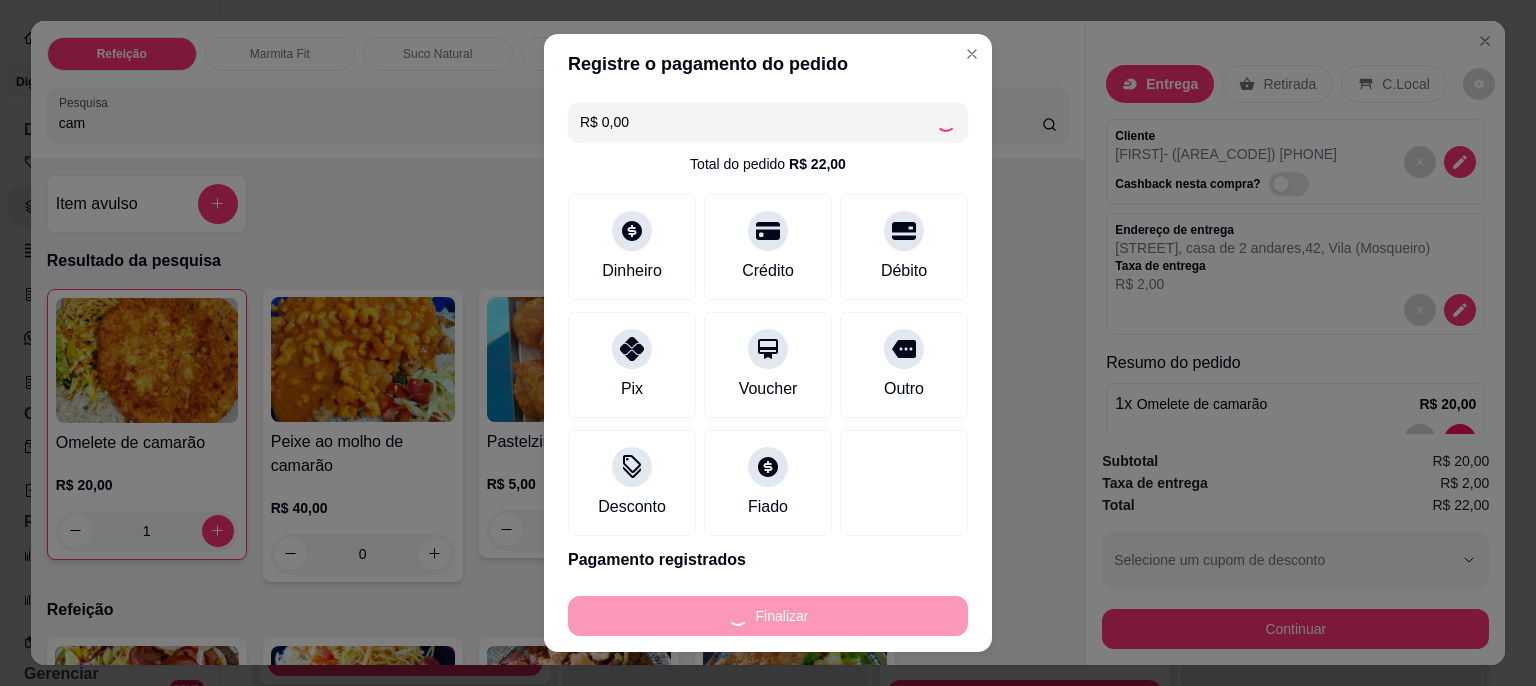 type on "0" 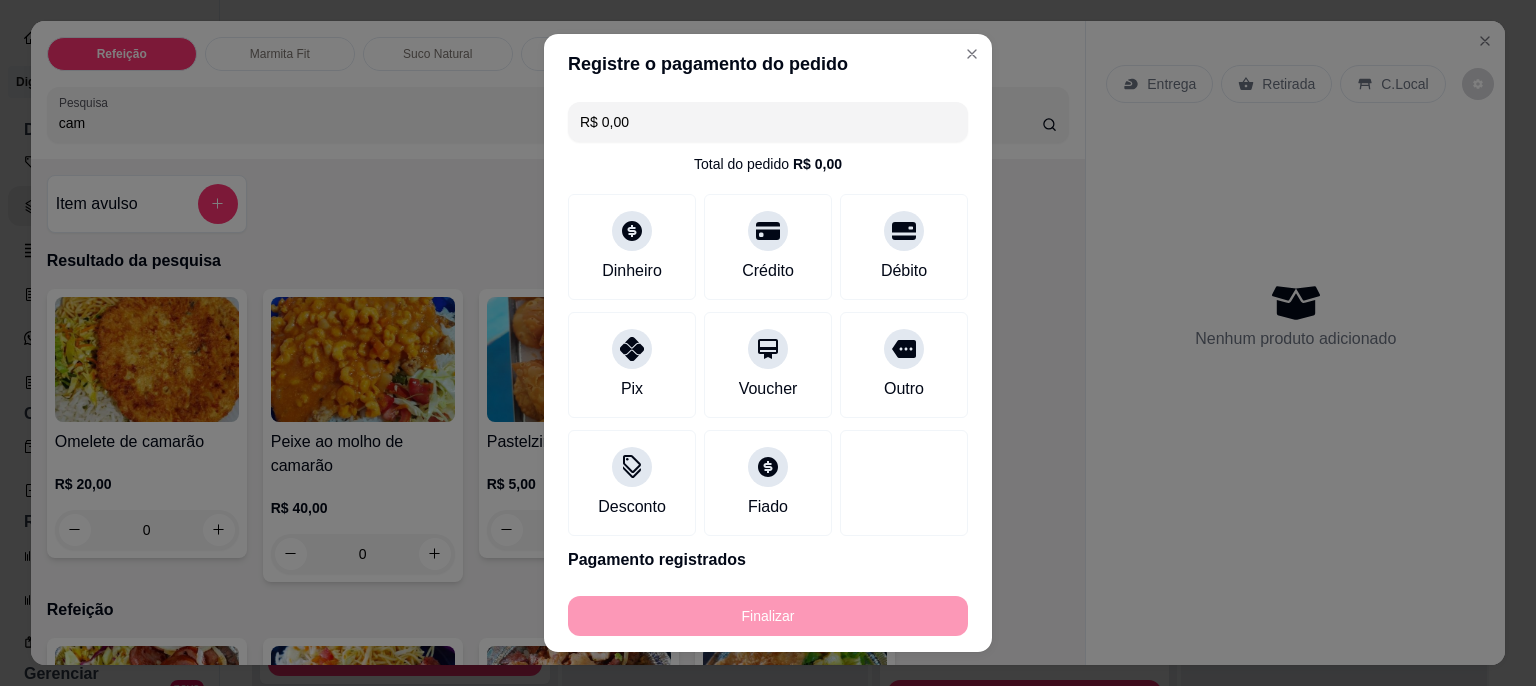 type on "-R$ 22,00" 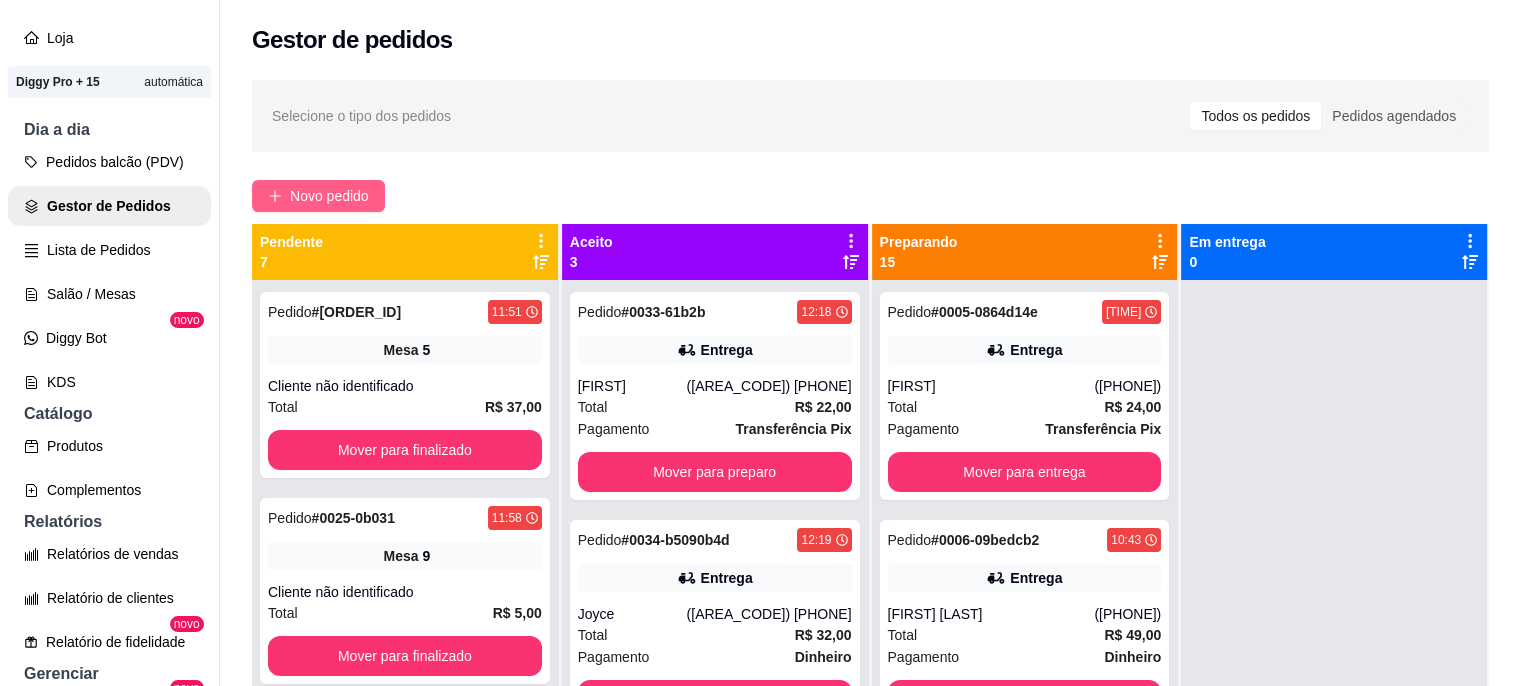 click on "Novo pedido" at bounding box center (329, 196) 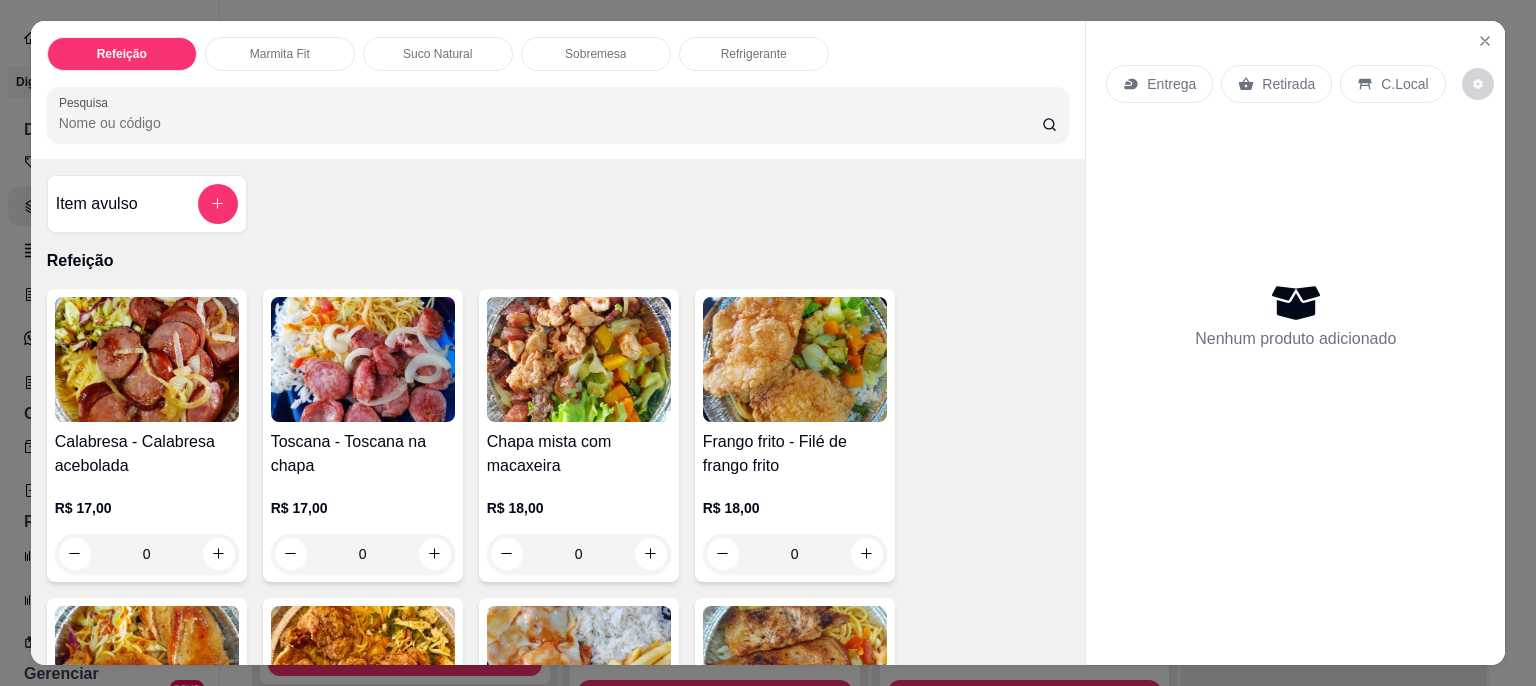 click on "Pesquisa" at bounding box center (550, 123) 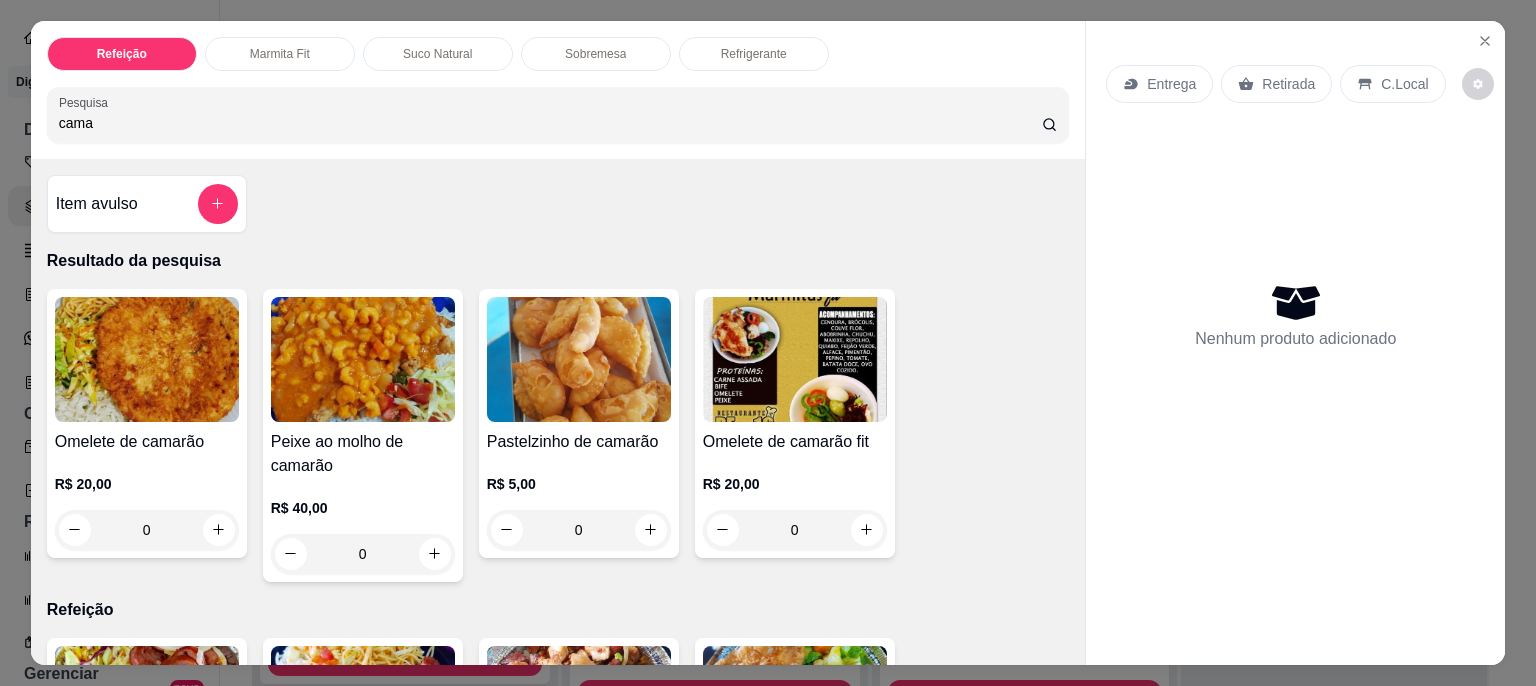 type on "cama" 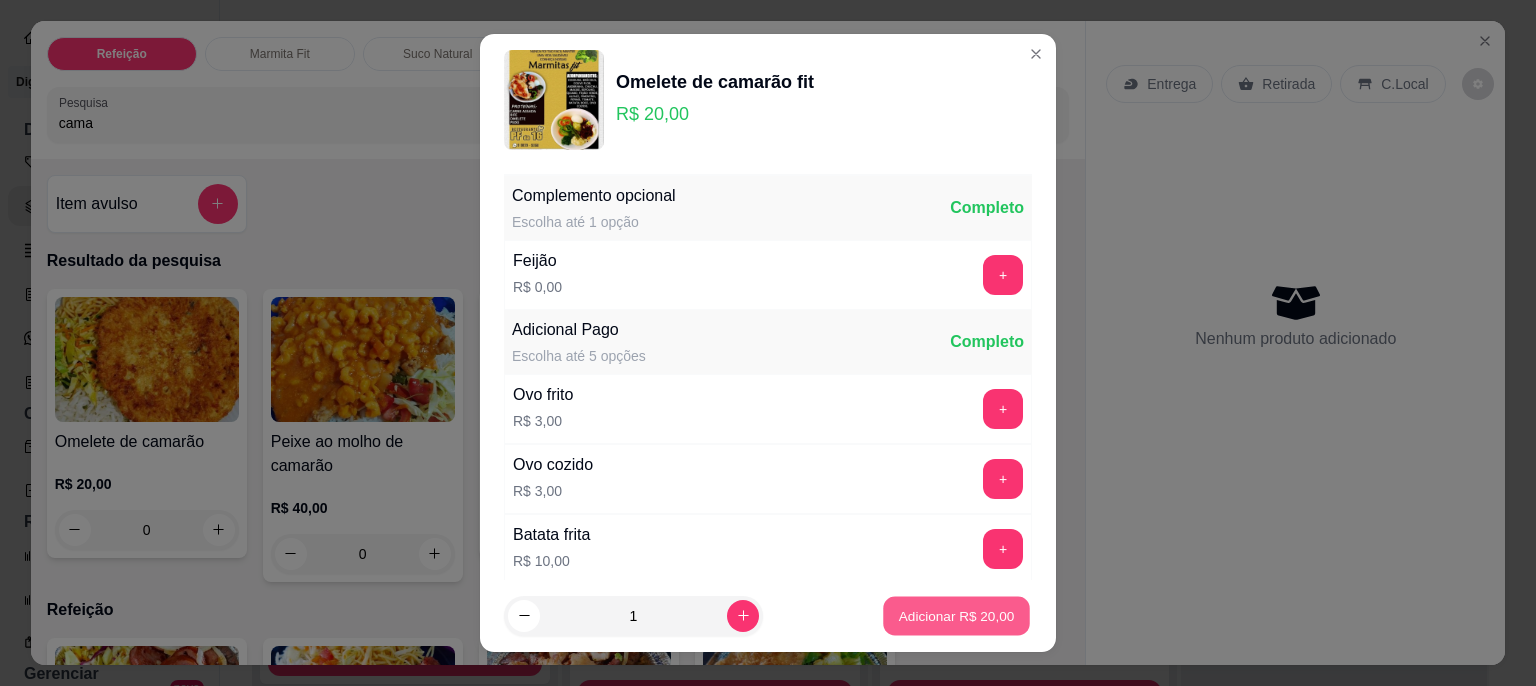 click on "Adicionar   R$ 20,00" at bounding box center (957, 615) 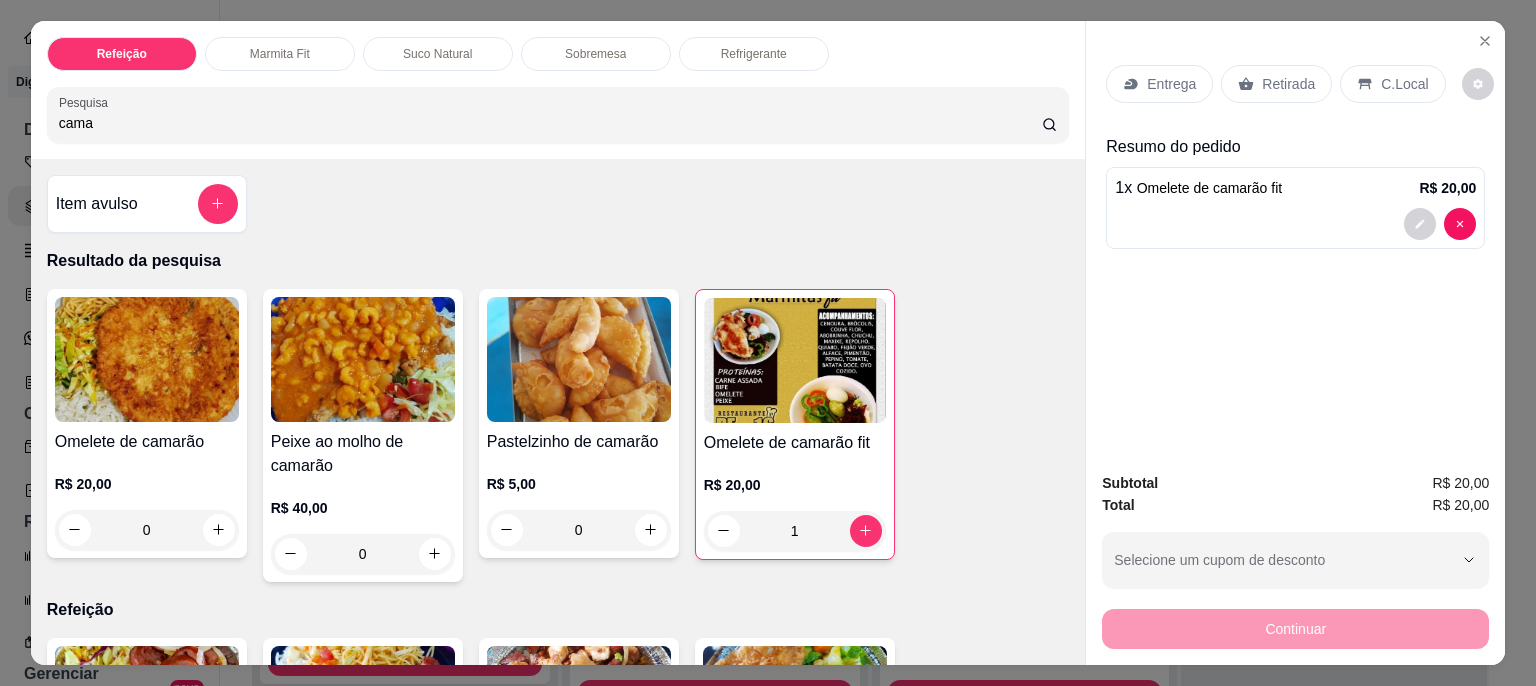 click on "cama" at bounding box center [550, 123] 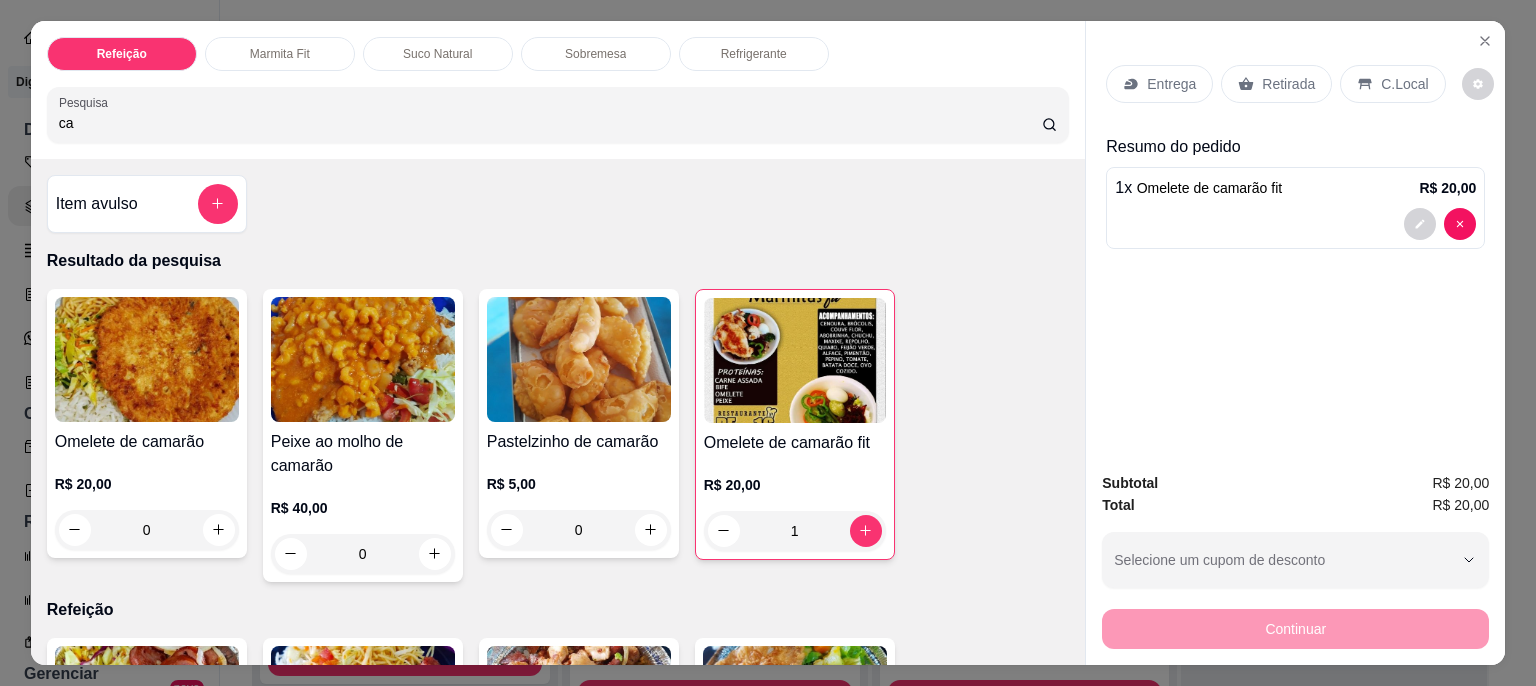 type on "c" 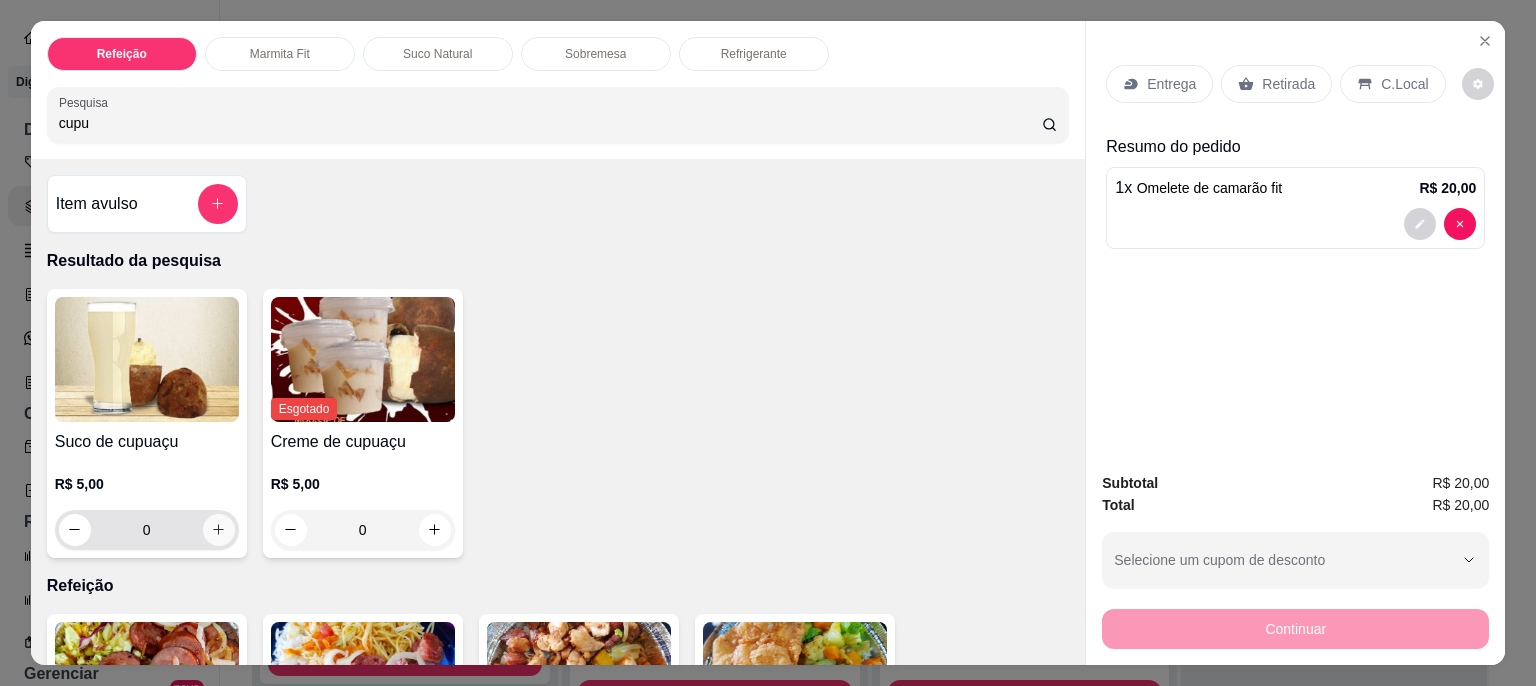 type on "cupu" 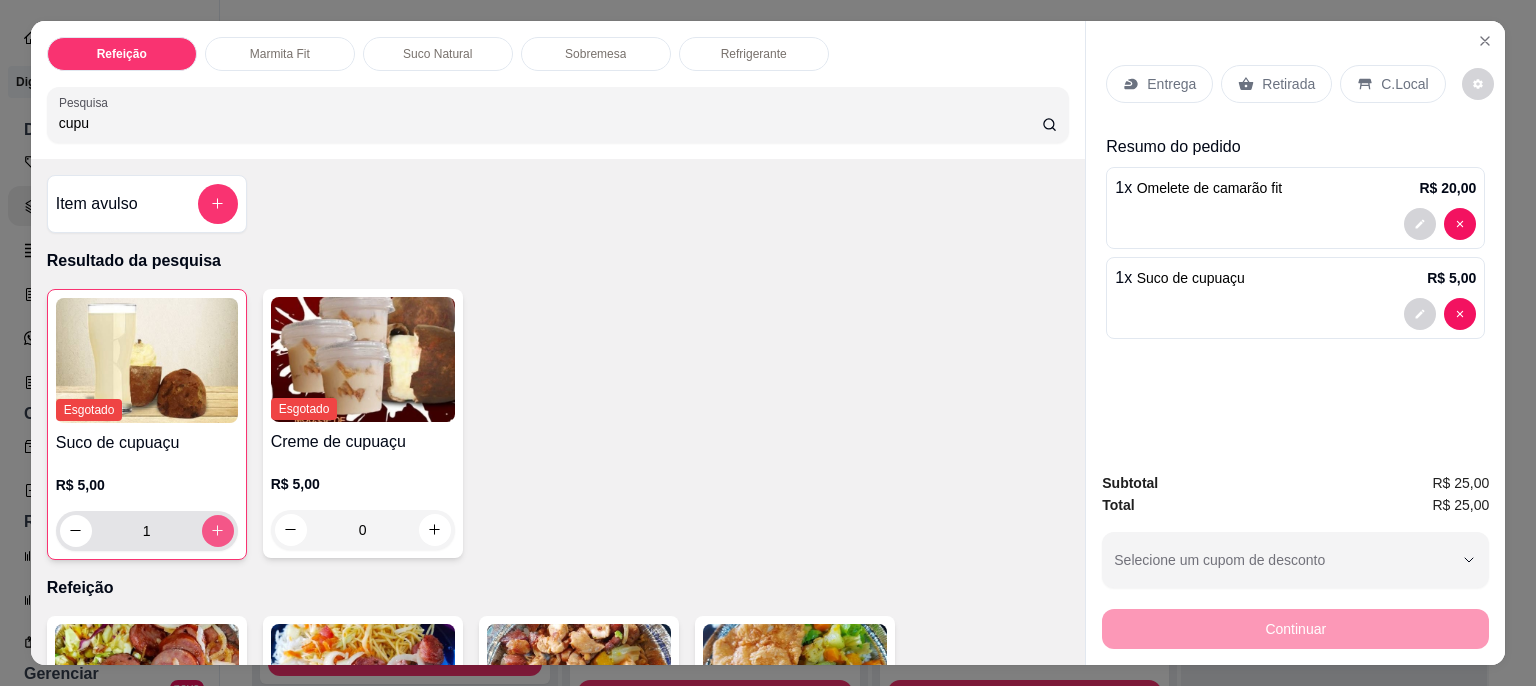 type on "1" 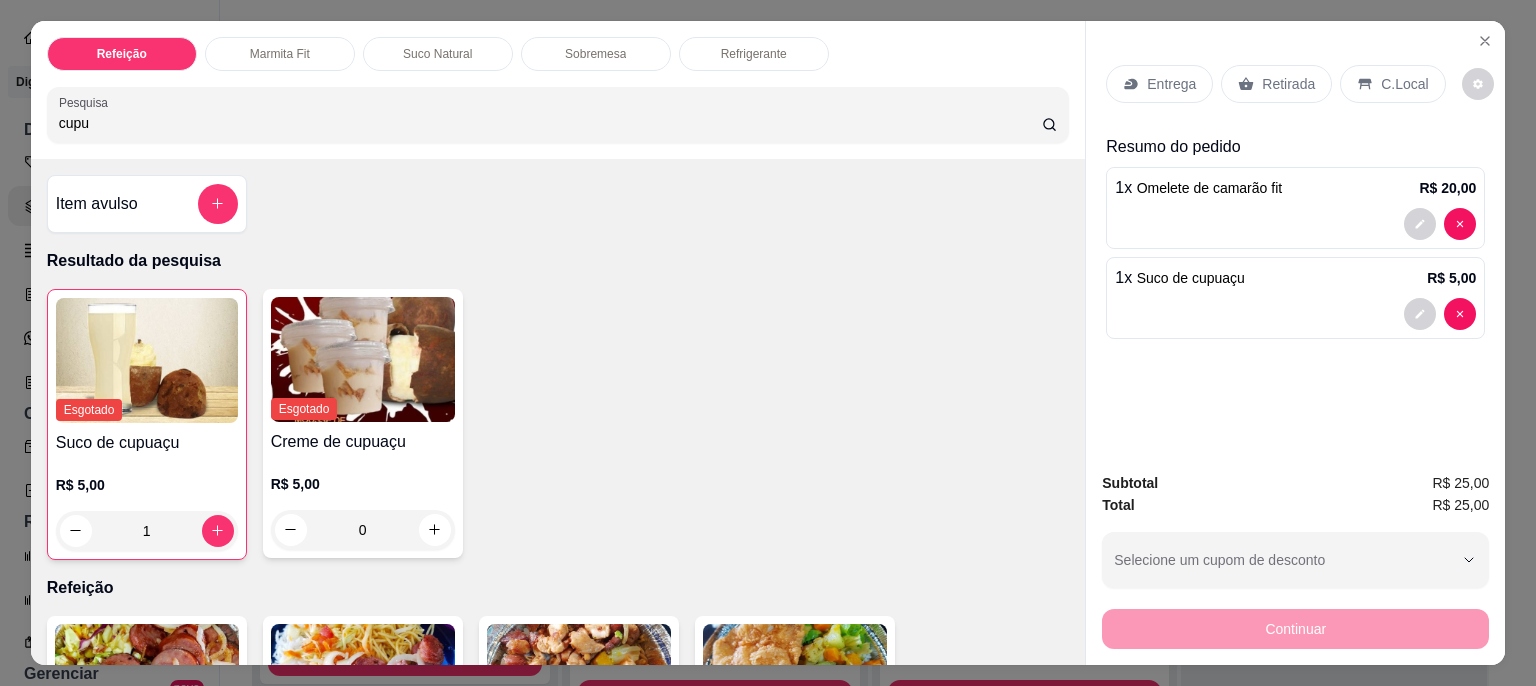 click on "cupu" at bounding box center [550, 123] 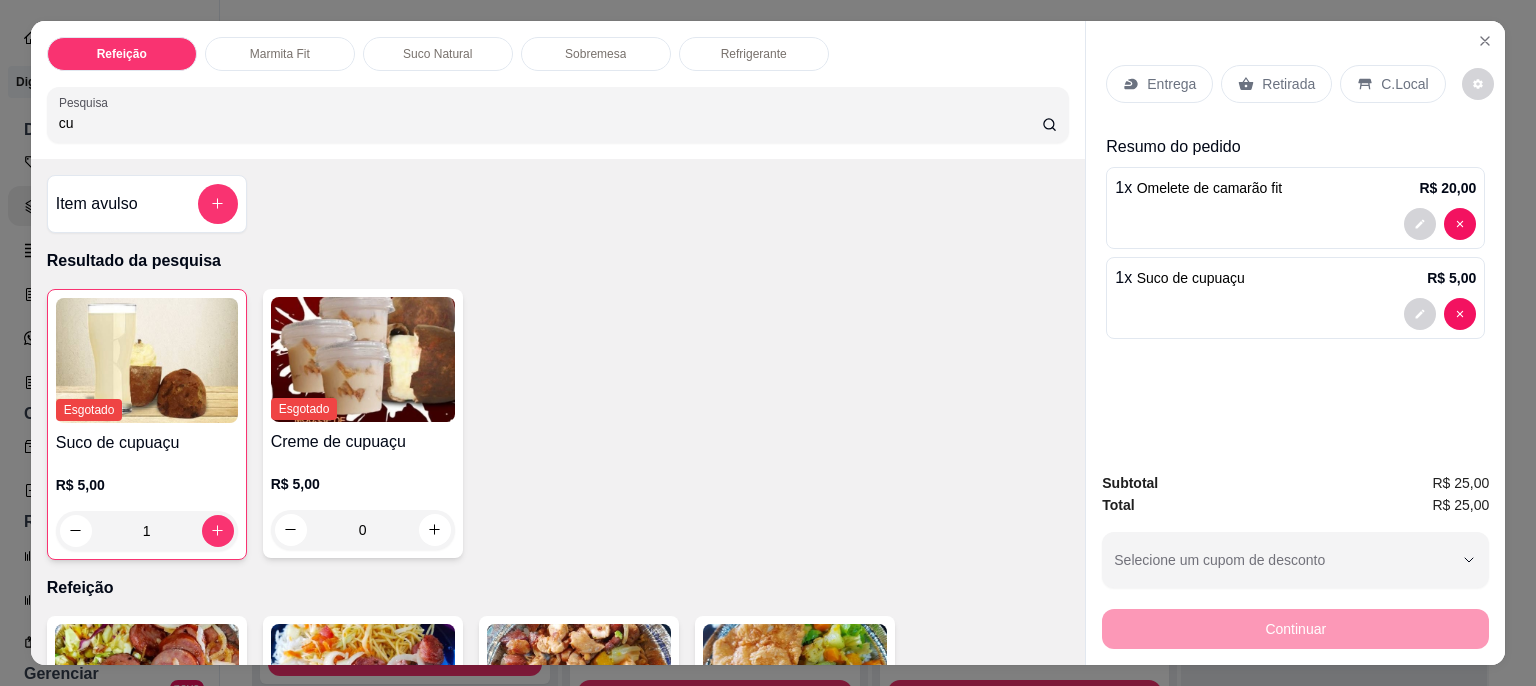 type on "c" 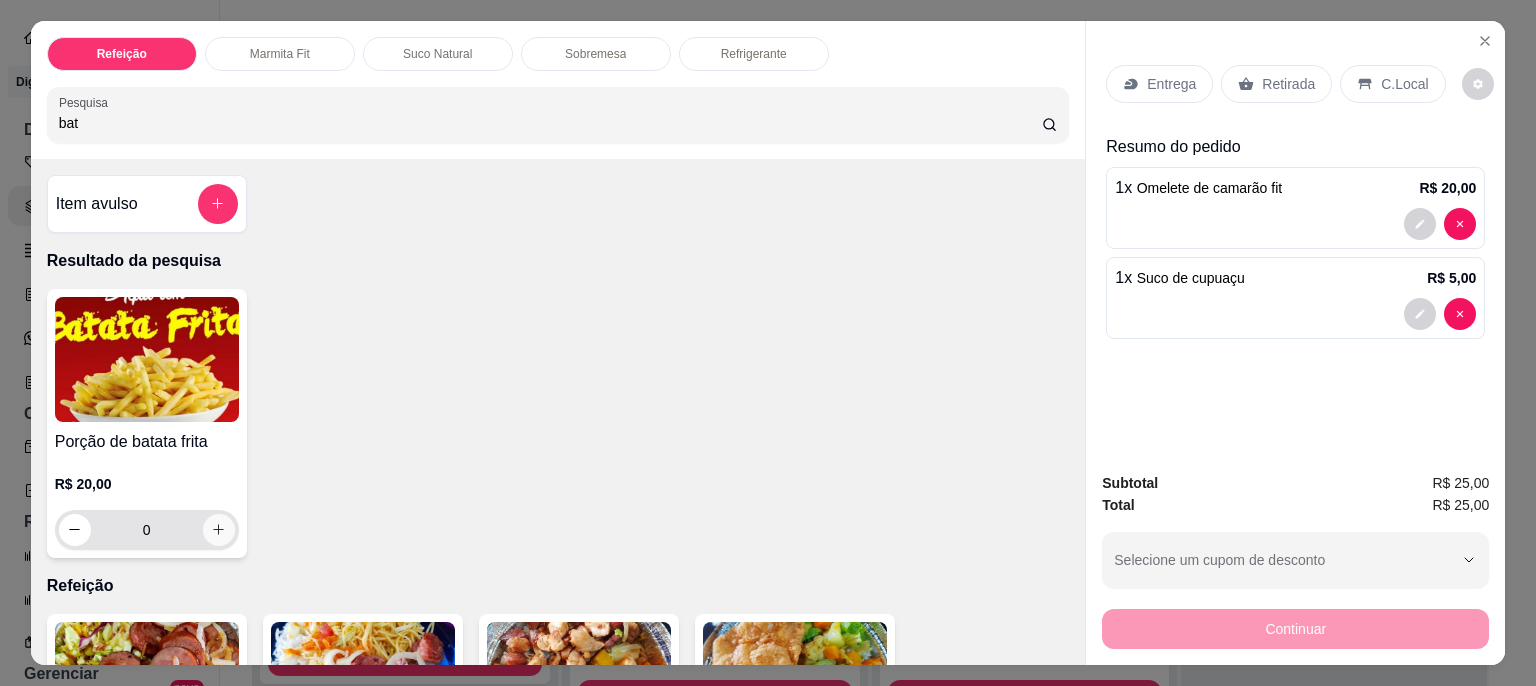 type on "bat" 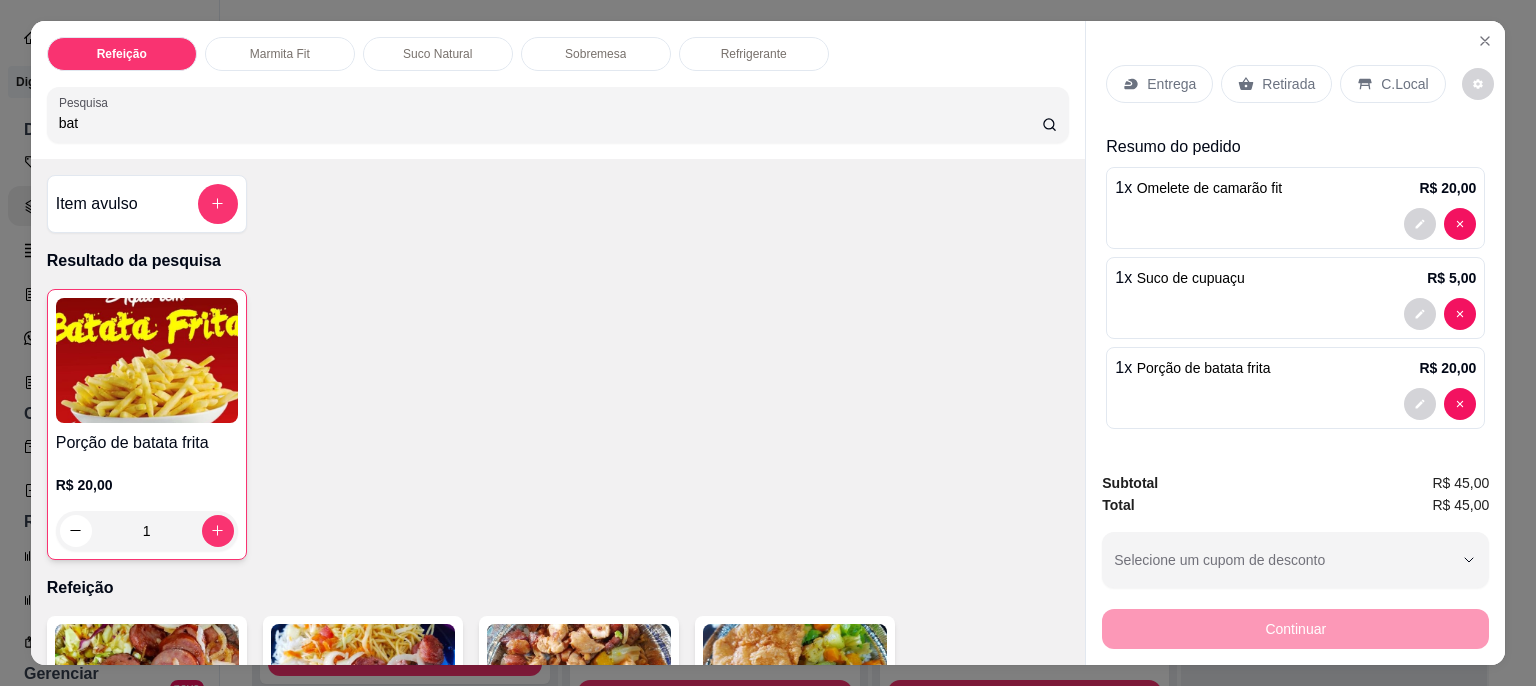 click on "Entrega" at bounding box center [1171, 84] 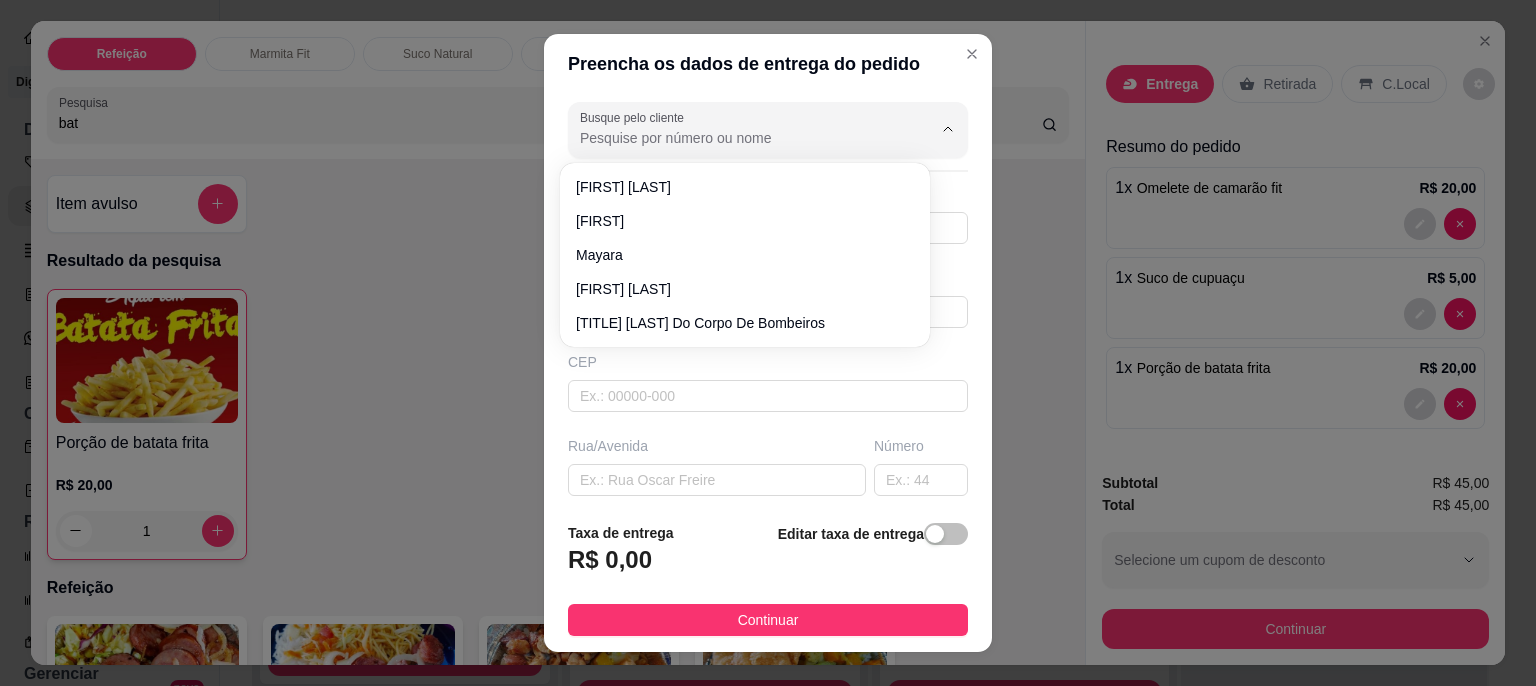 click on "Busque pelo cliente" at bounding box center (740, 138) 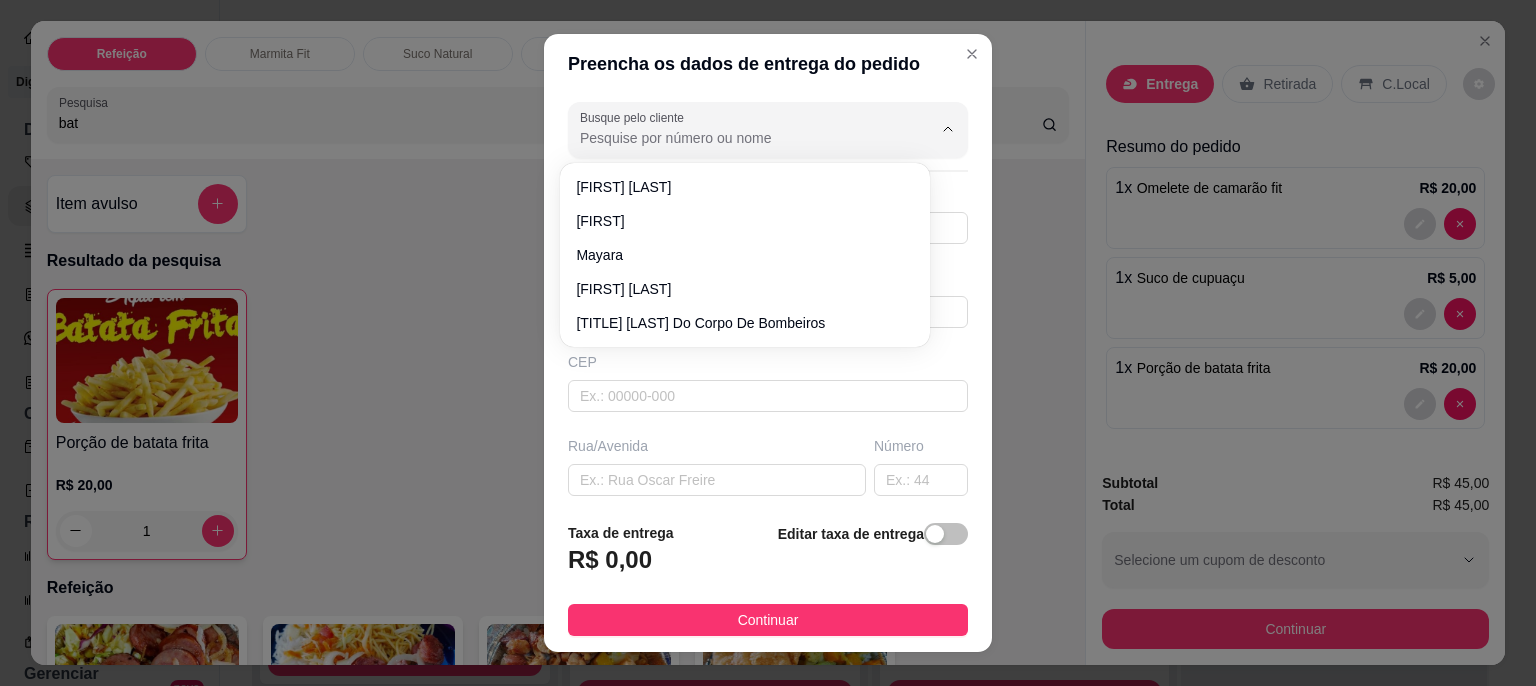 type on "r" 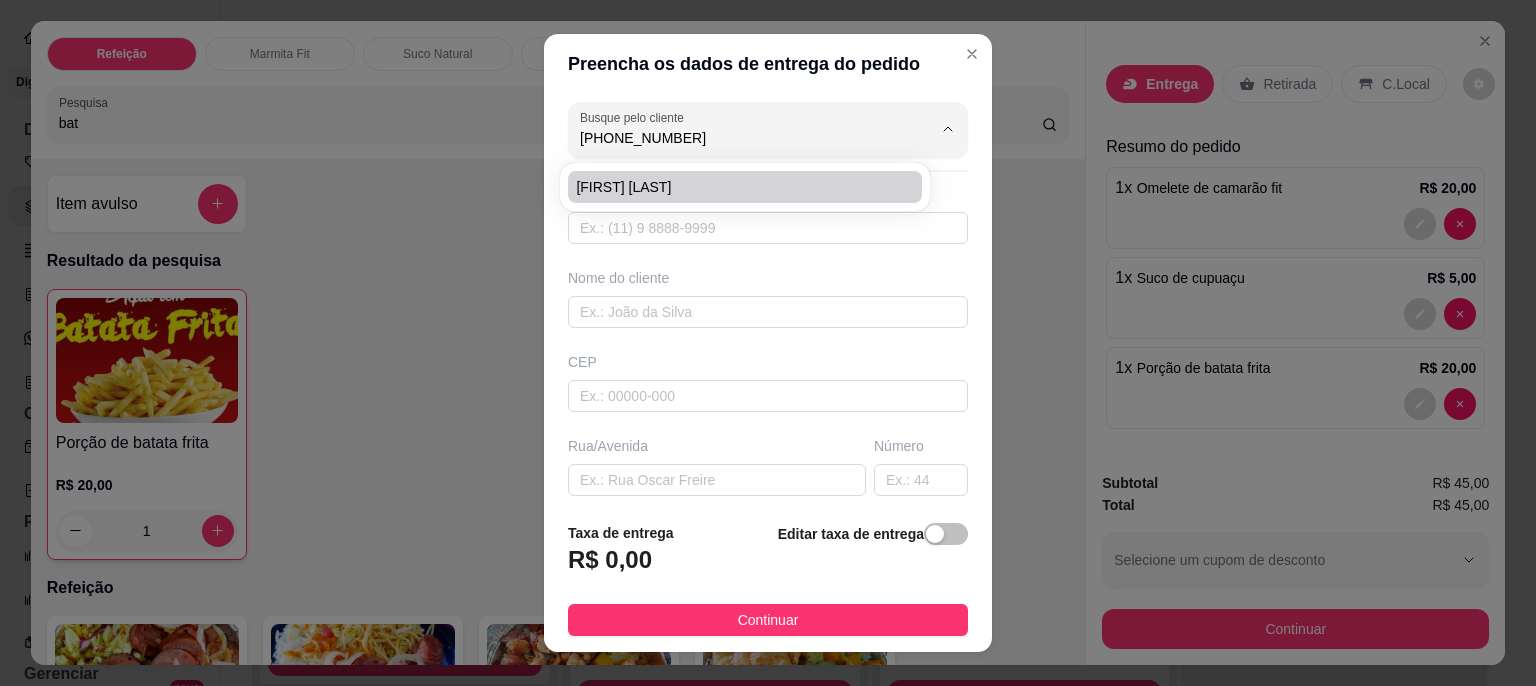 click on "[FIRST] [LAST]" at bounding box center [735, 187] 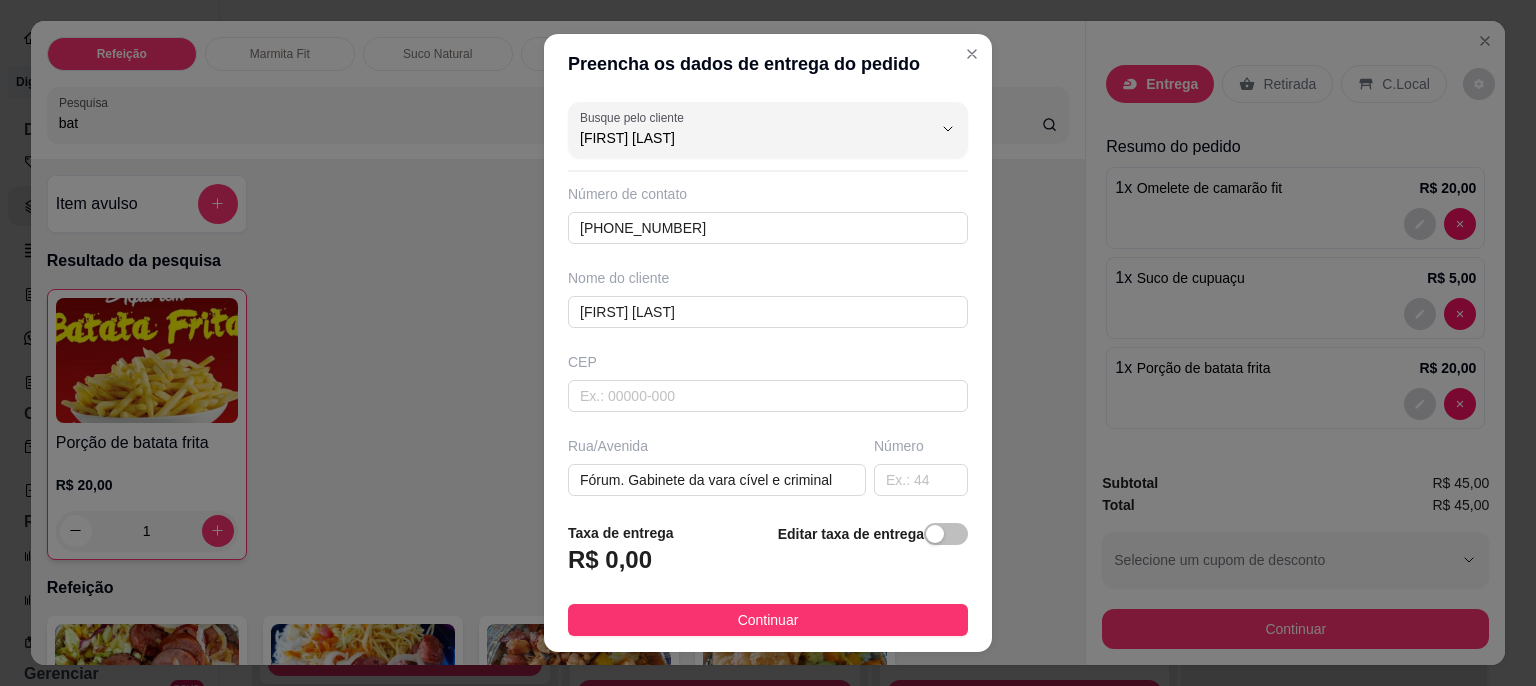 type on "[FIRST] [LAST]" 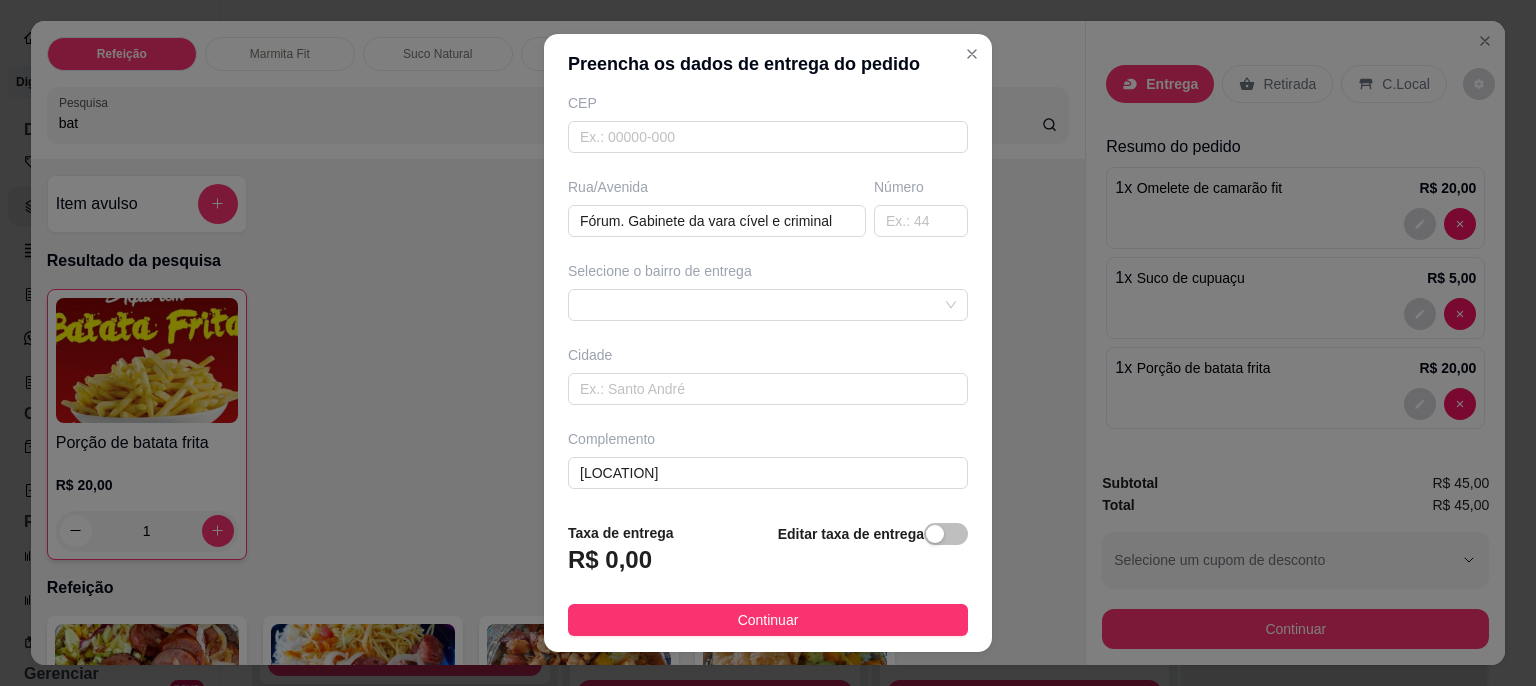 scroll, scrollTop: 260, scrollLeft: 0, axis: vertical 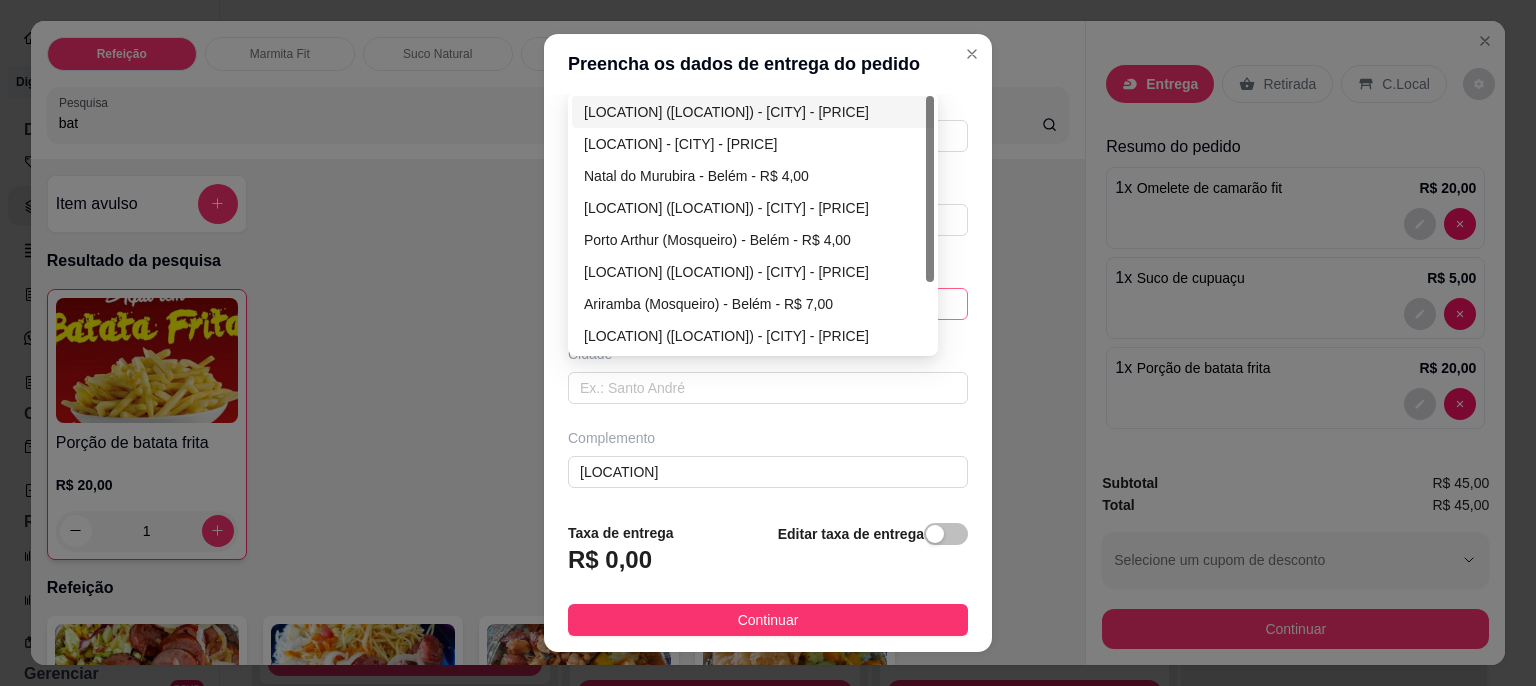 click on "[ORDER_ID] [ORDER_ID] [LOCATION] ([LOCATION]) - [CITY] - [PRICE] [LOCATION] ([LOCATION]) - [CITY] - [PRICE] [LOCATION] ([LOCATION]) - [CITY] - [PRICE] [LOCATION] ([LOCATION]) - [CITY] - [PRICE] [LOCATION] ([LOCATION]) - [CITY] - [PRICE] [LOCATION] ([LOCATION]) - [CITY] - [PRICE] [LOCATION] ([LOCATION]) - [CITY] - [PRICE] [LOCATION] ([LOCATION]) - [CITY] - [PRICE] [LOCATION] ([LOCATION]) - [CITY] - [PRICE] [LOCATION] ([LOCATION]) - [CITY] - [PRICE]" at bounding box center [768, 304] 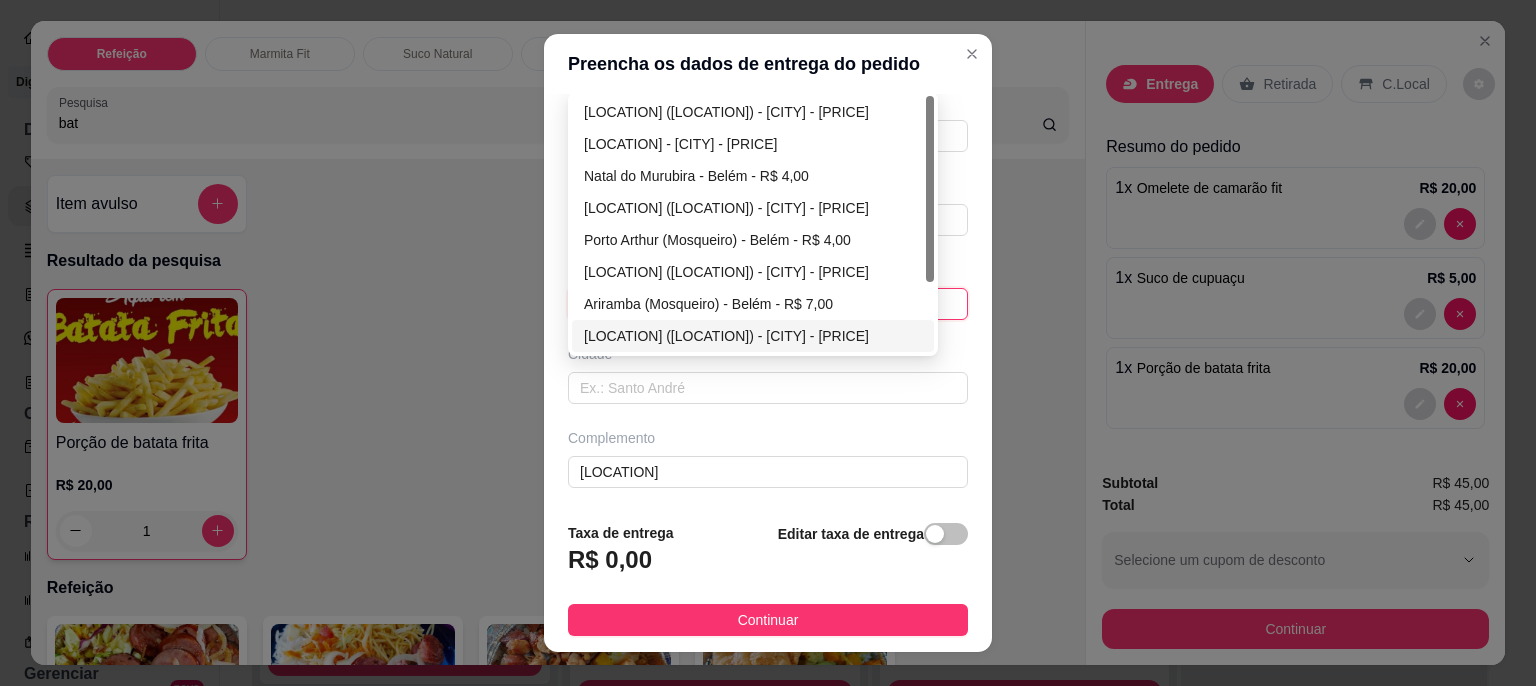 click on "[LOCATION] ([LOCATION]) - [CITY] - [PRICE]" at bounding box center [753, 336] 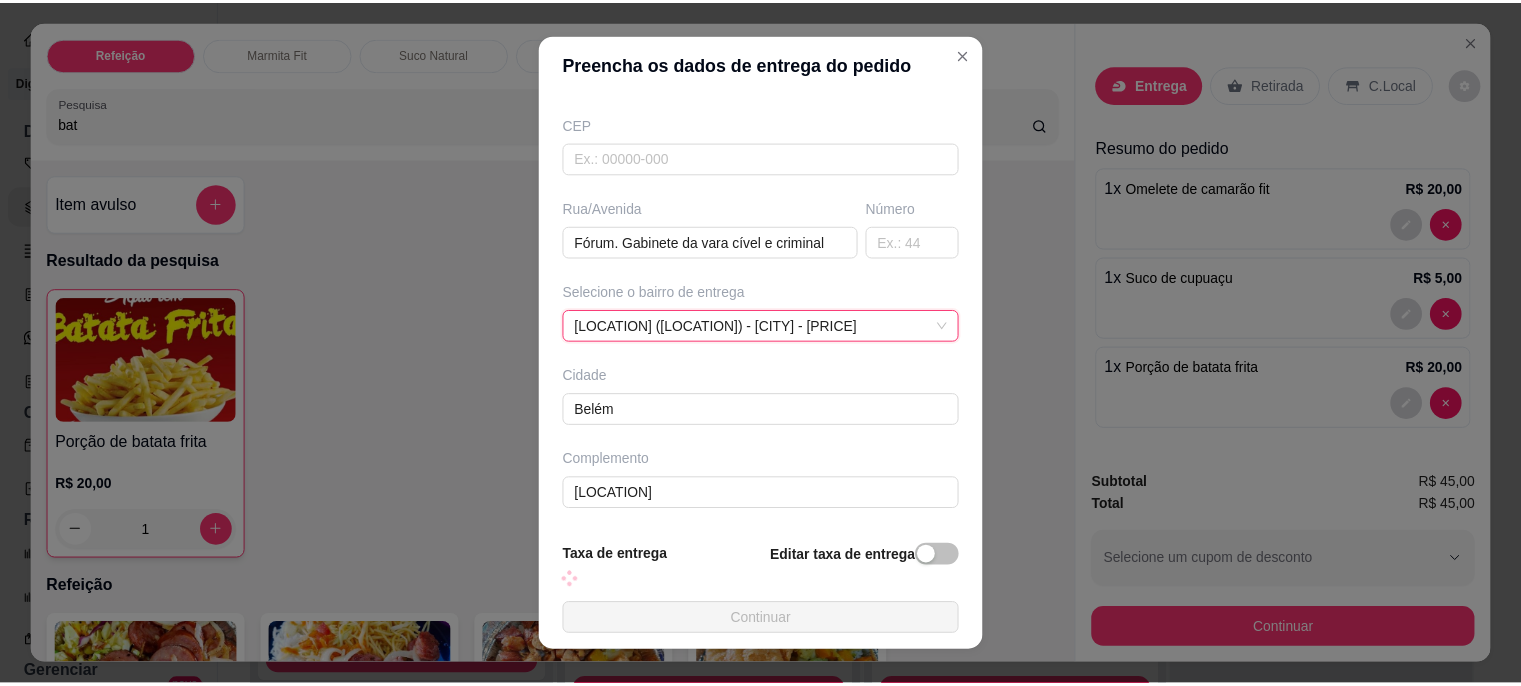 scroll, scrollTop: 260, scrollLeft: 0, axis: vertical 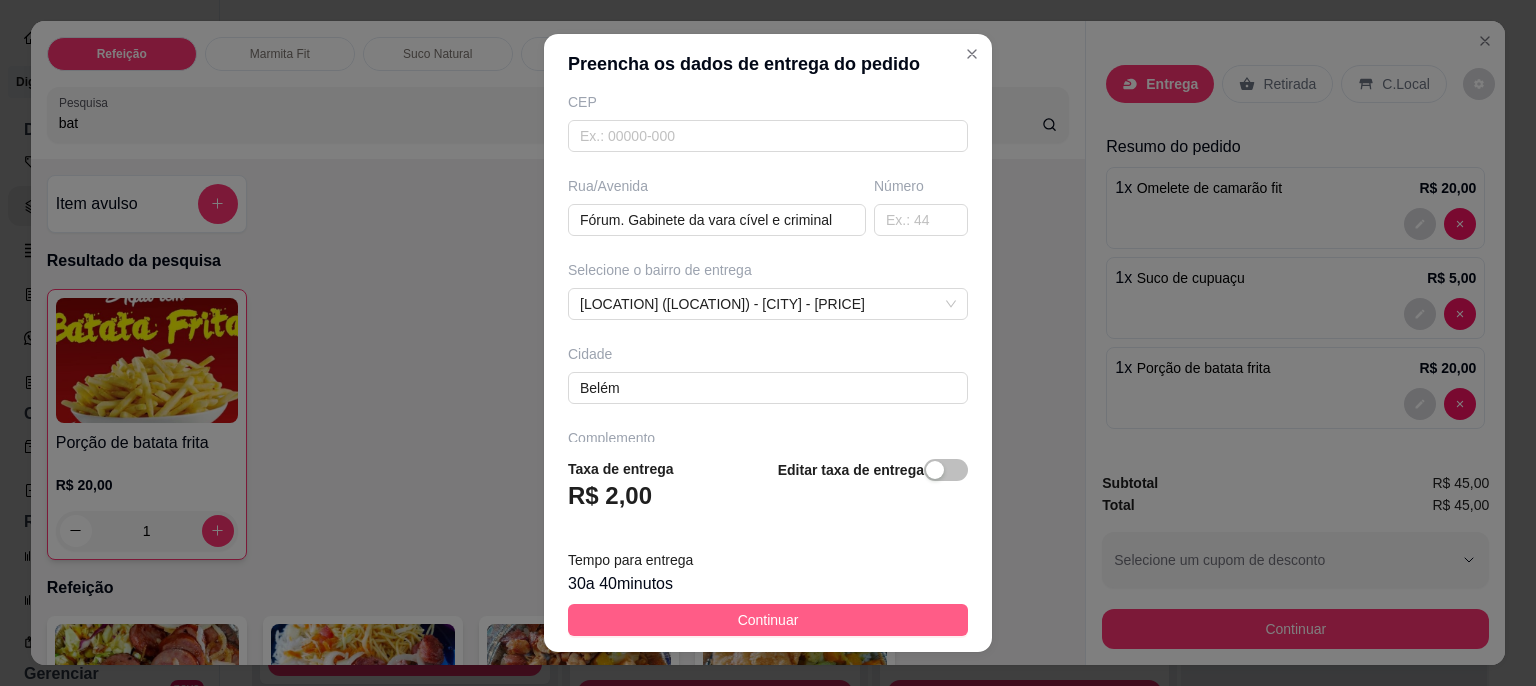 click on "Continuar" at bounding box center [768, 620] 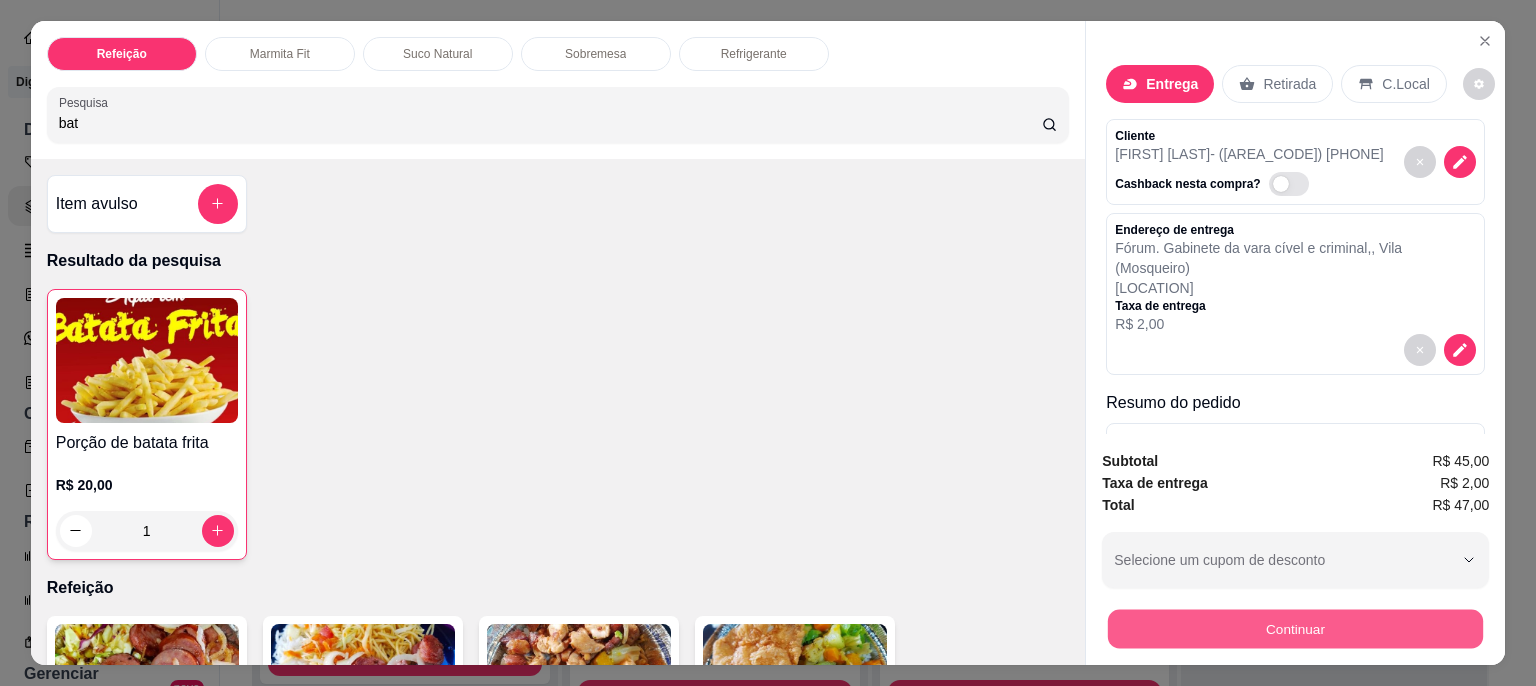 click on "Continuar" at bounding box center [1295, 629] 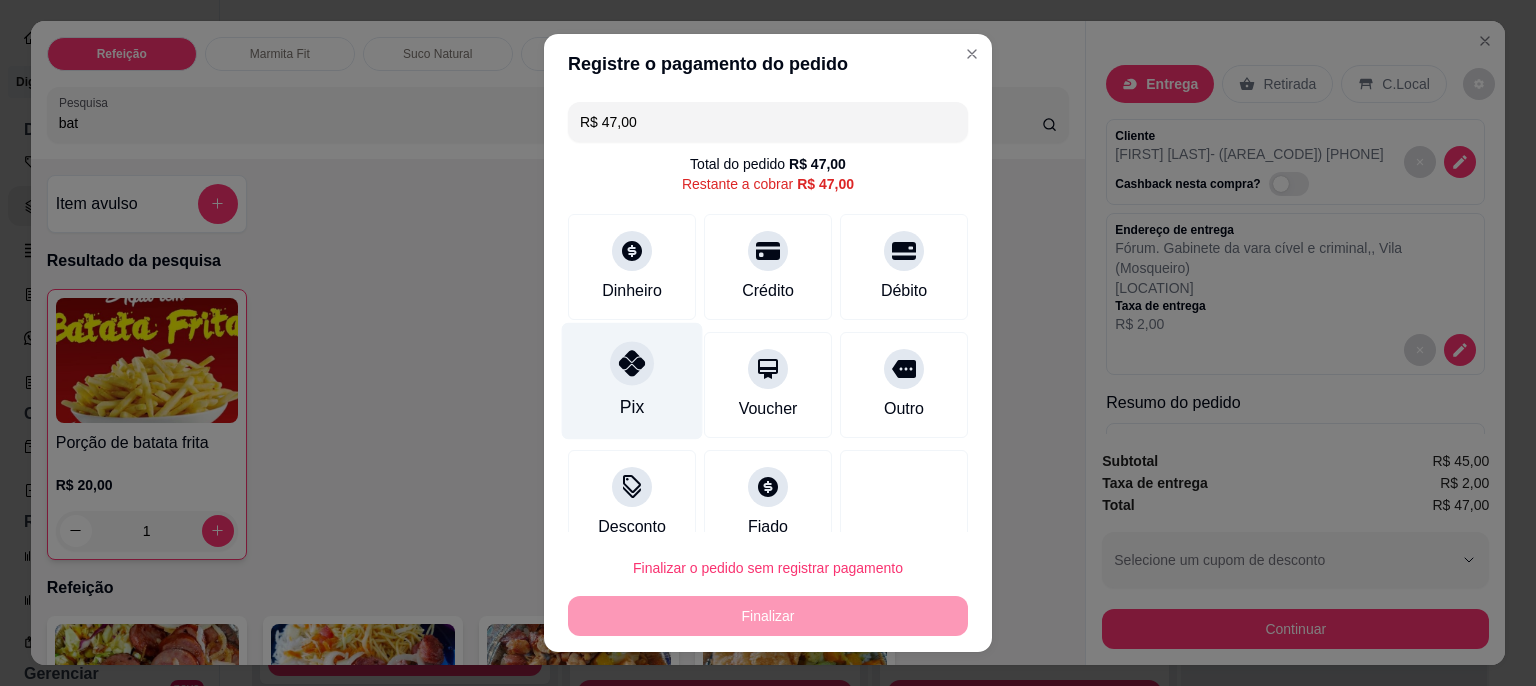 click on "Pix" at bounding box center (632, 381) 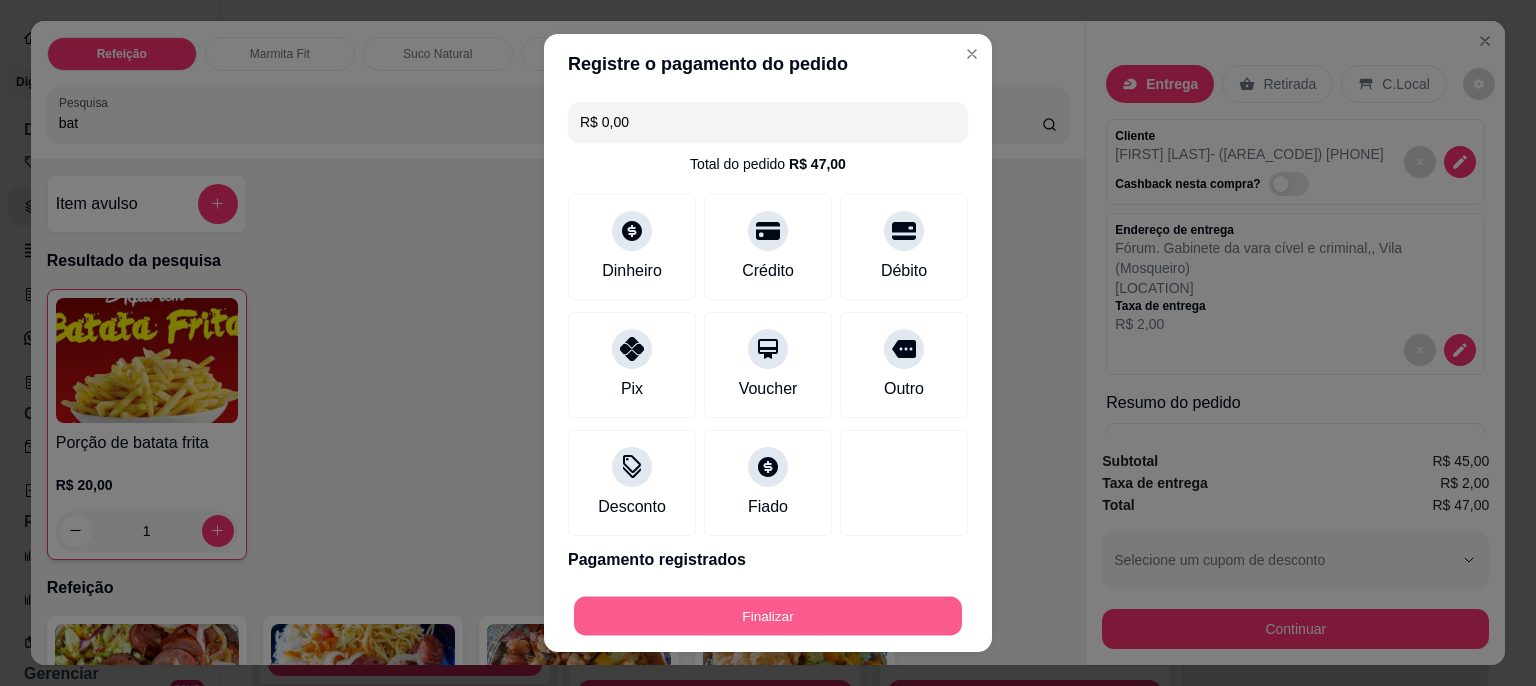 click on "Finalizar" at bounding box center (768, 615) 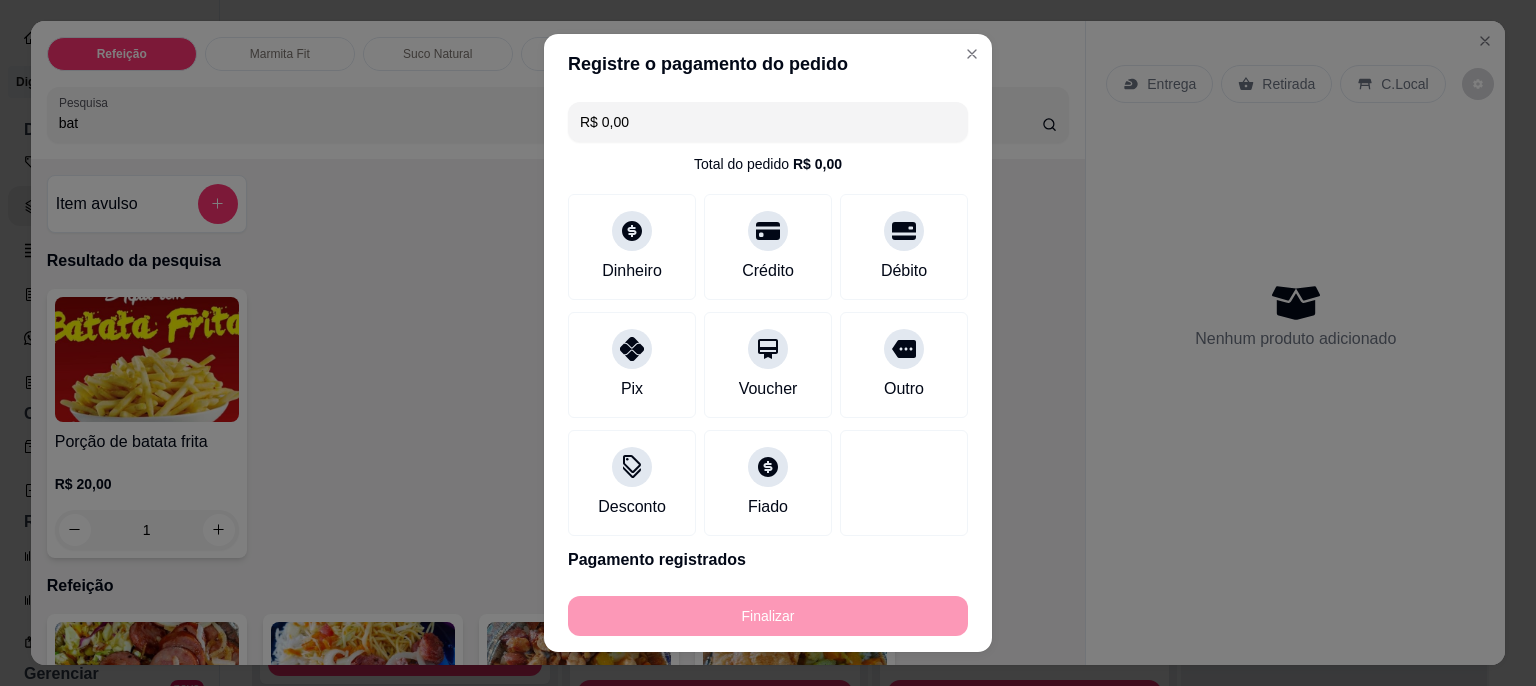 type on "0" 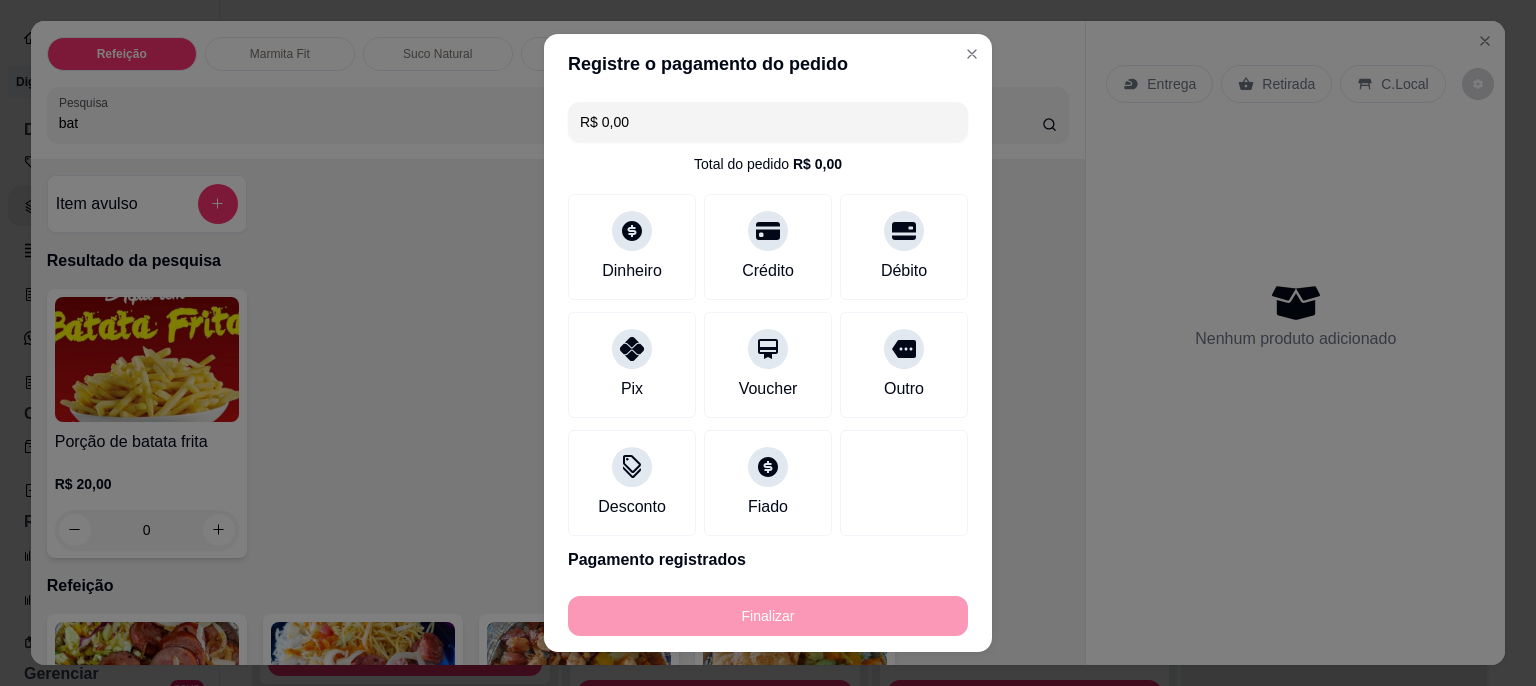 type on "-R$ 47,00" 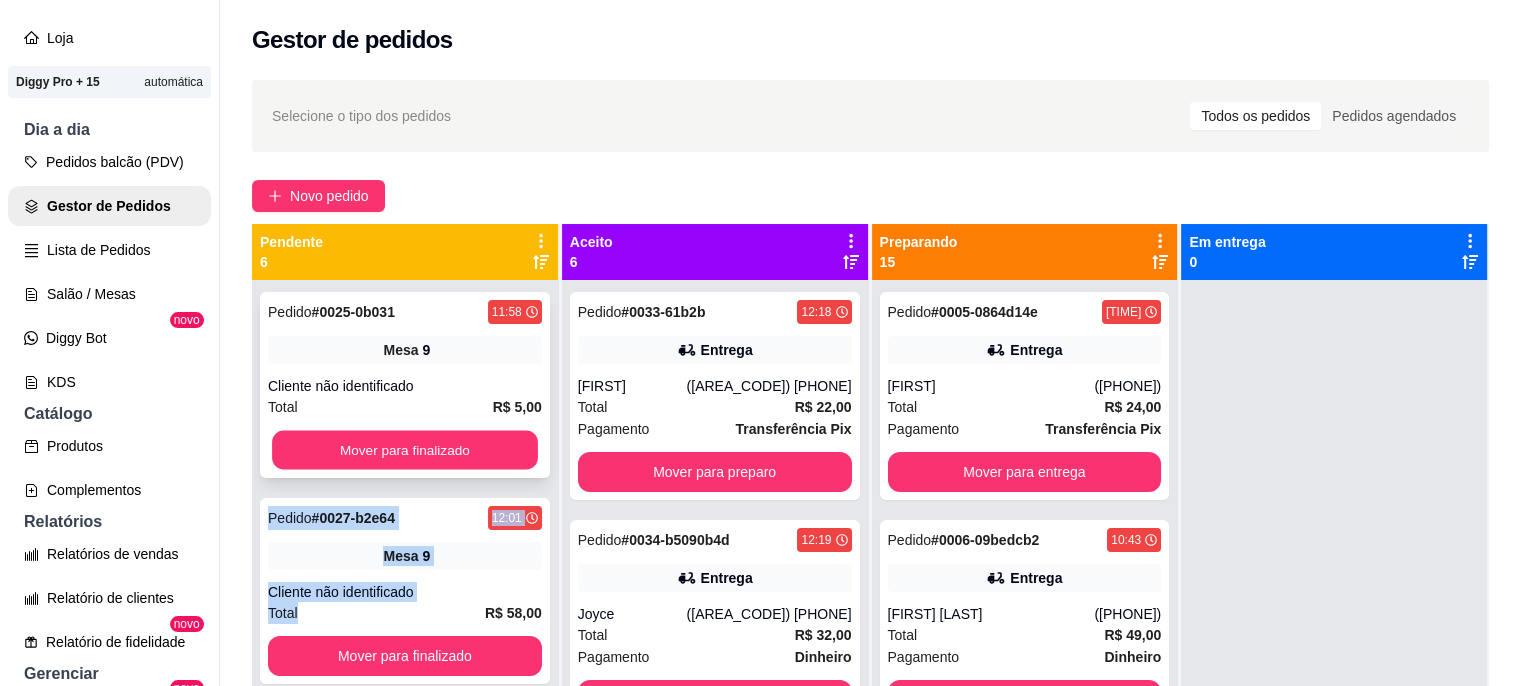 click on "Mover para finalizado" at bounding box center [405, 450] 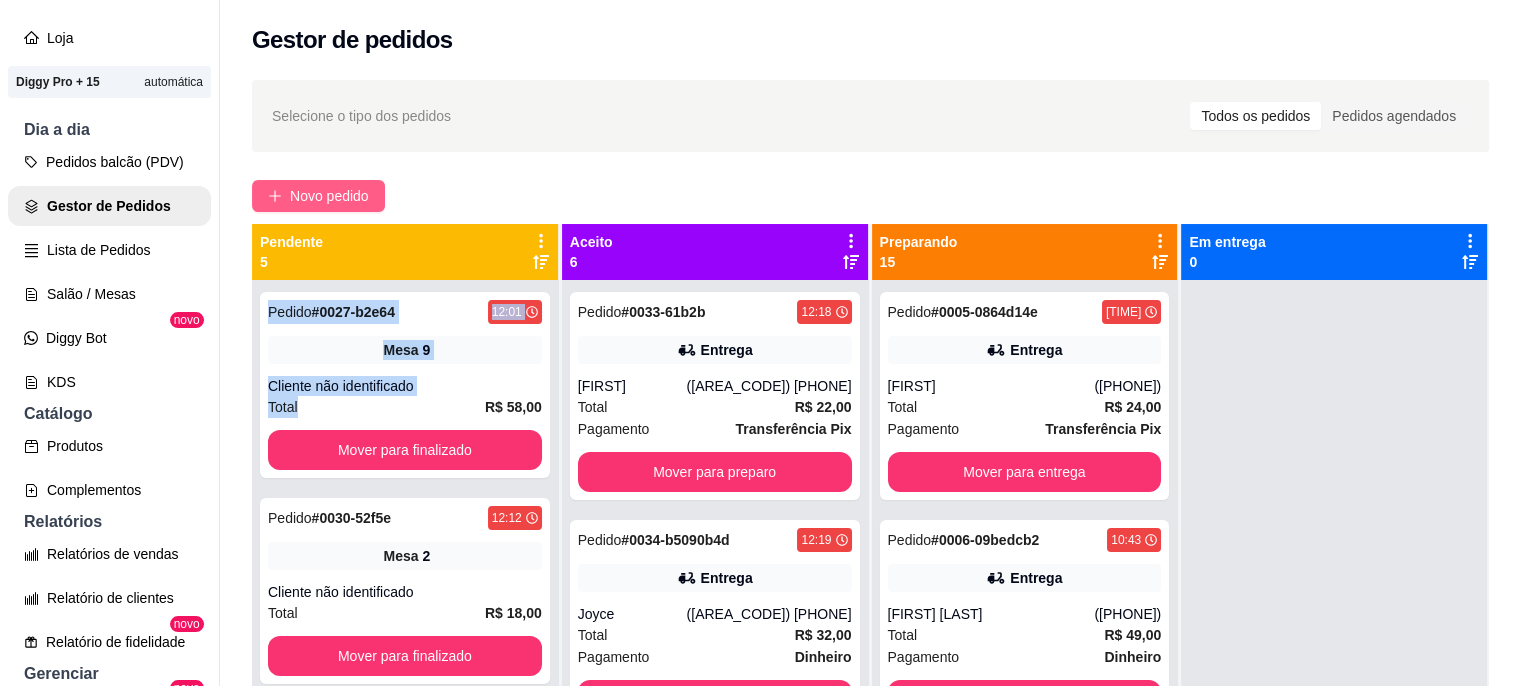 click on "Novo pedido" at bounding box center [329, 196] 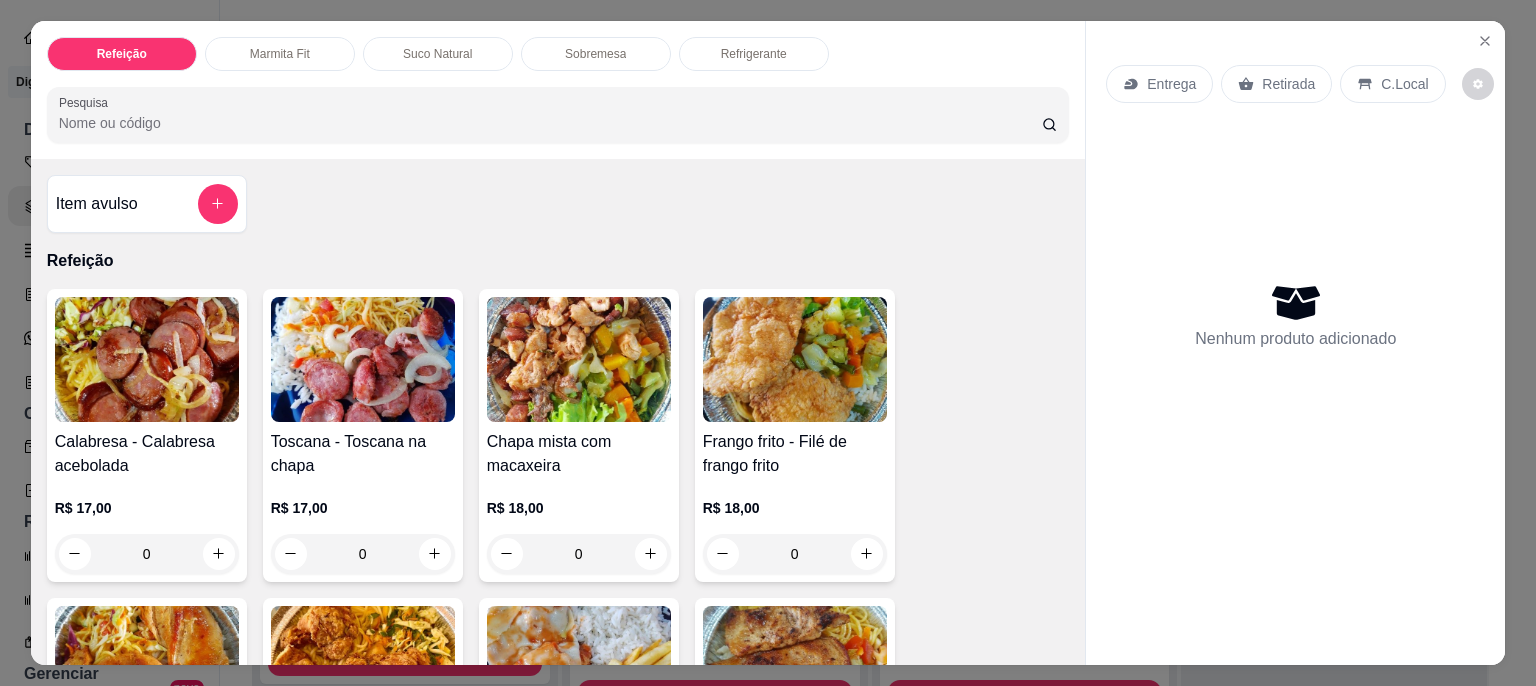 click on "Pesquisa" at bounding box center (550, 123) 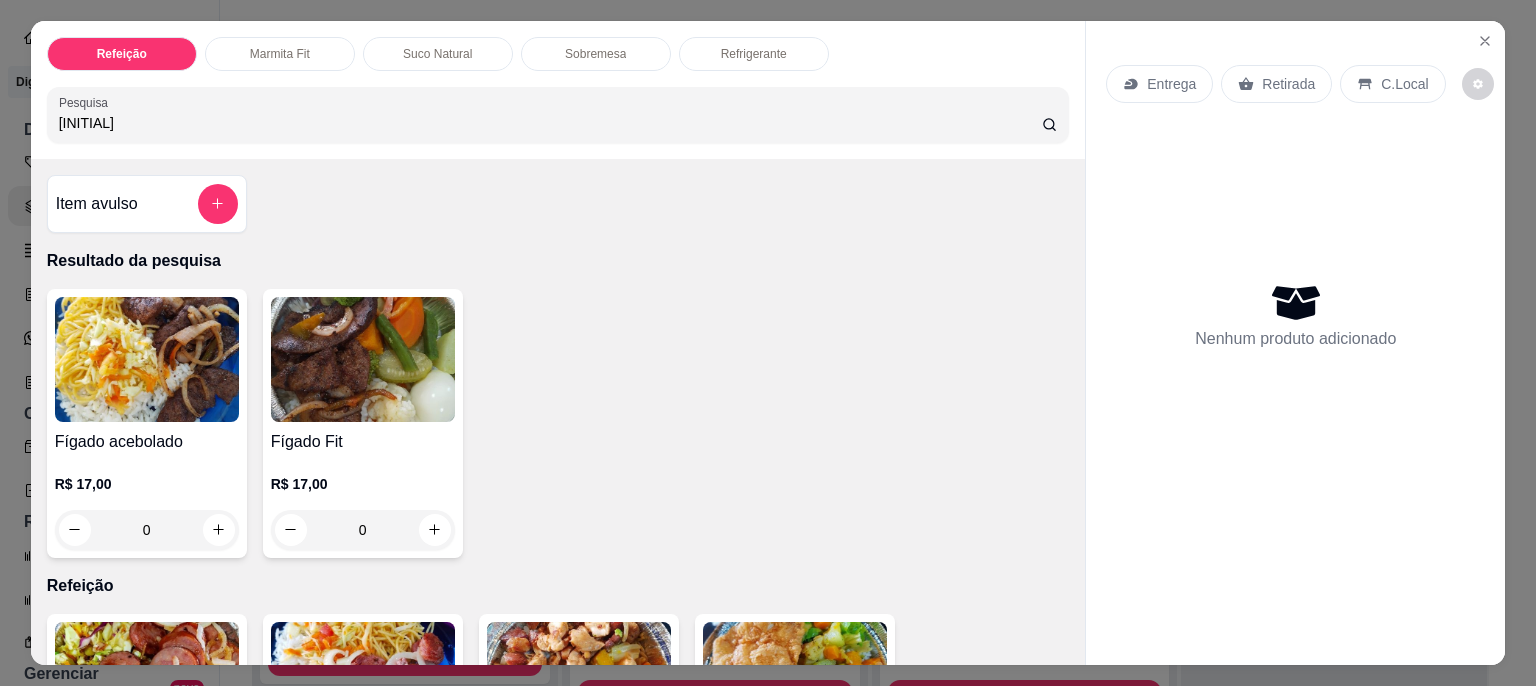 type on "[INITIAL]" 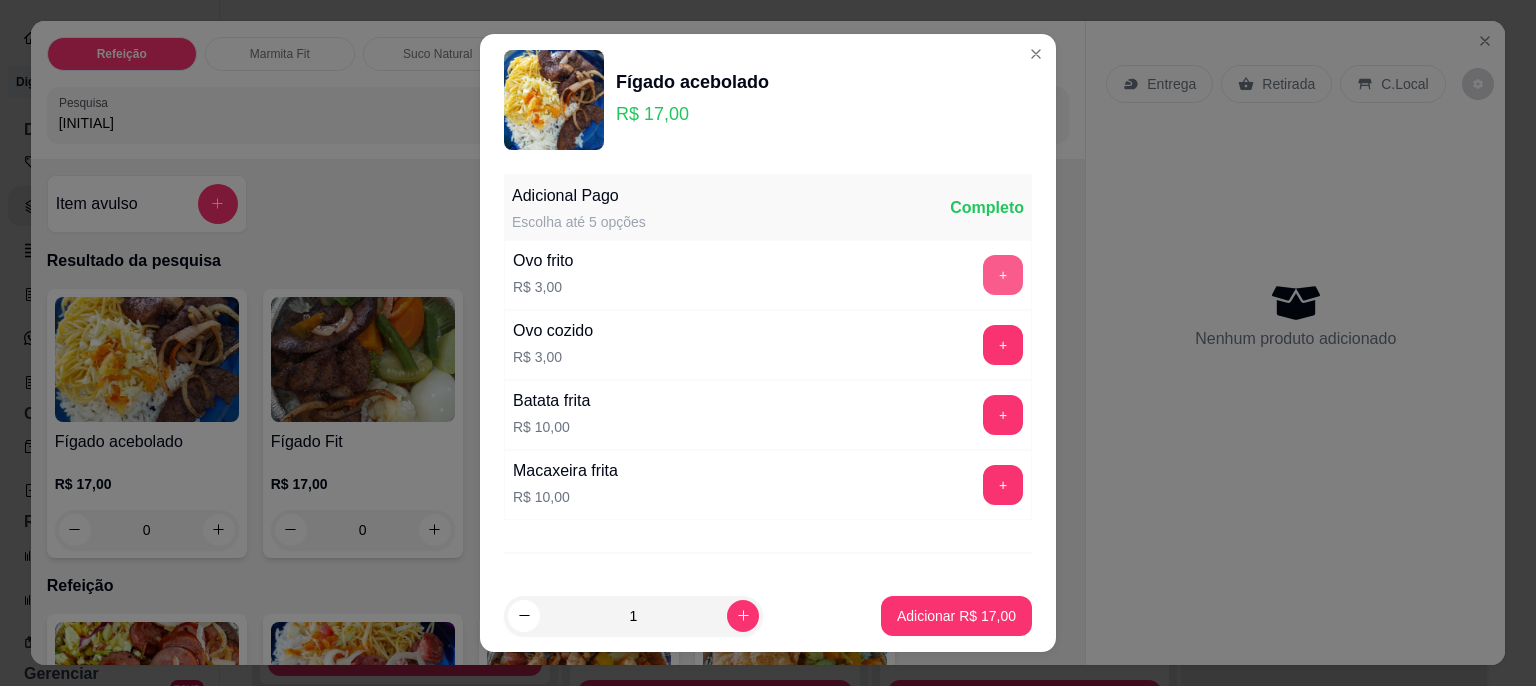 click on "+" at bounding box center [1003, 275] 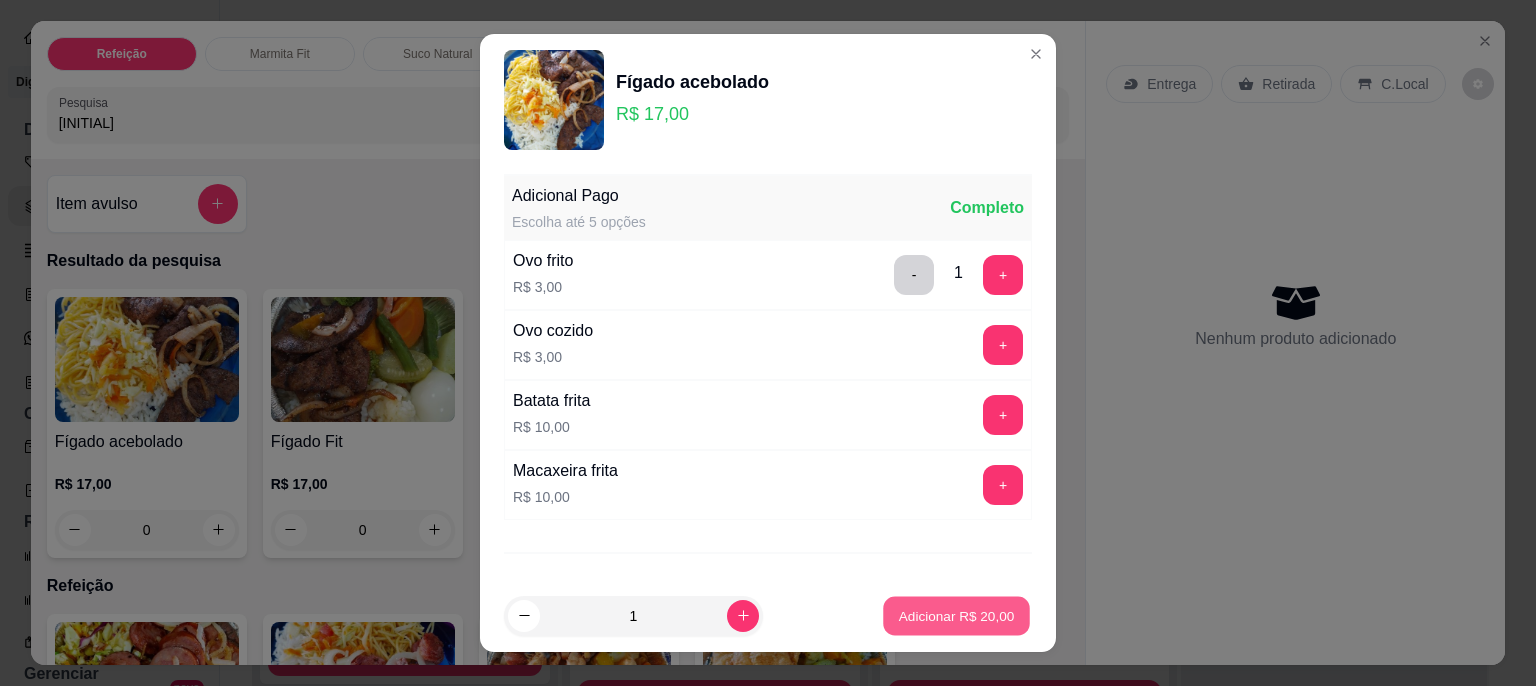 click on "Adicionar   R$ 20,00" at bounding box center (957, 615) 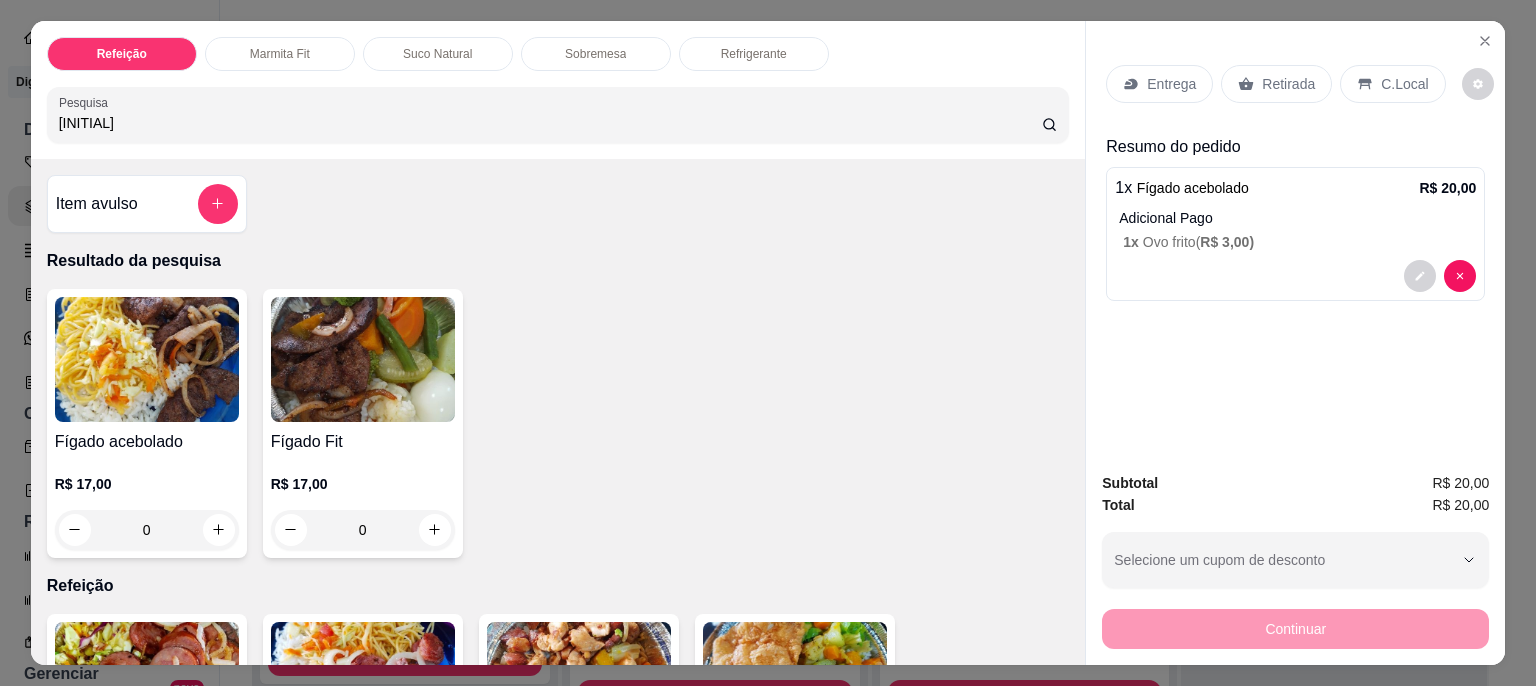 click on "C.Local" at bounding box center (1404, 84) 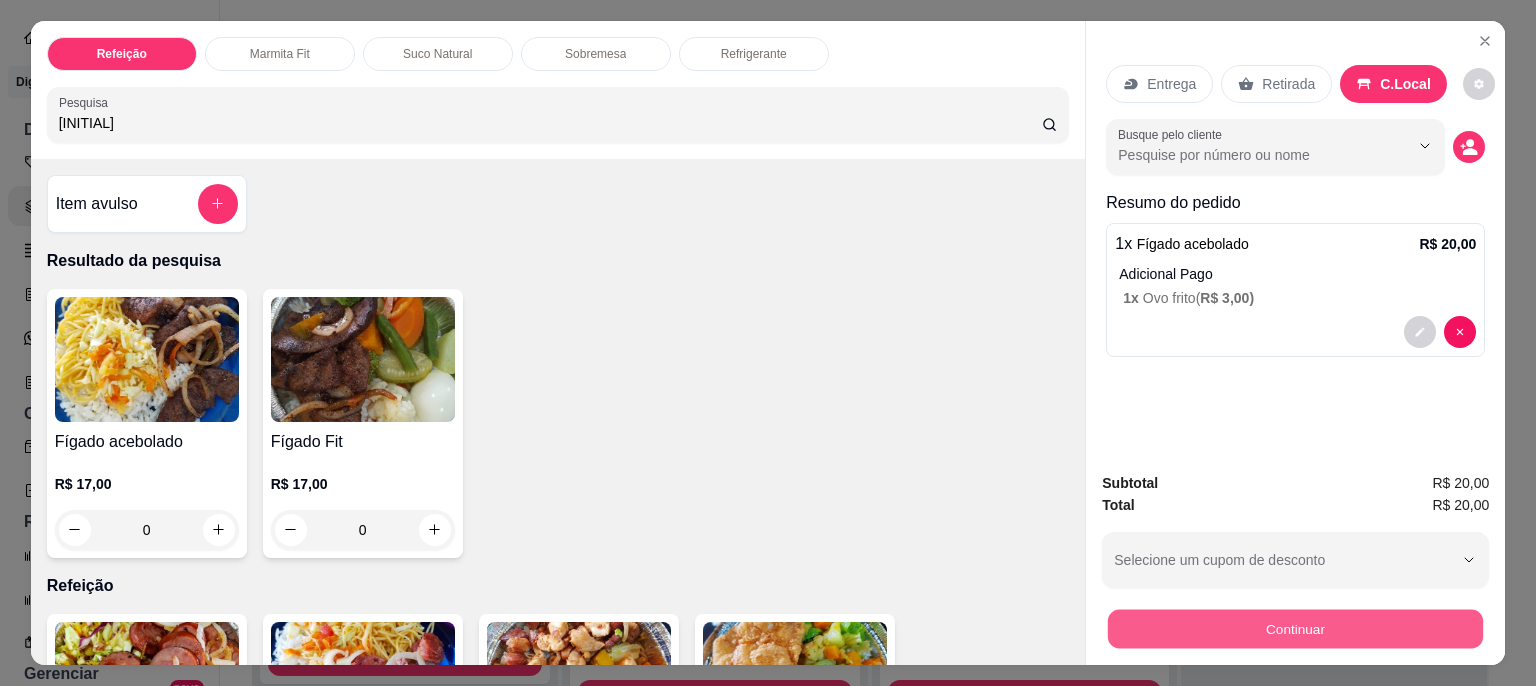 click on "Continuar" at bounding box center (1295, 629) 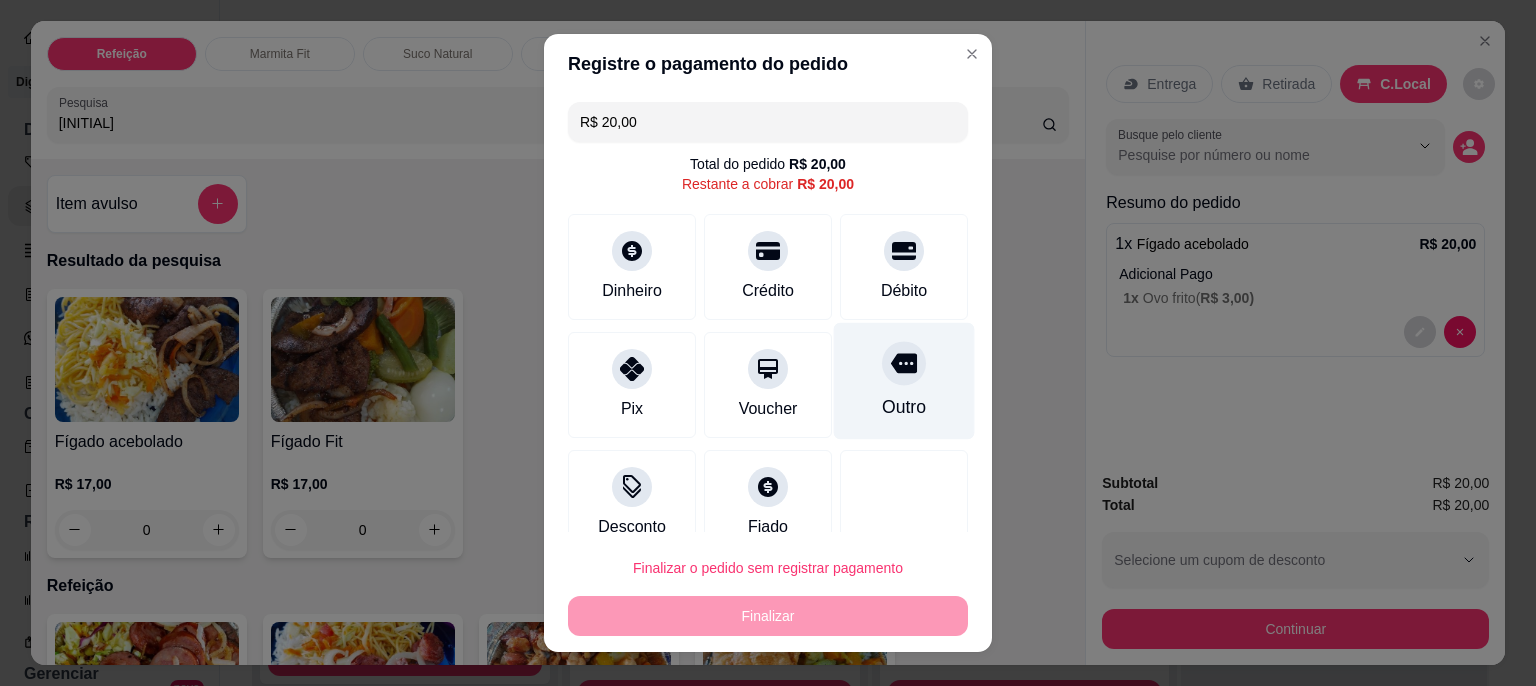 click on "Outro" at bounding box center (904, 381) 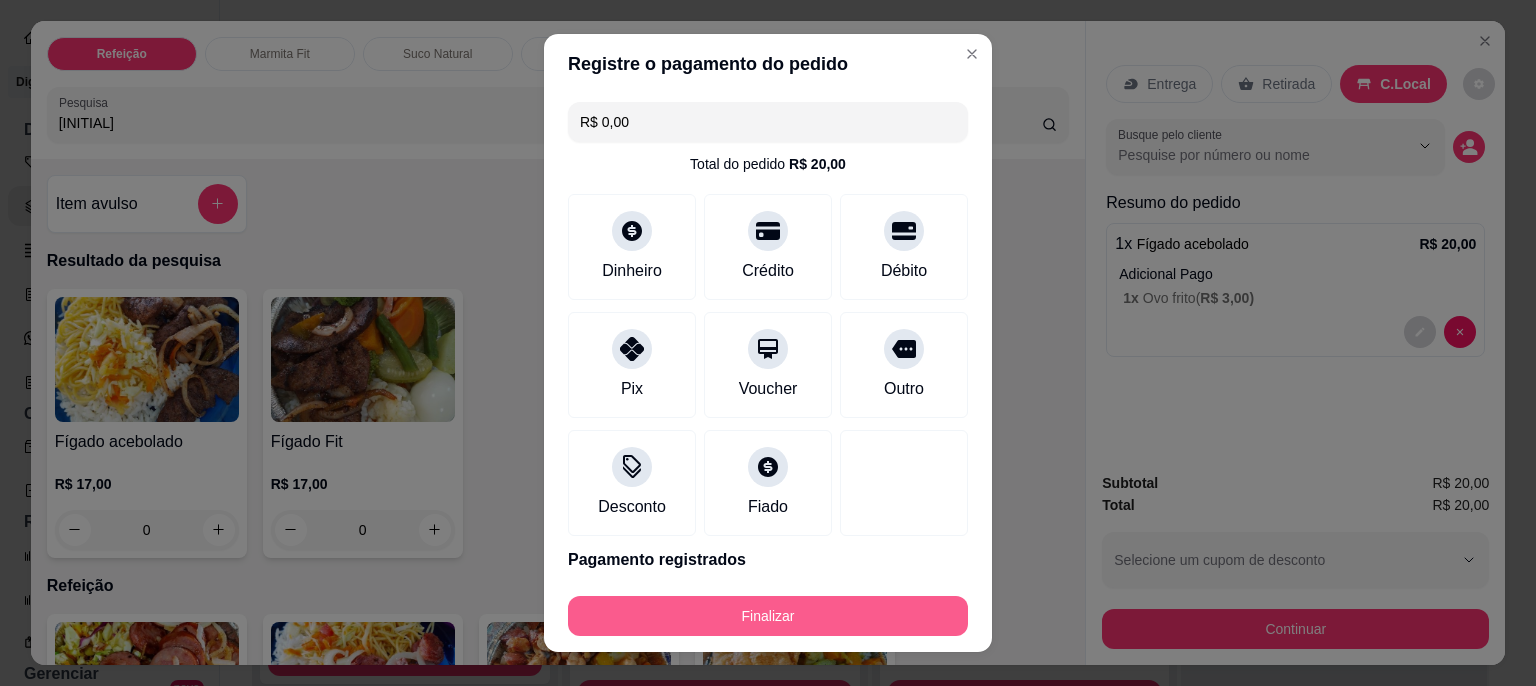 click on "Finalizar" at bounding box center (768, 616) 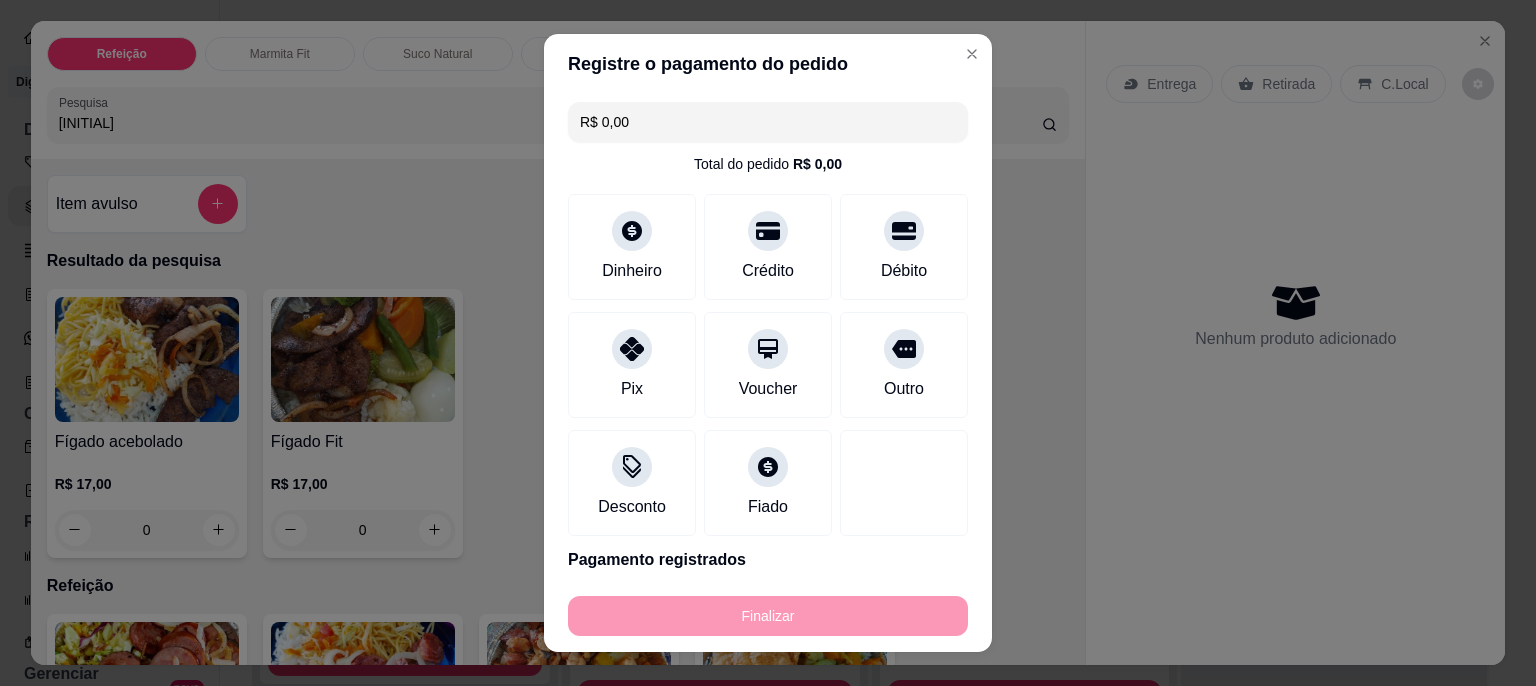 type on "-R$ 20,00" 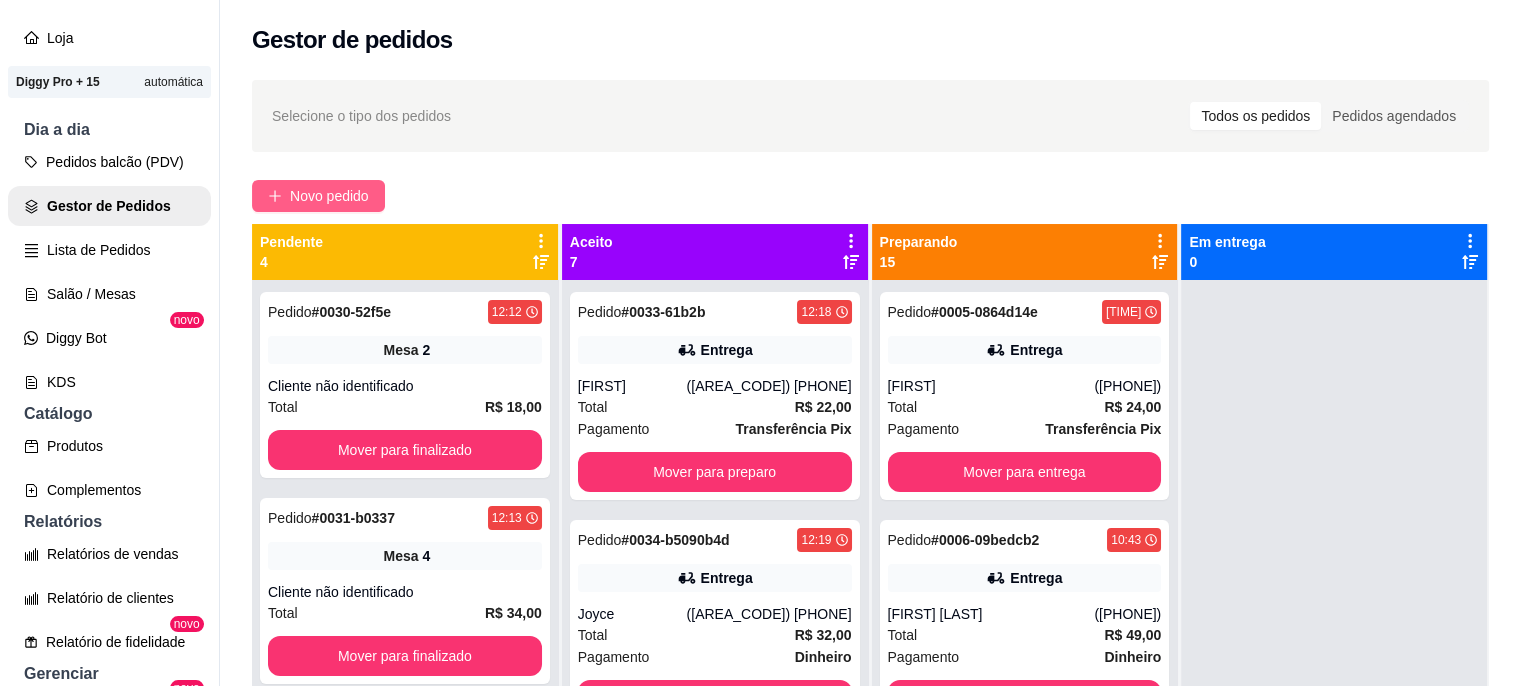 click on "Novo pedido" at bounding box center [329, 196] 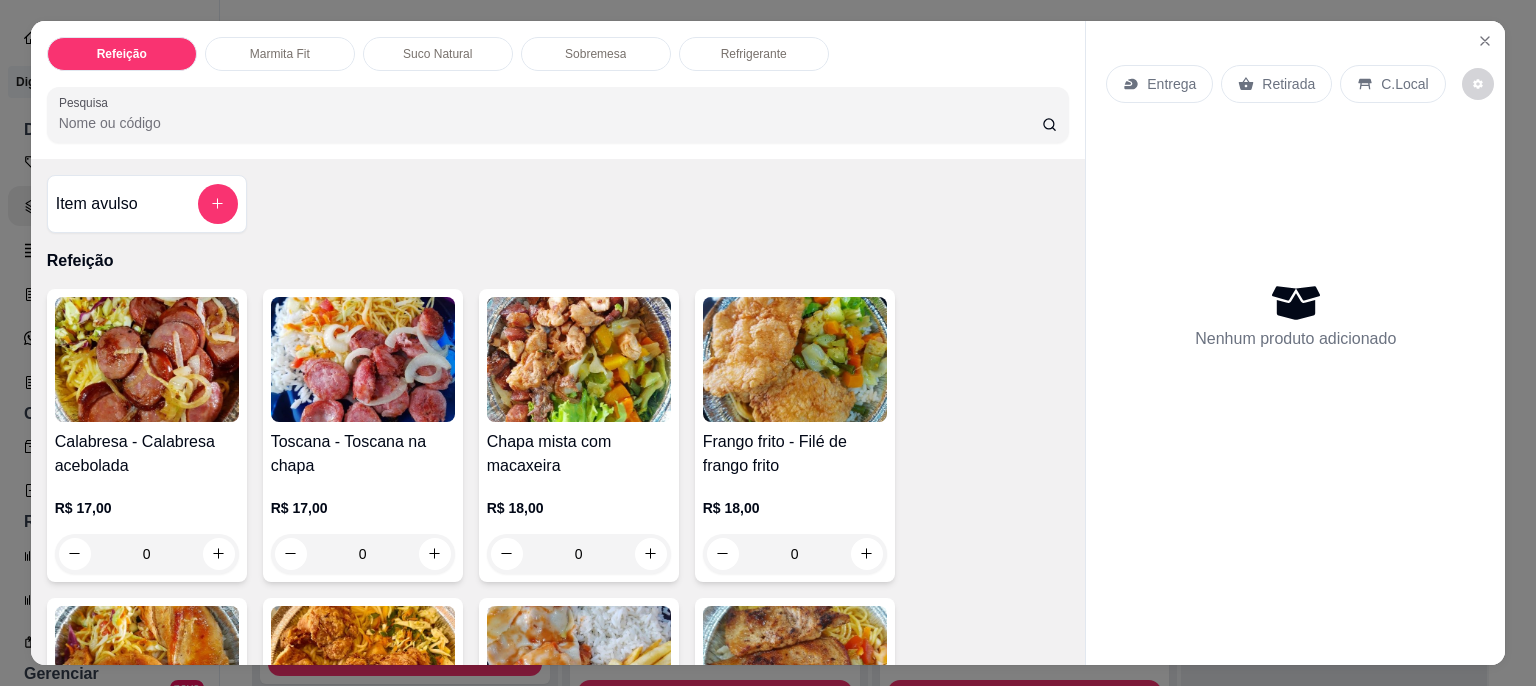 click at bounding box center (147, 668) 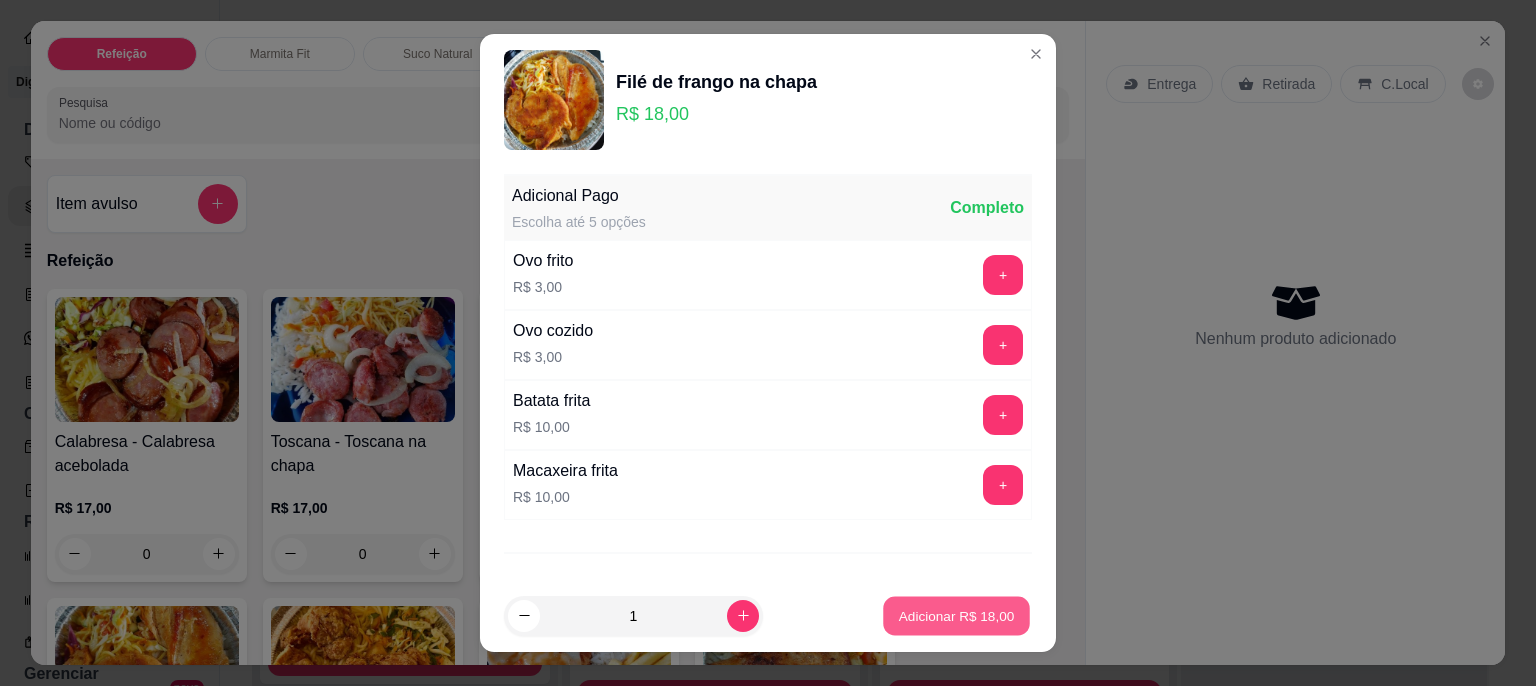 click on "Adicionar   R$ 18,00" at bounding box center (957, 615) 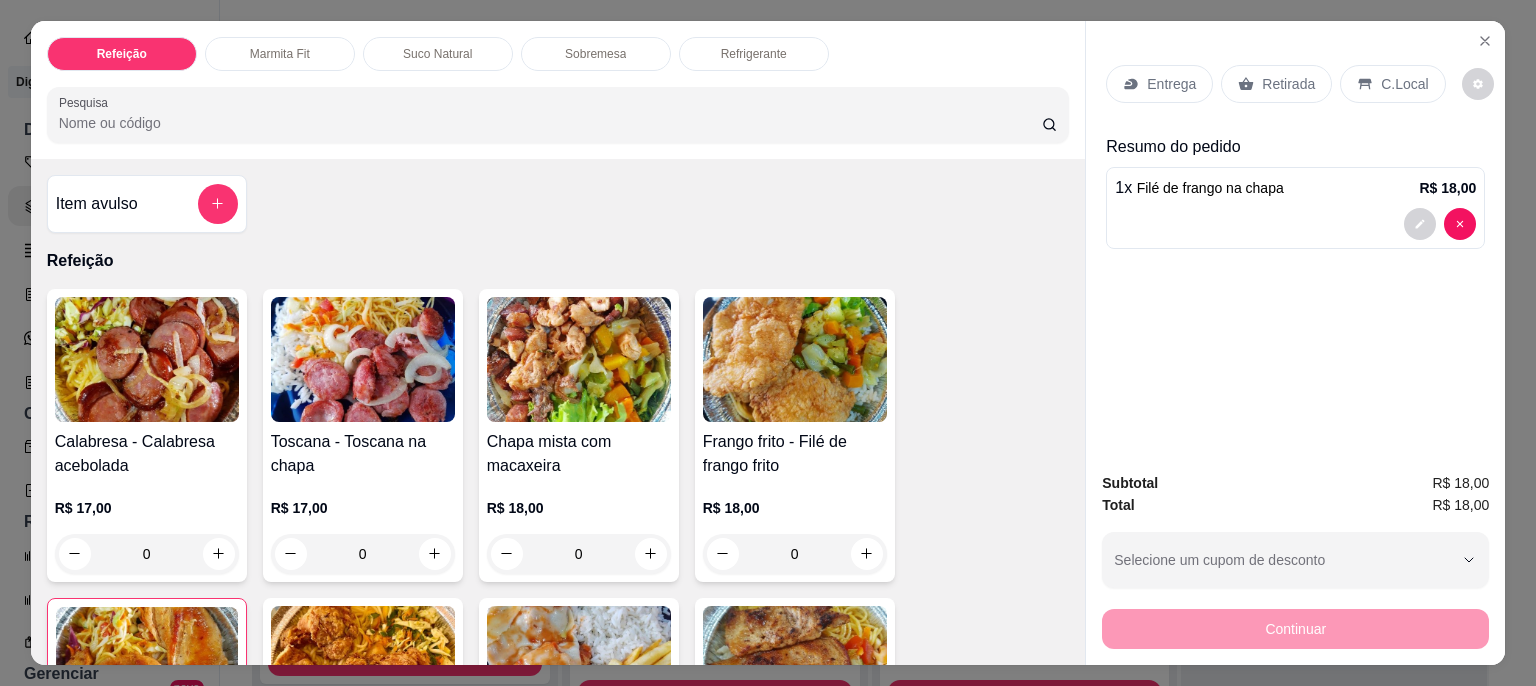 click on "Retirada" at bounding box center [1288, 84] 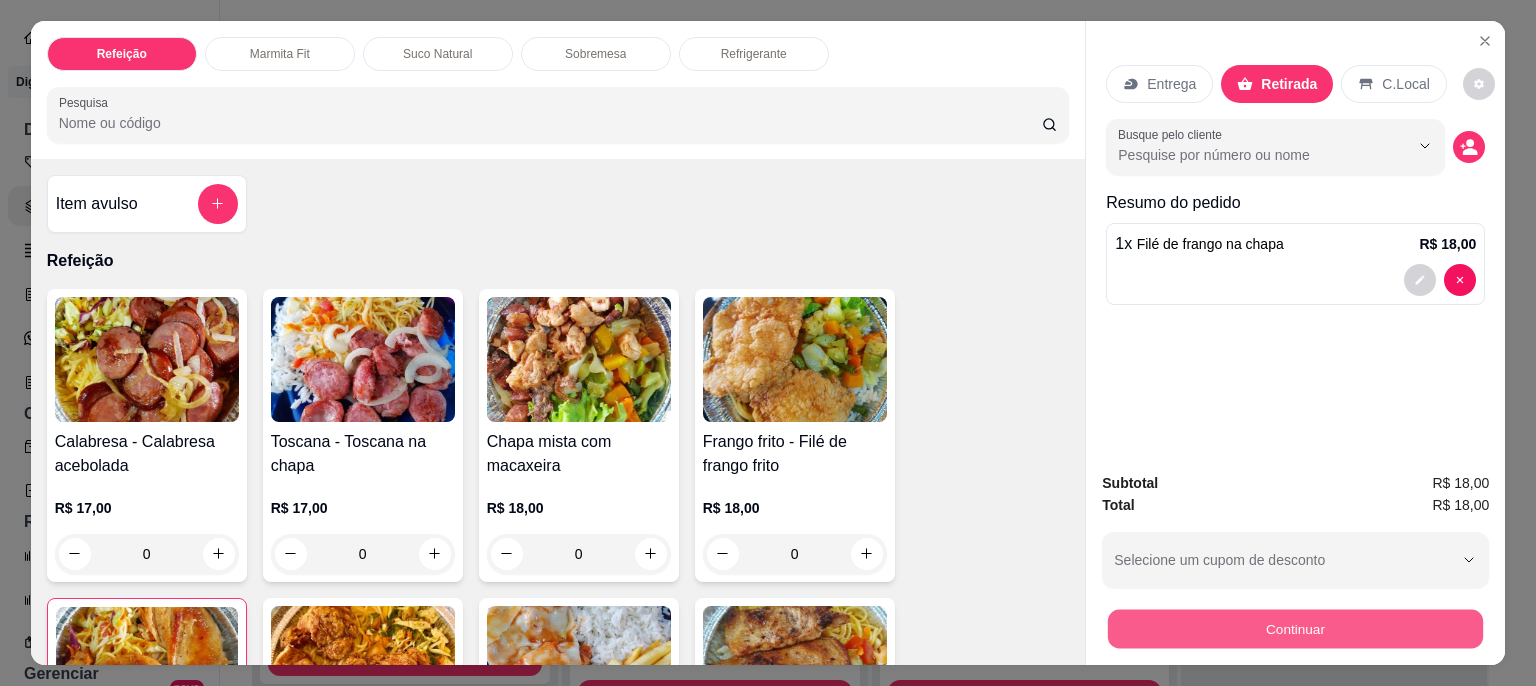 click on "Continuar" at bounding box center [1295, 629] 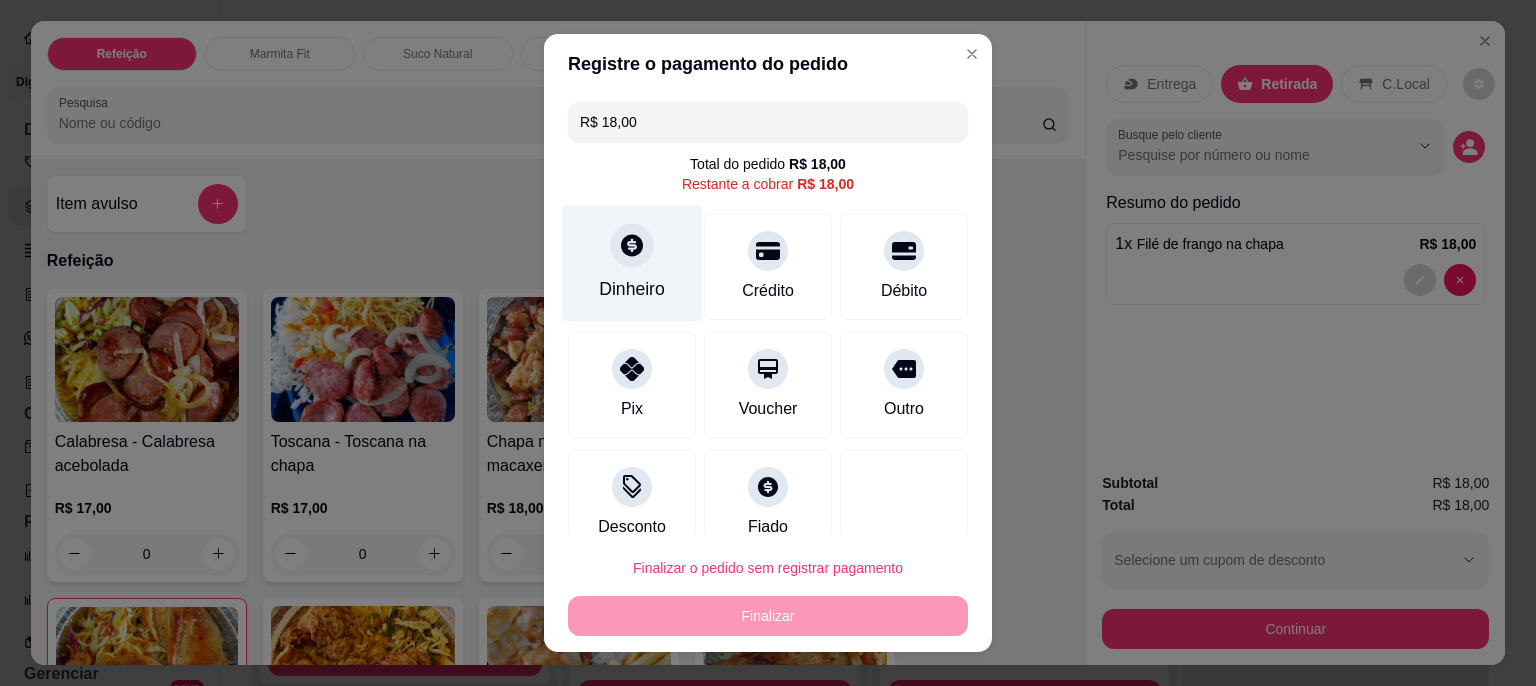 click on "Dinheiro" at bounding box center [632, 290] 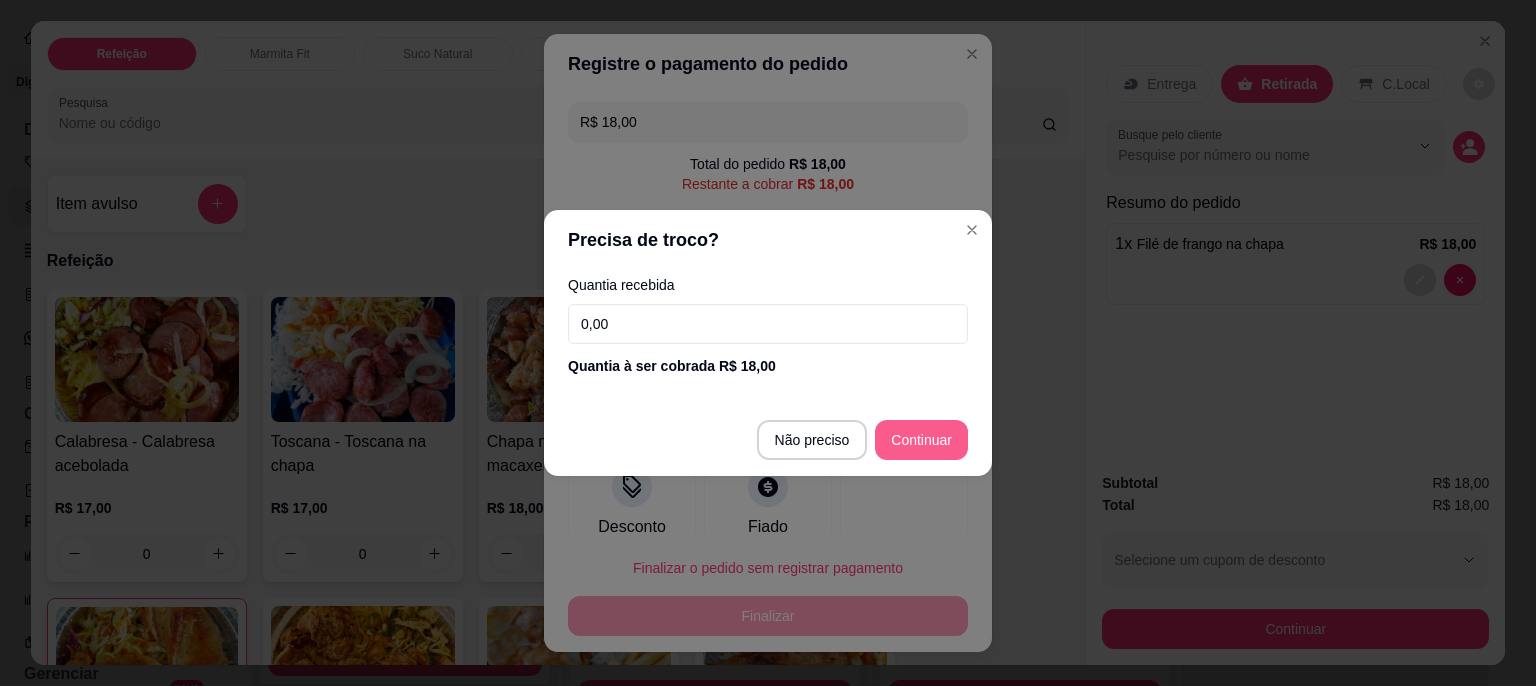 type on "R$ 0,00" 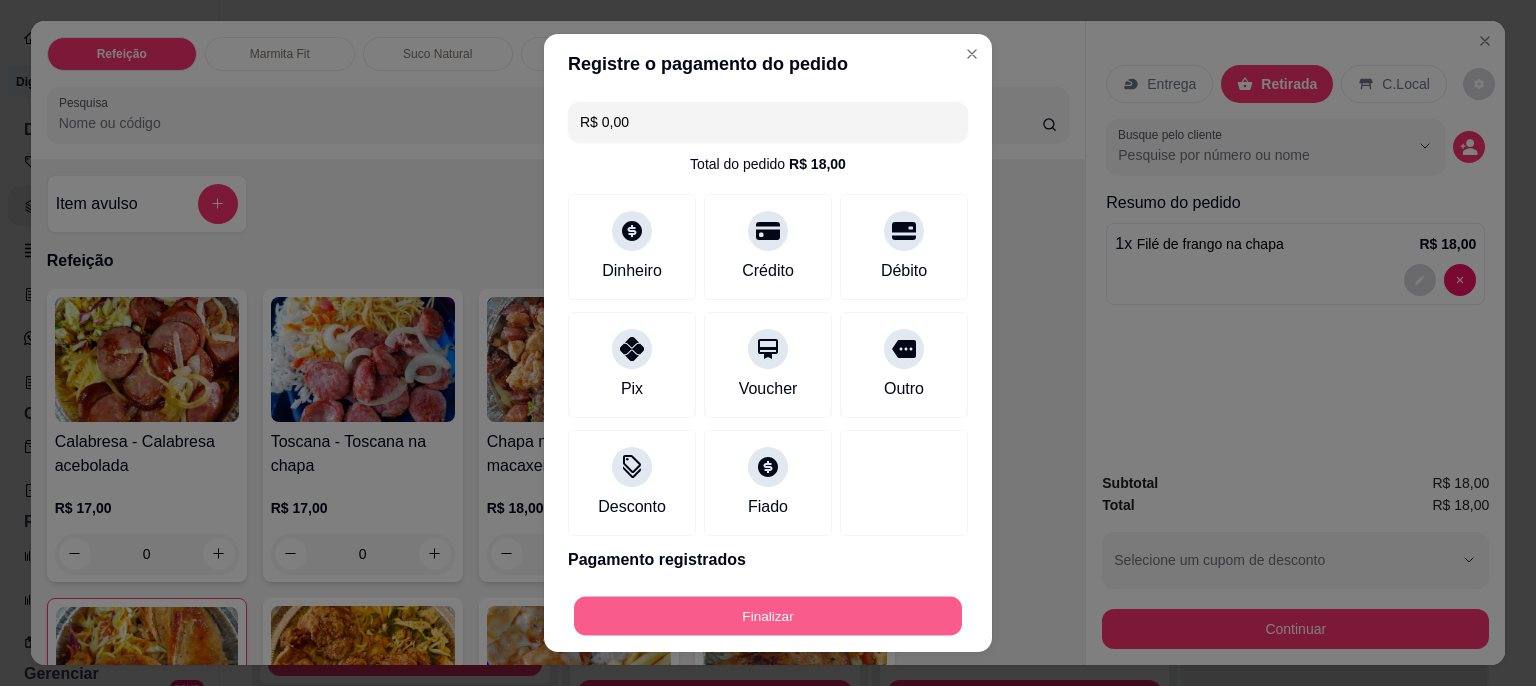 click on "Finalizar" at bounding box center (768, 615) 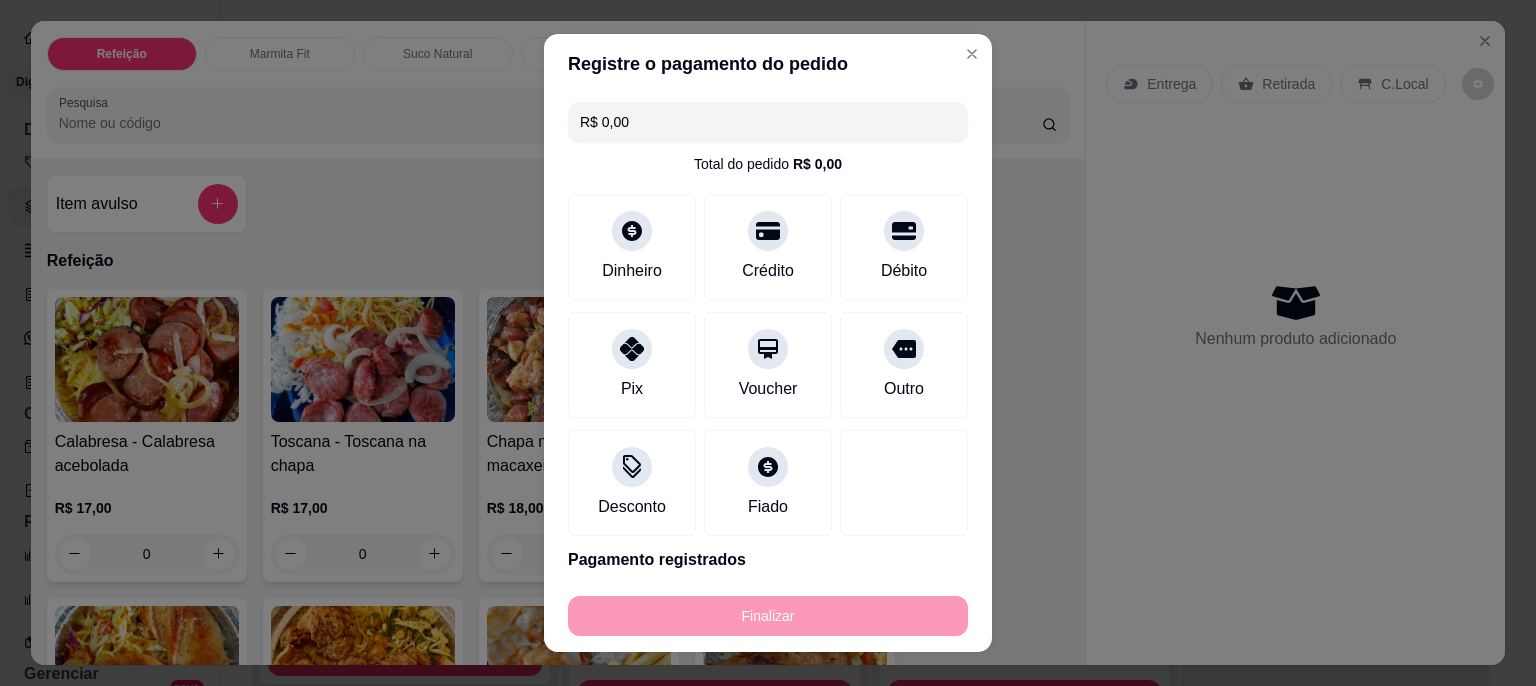 type on "0" 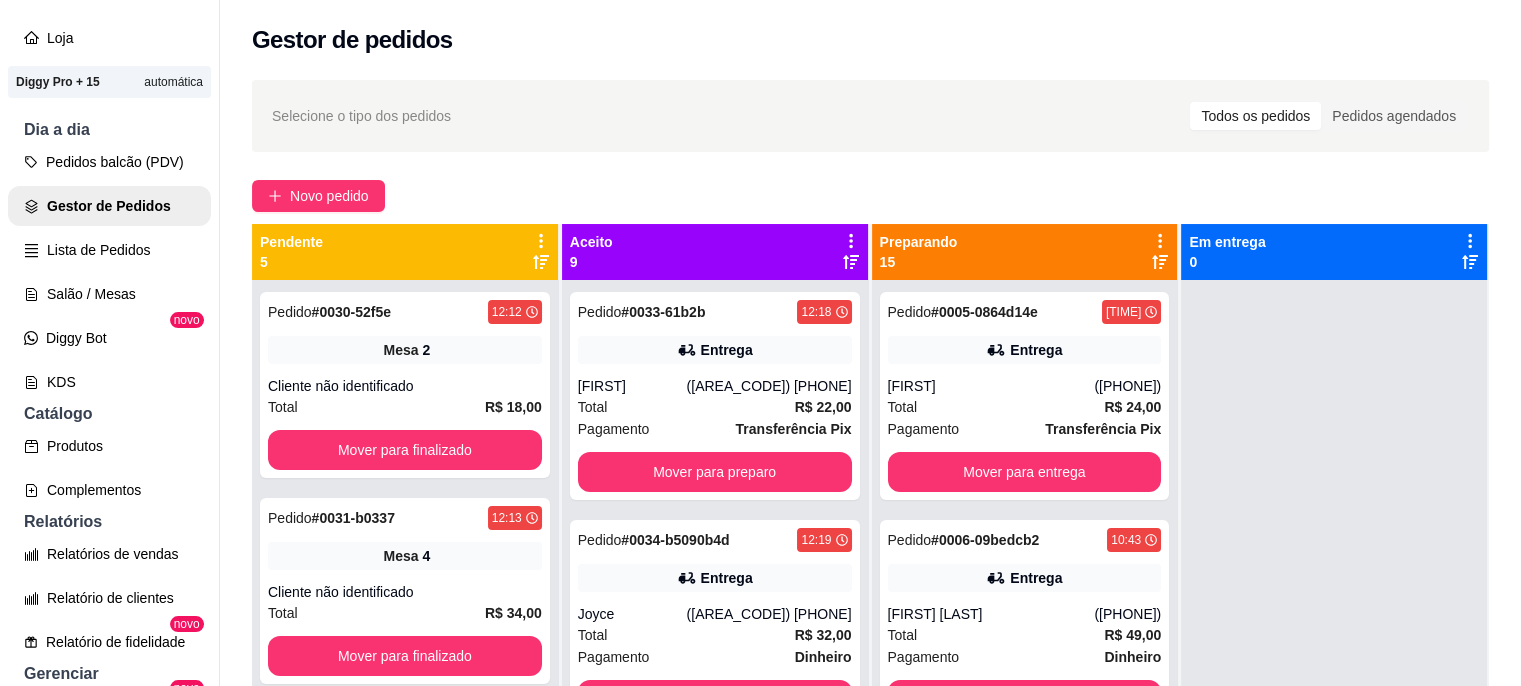 click on "Novo pedido" at bounding box center (870, 196) 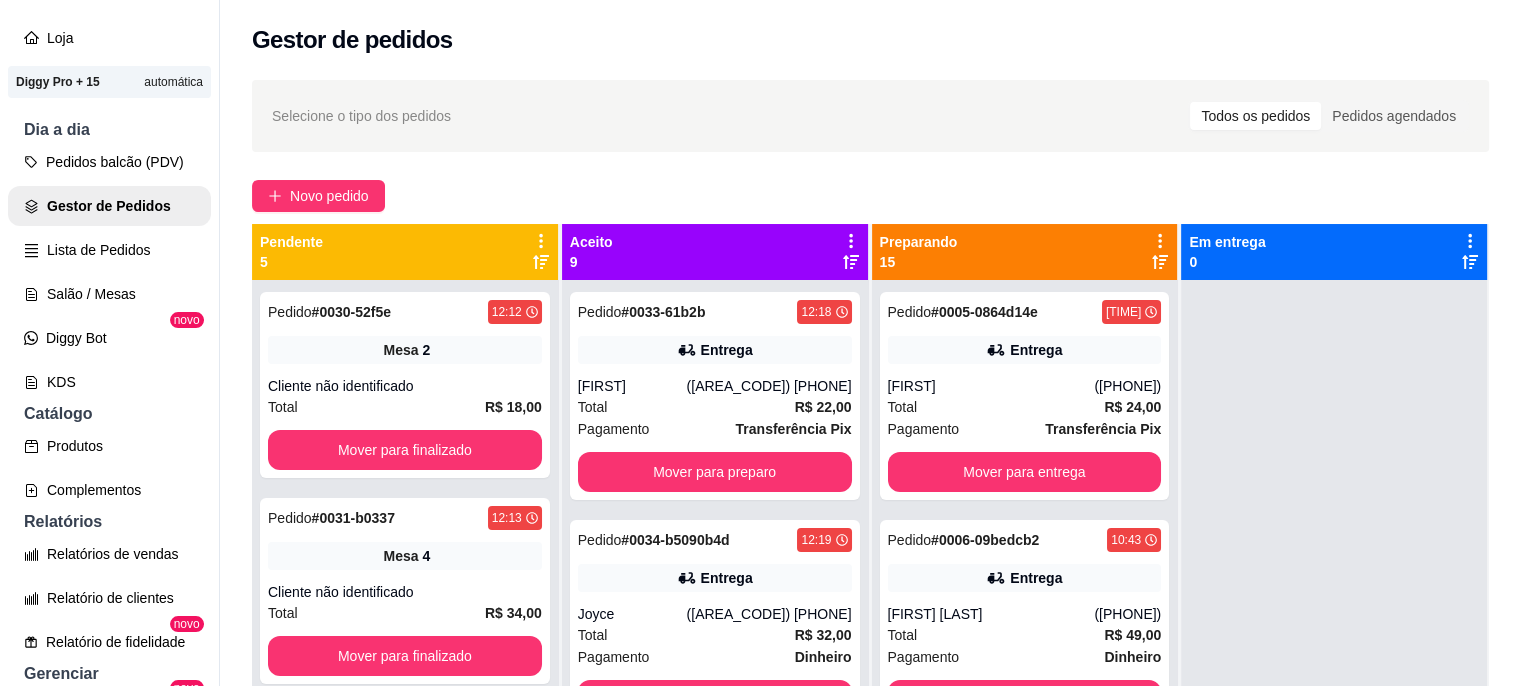 click 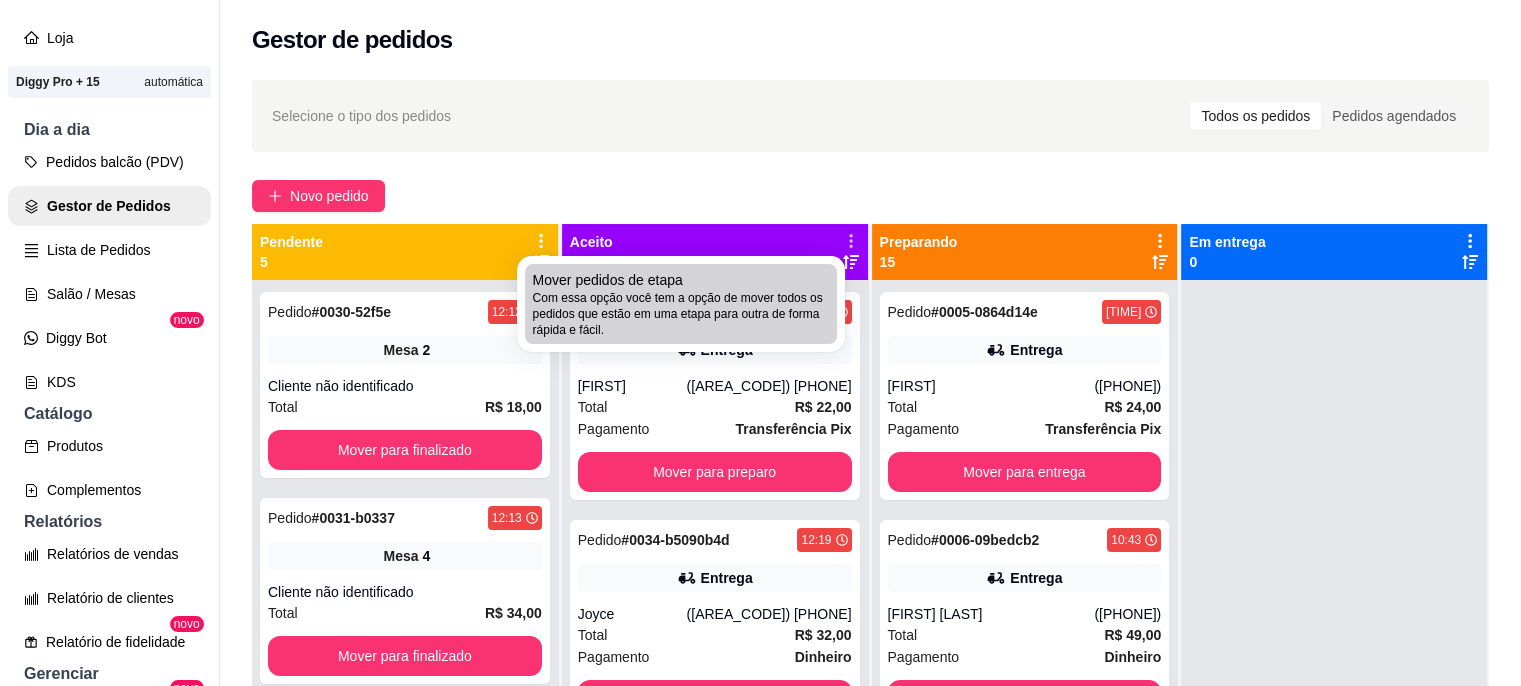 click on "Mover pedidos de etapa Com essa opção você tem a opção de mover todos os pedidos que estão em uma etapa para outra de forma rápida e fácil." at bounding box center (681, 304) 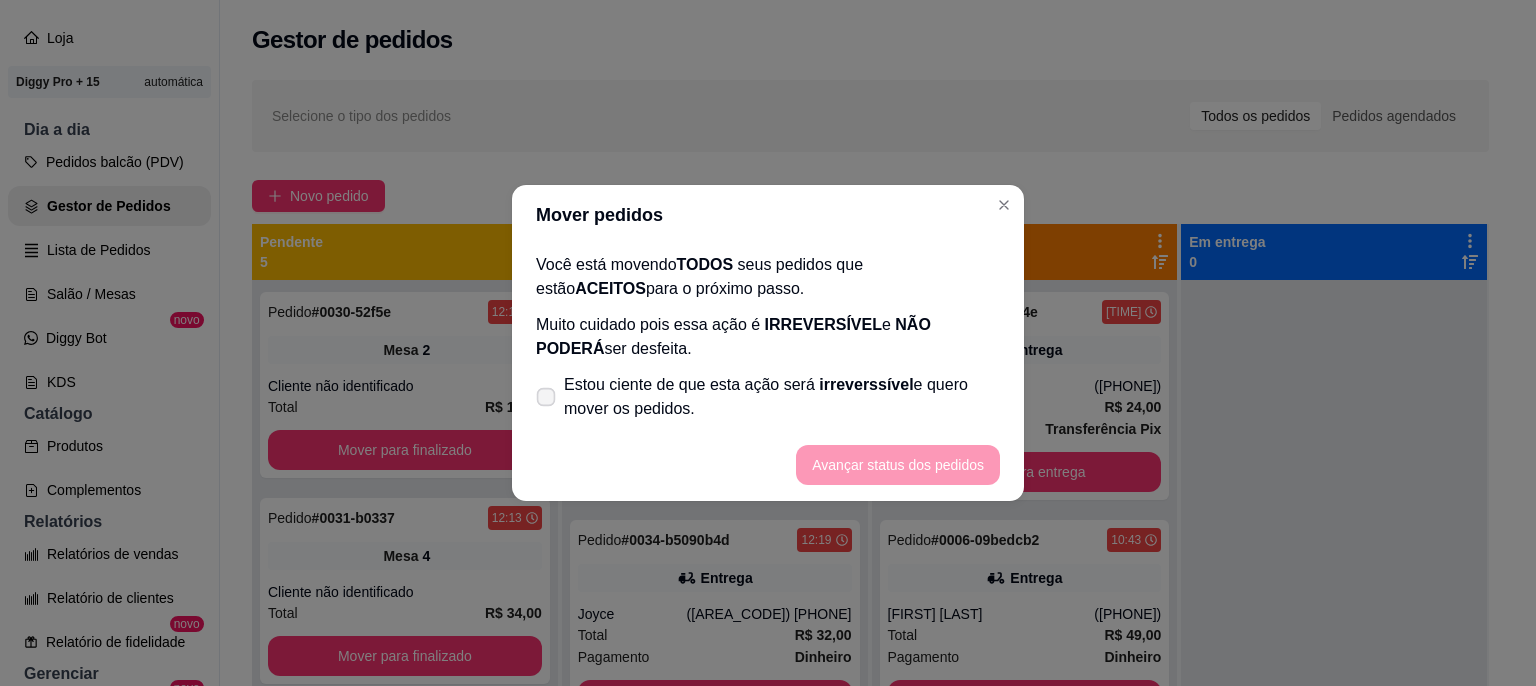 click 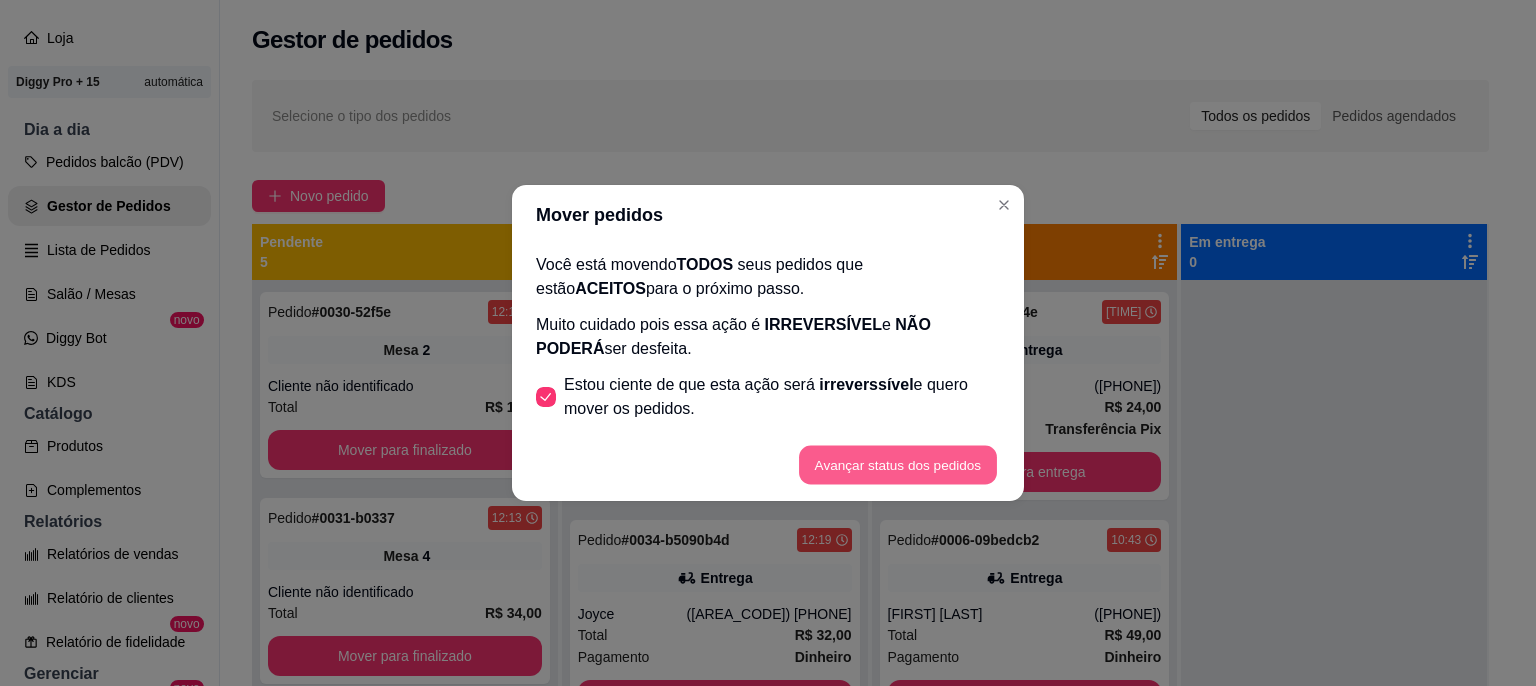click on "Avançar status dos pedidos" at bounding box center [898, 465] 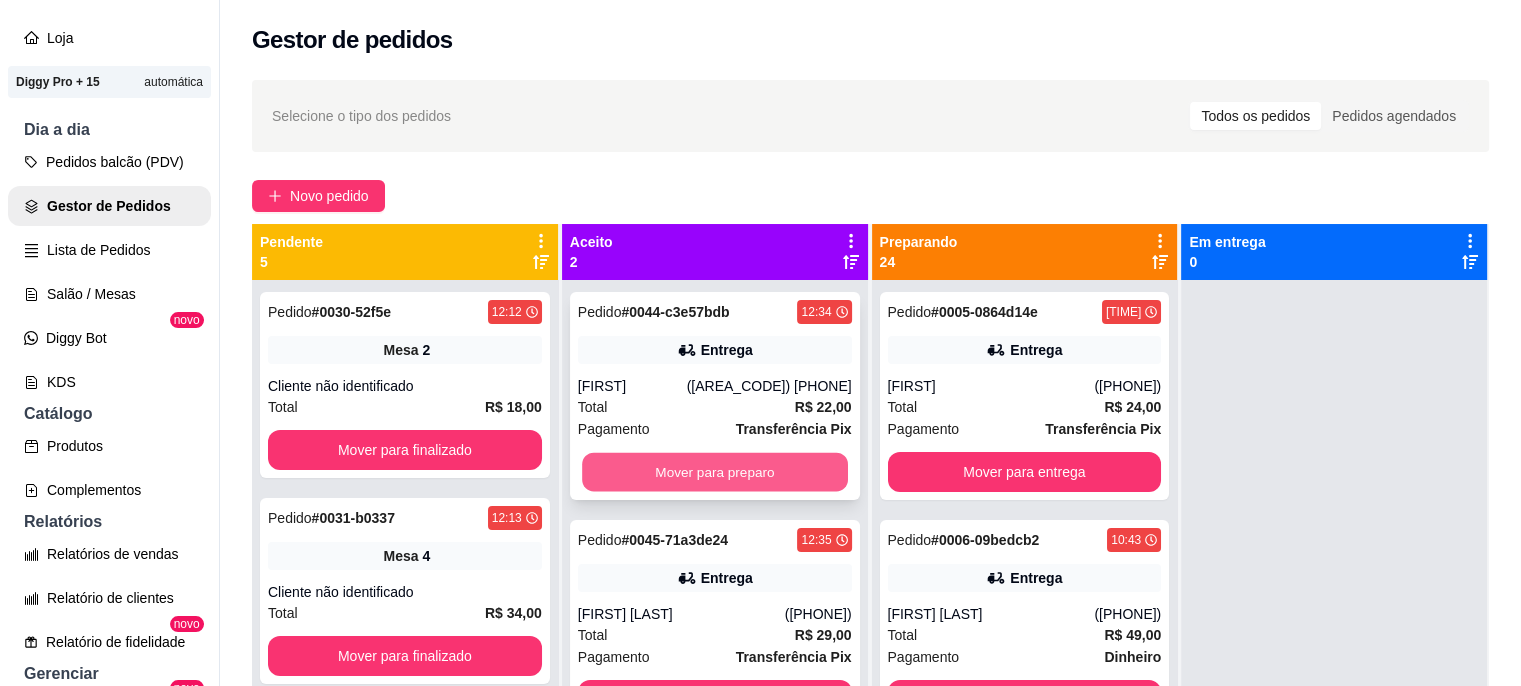 click on "Mover para preparo" at bounding box center (715, 472) 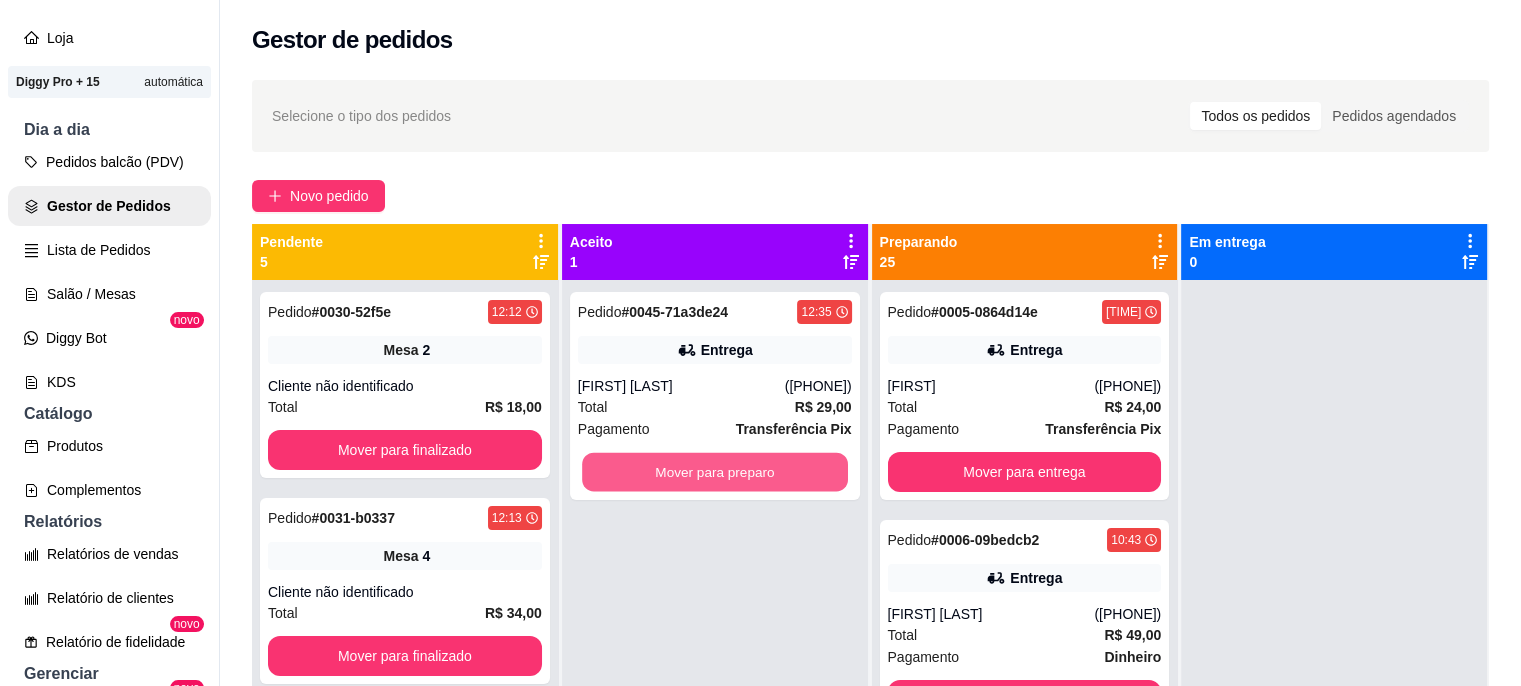 click on "Mover para preparo" at bounding box center [715, 472] 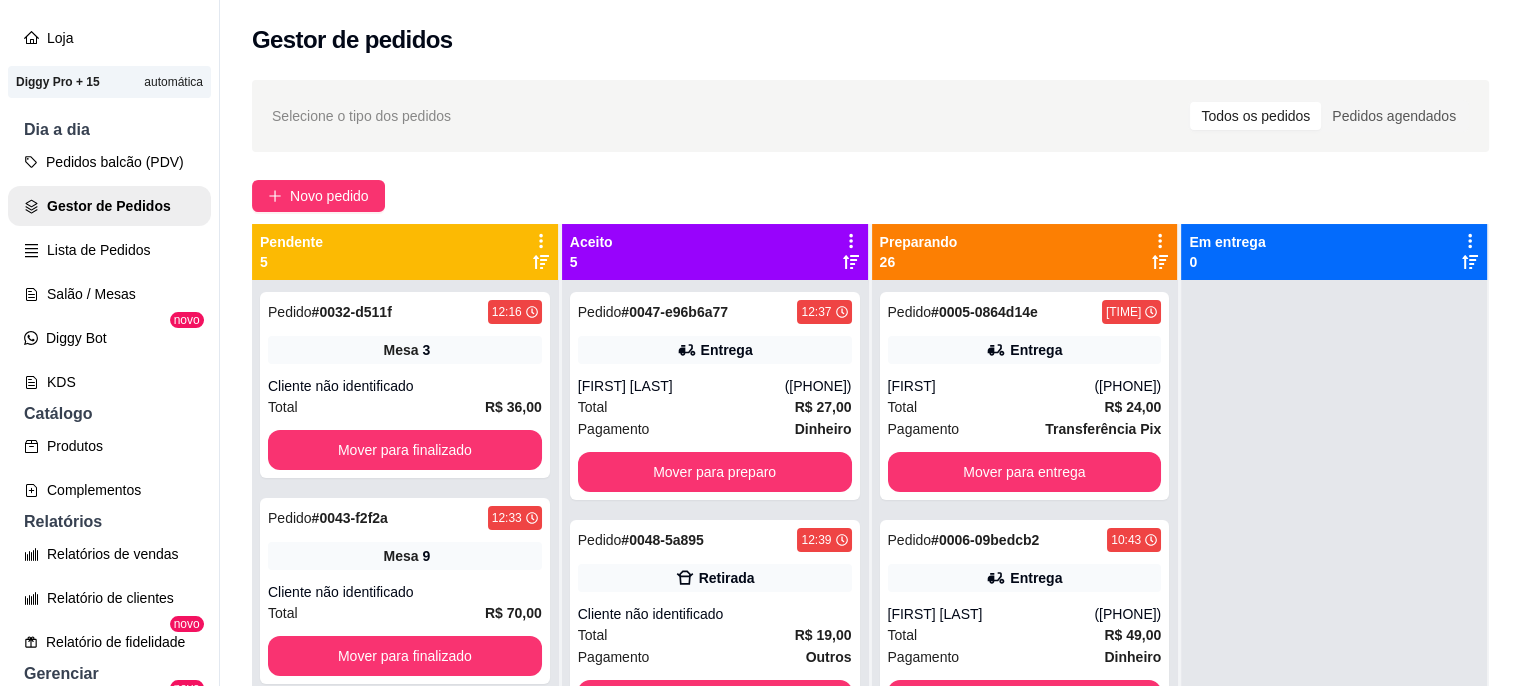 click on "Gestor de pedidos" at bounding box center (870, 40) 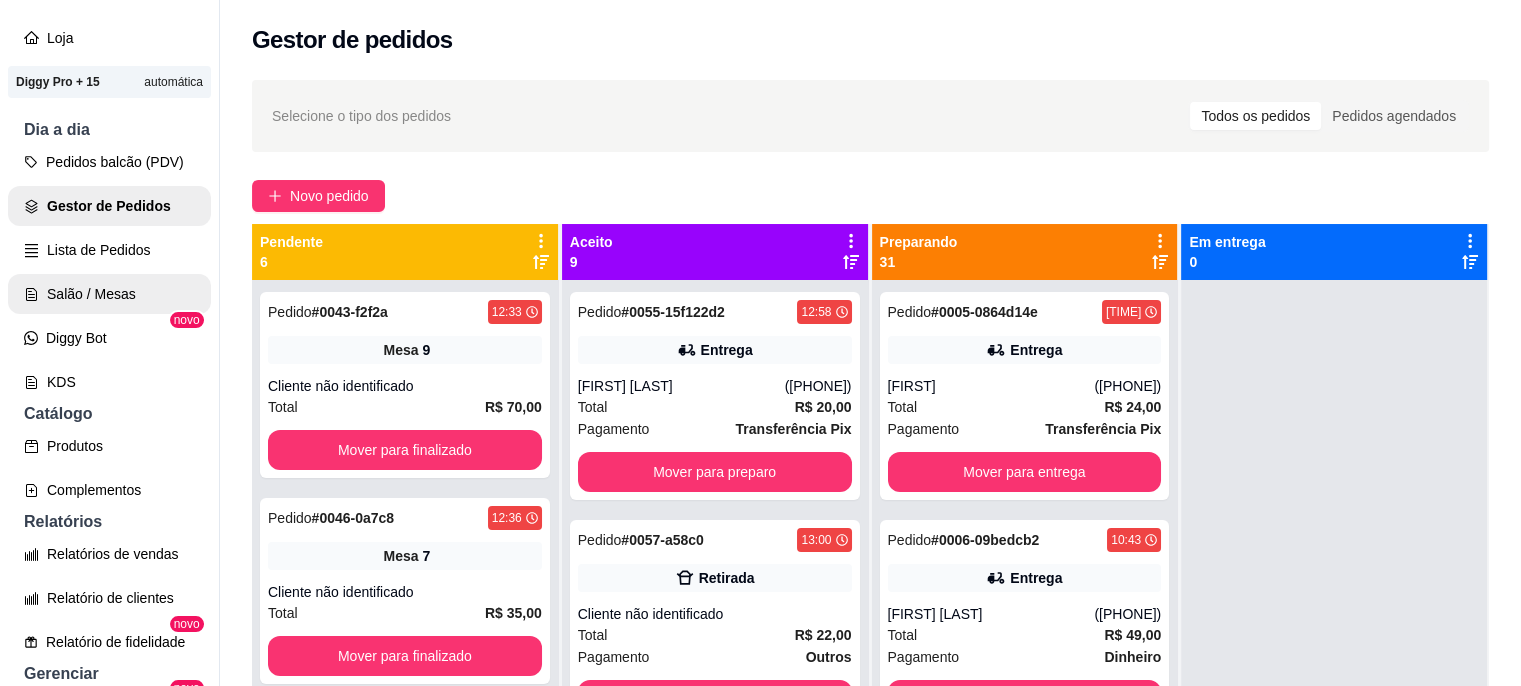click on "Salão / Mesas" at bounding box center [109, 294] 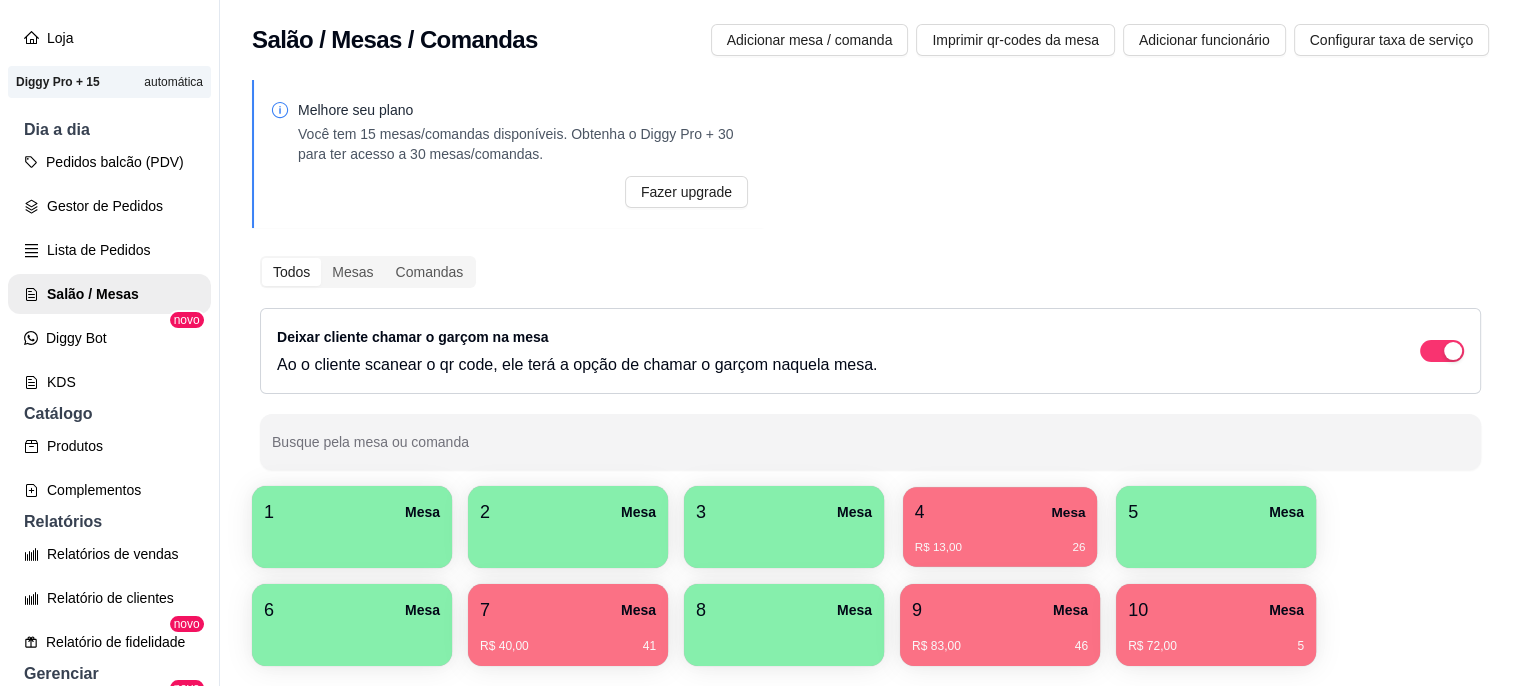 click on "4 Mesa" at bounding box center [1000, 512] 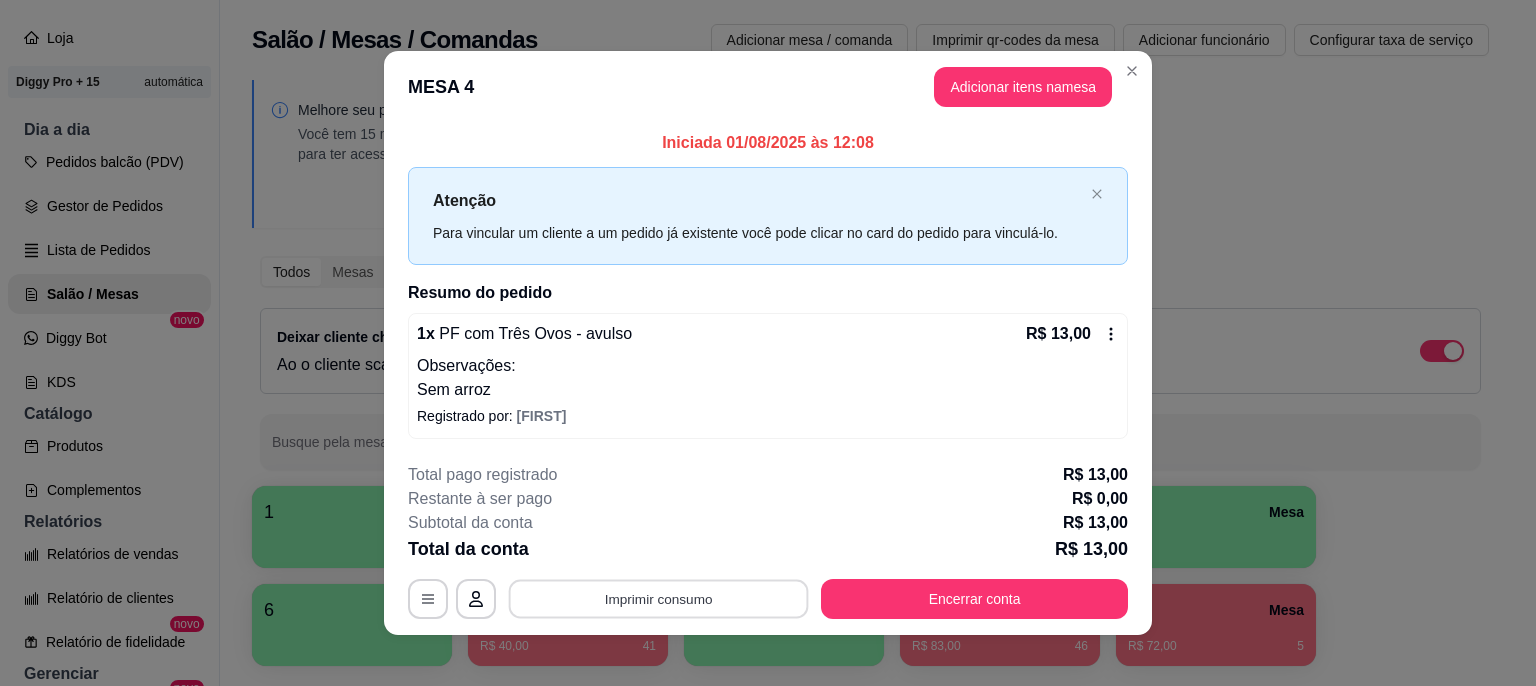 click on "Imprimir consumo" at bounding box center (659, 598) 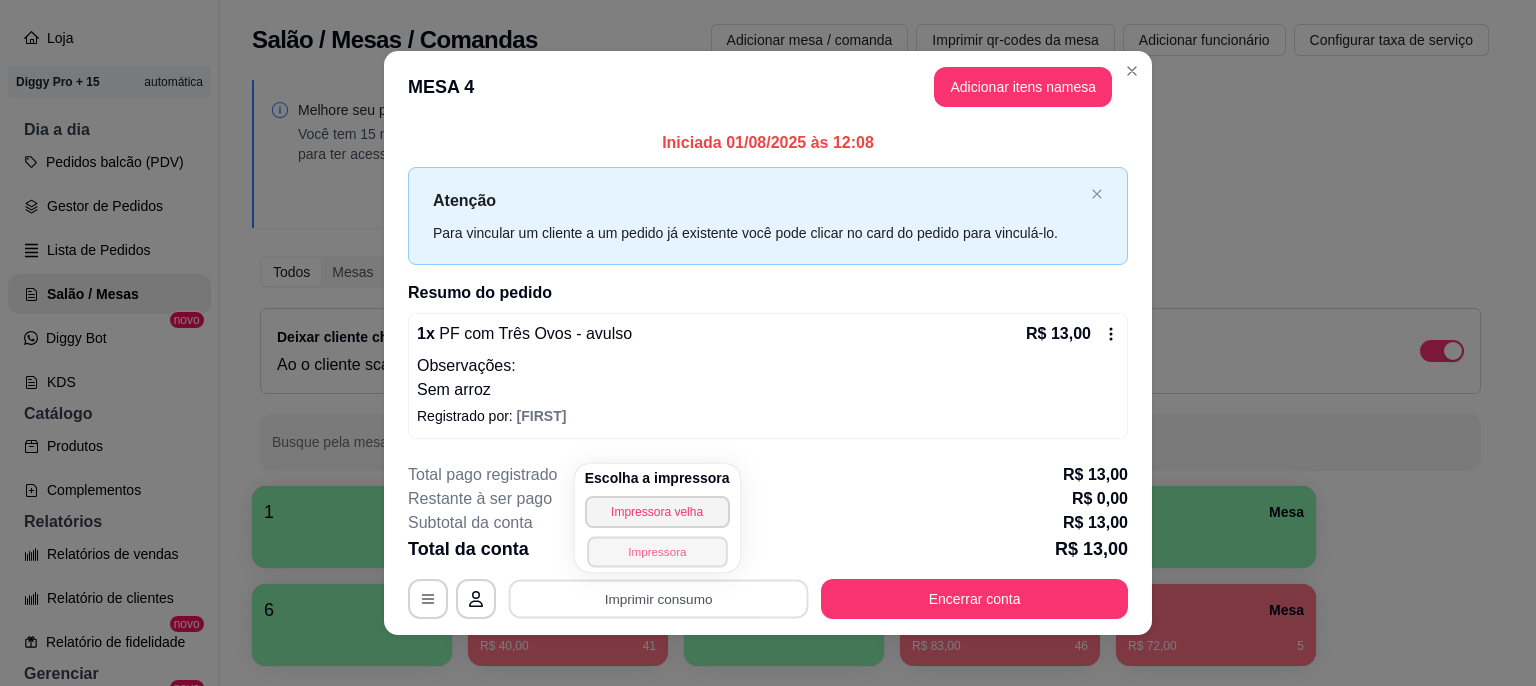 click on "Impressora" at bounding box center [657, 551] 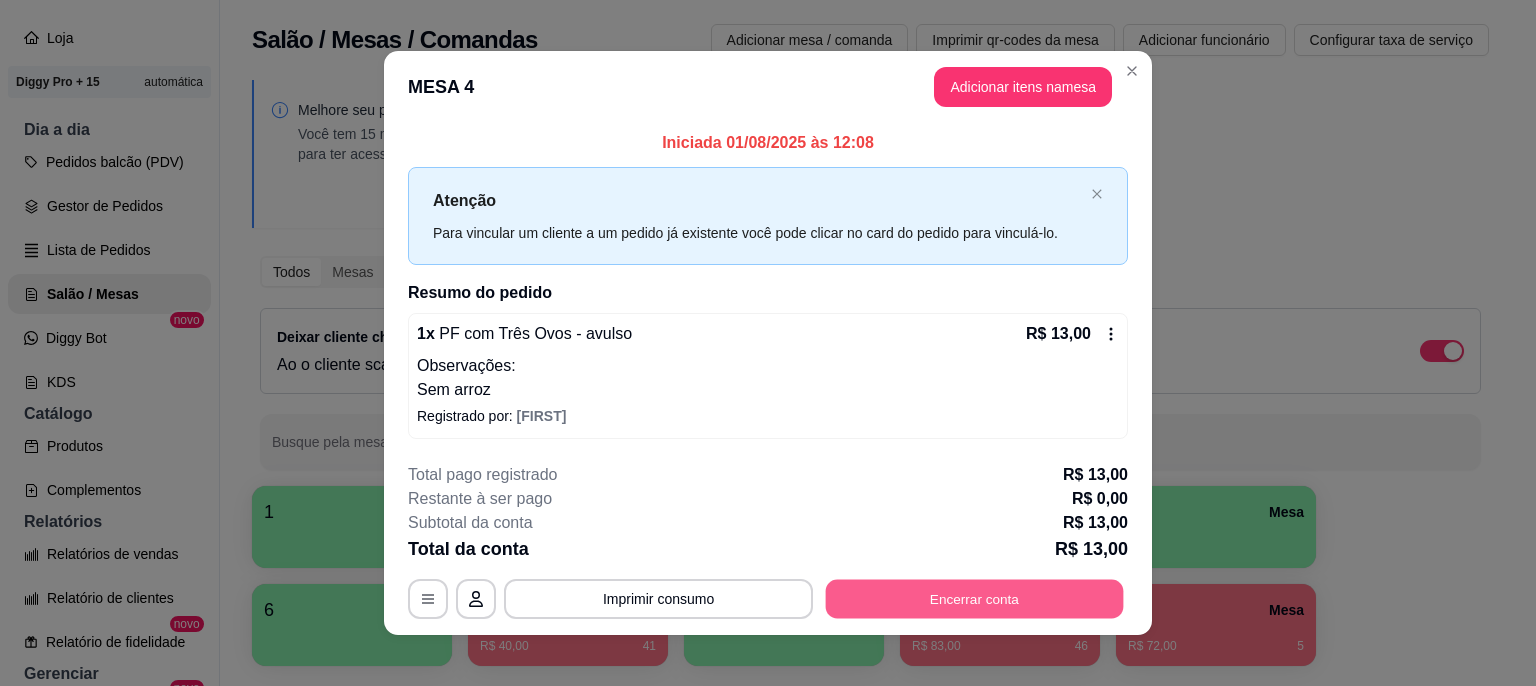 click on "Encerrar conta" at bounding box center [975, 598] 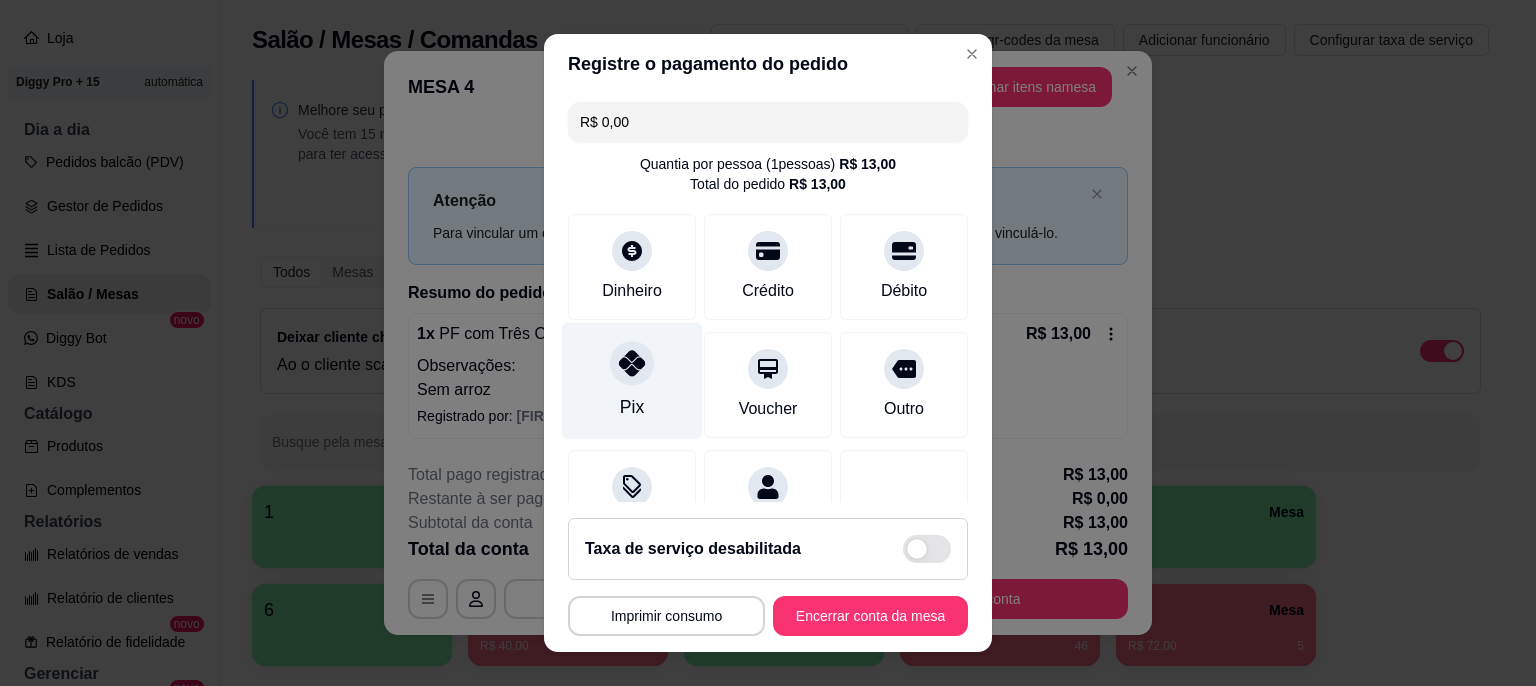 click on "Pix" at bounding box center [632, 381] 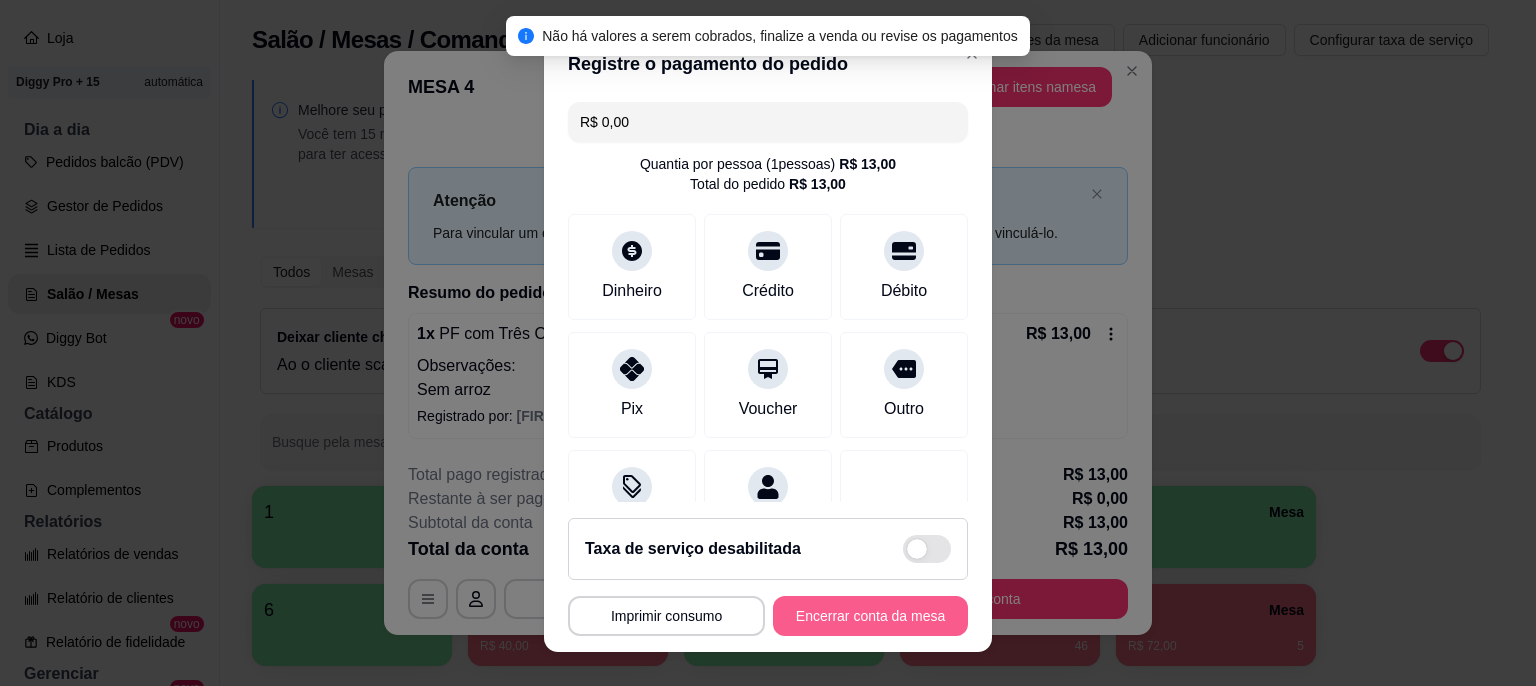click on "Encerrar conta da mesa" at bounding box center [870, 616] 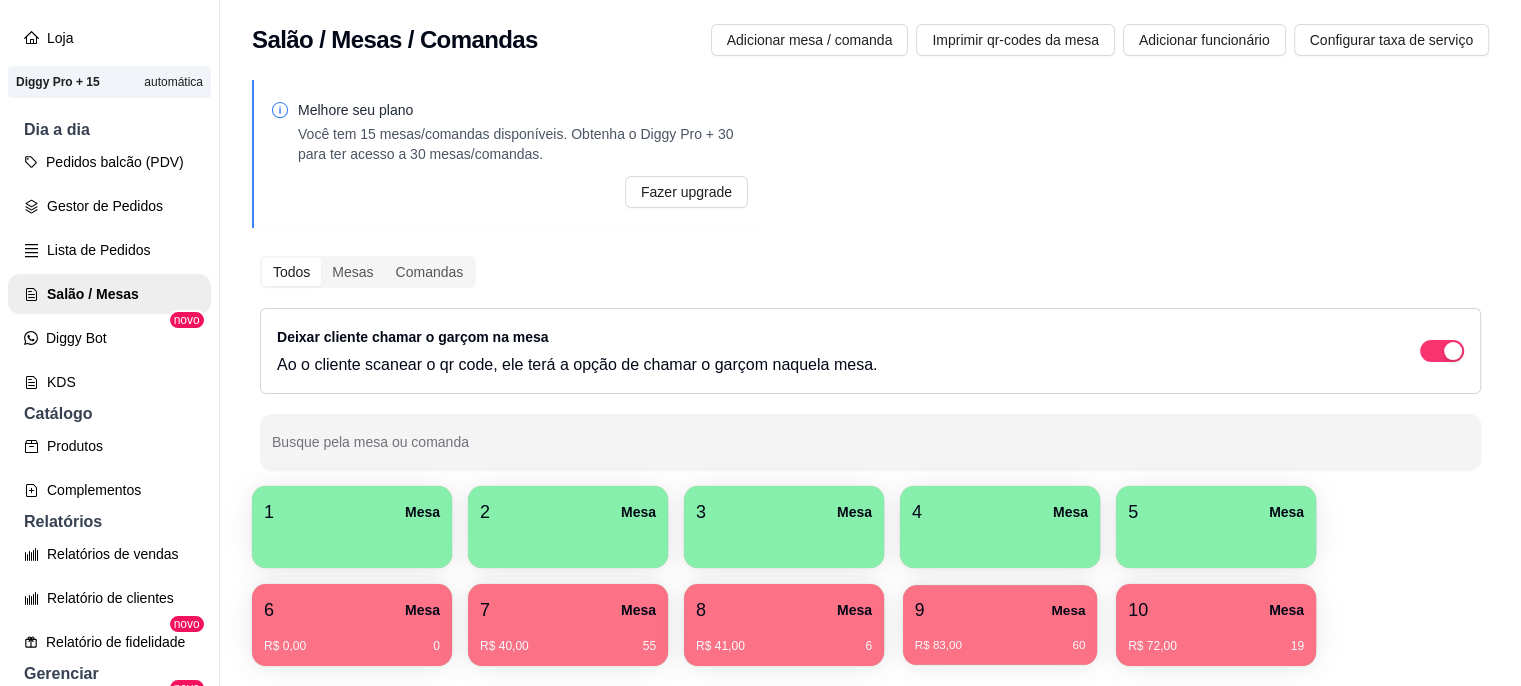 click on "9 Mesa" at bounding box center [1000, 610] 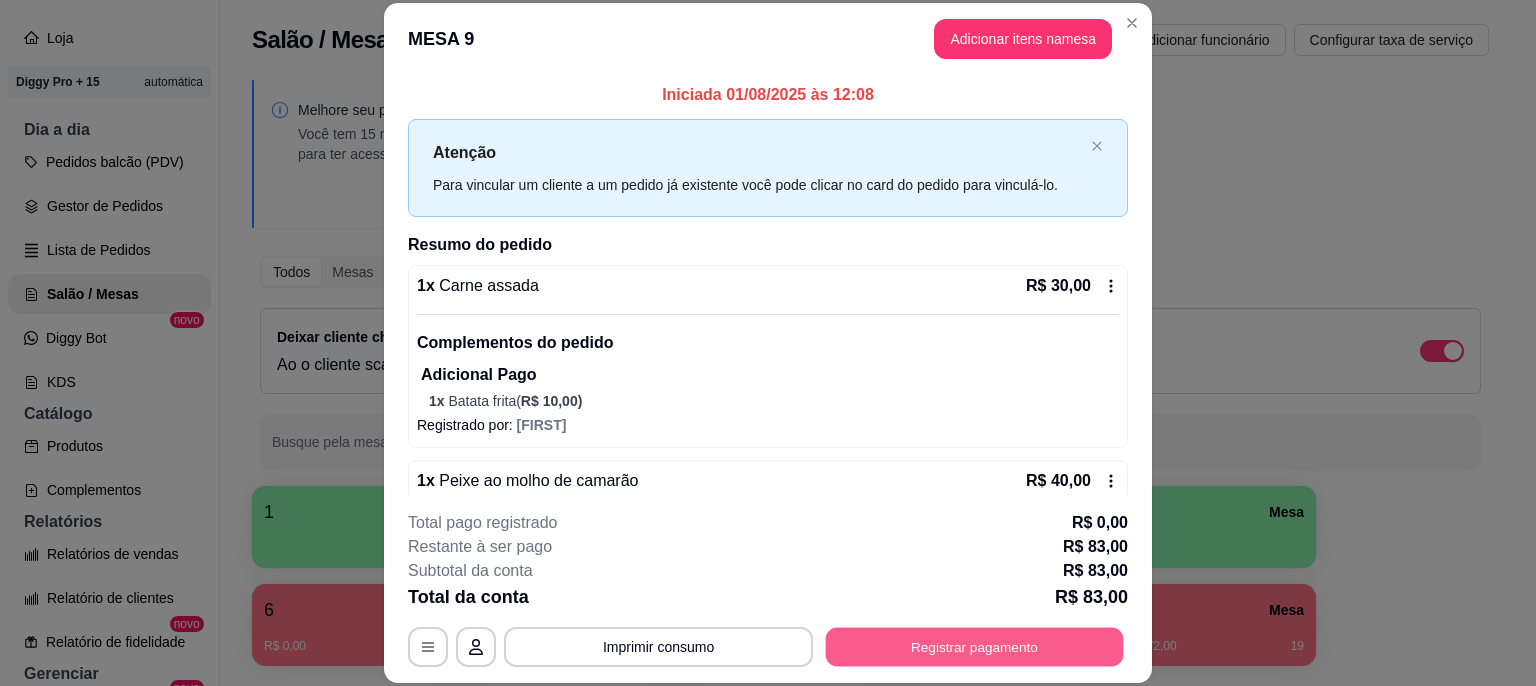 click on "Registrar pagamento" at bounding box center [975, 646] 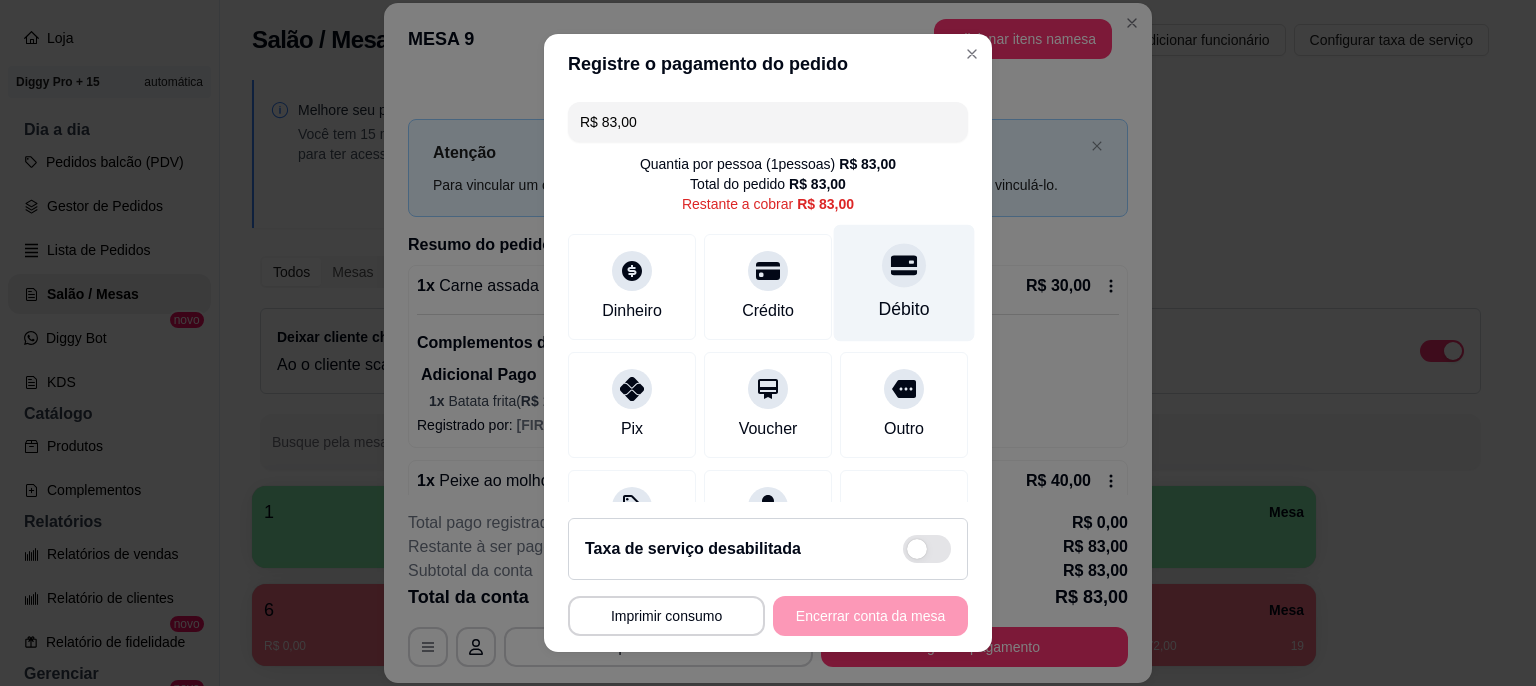 click at bounding box center (904, 266) 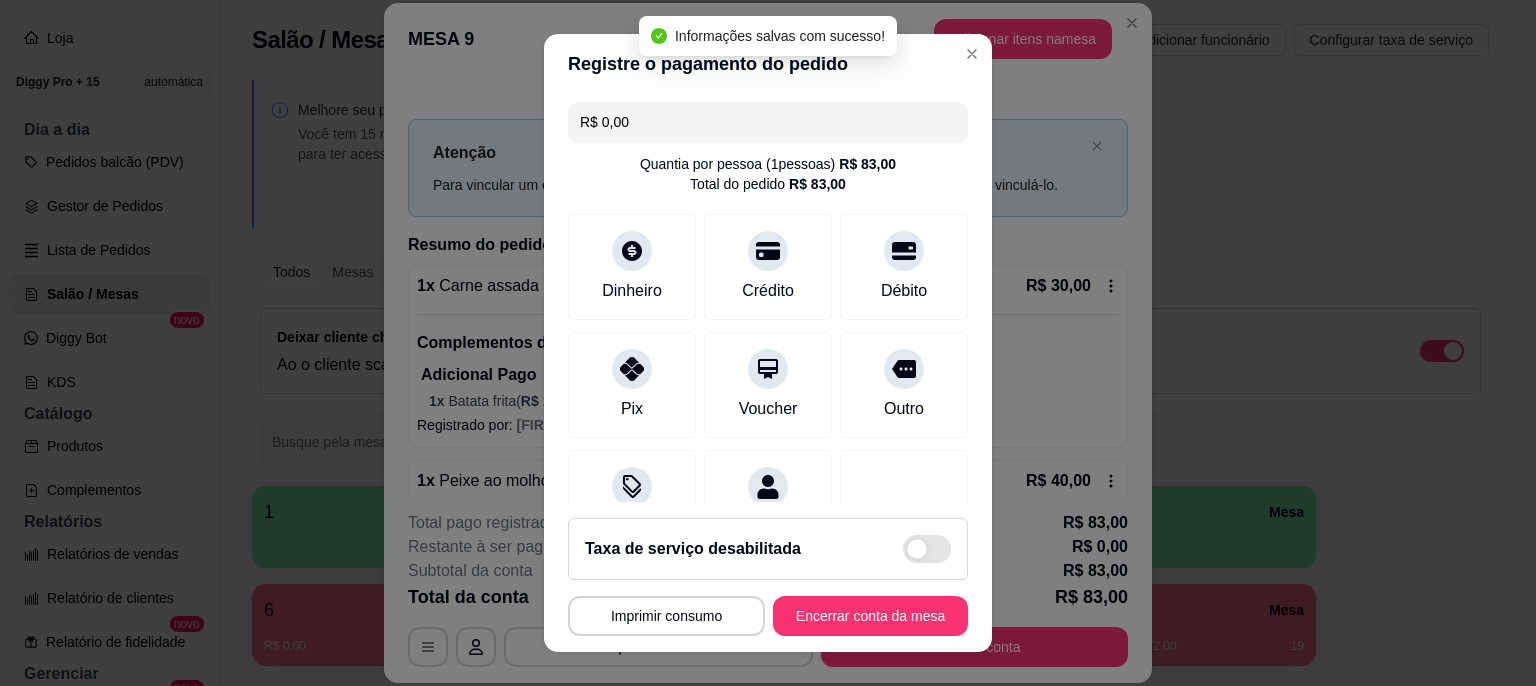 type on "R$ 0,00" 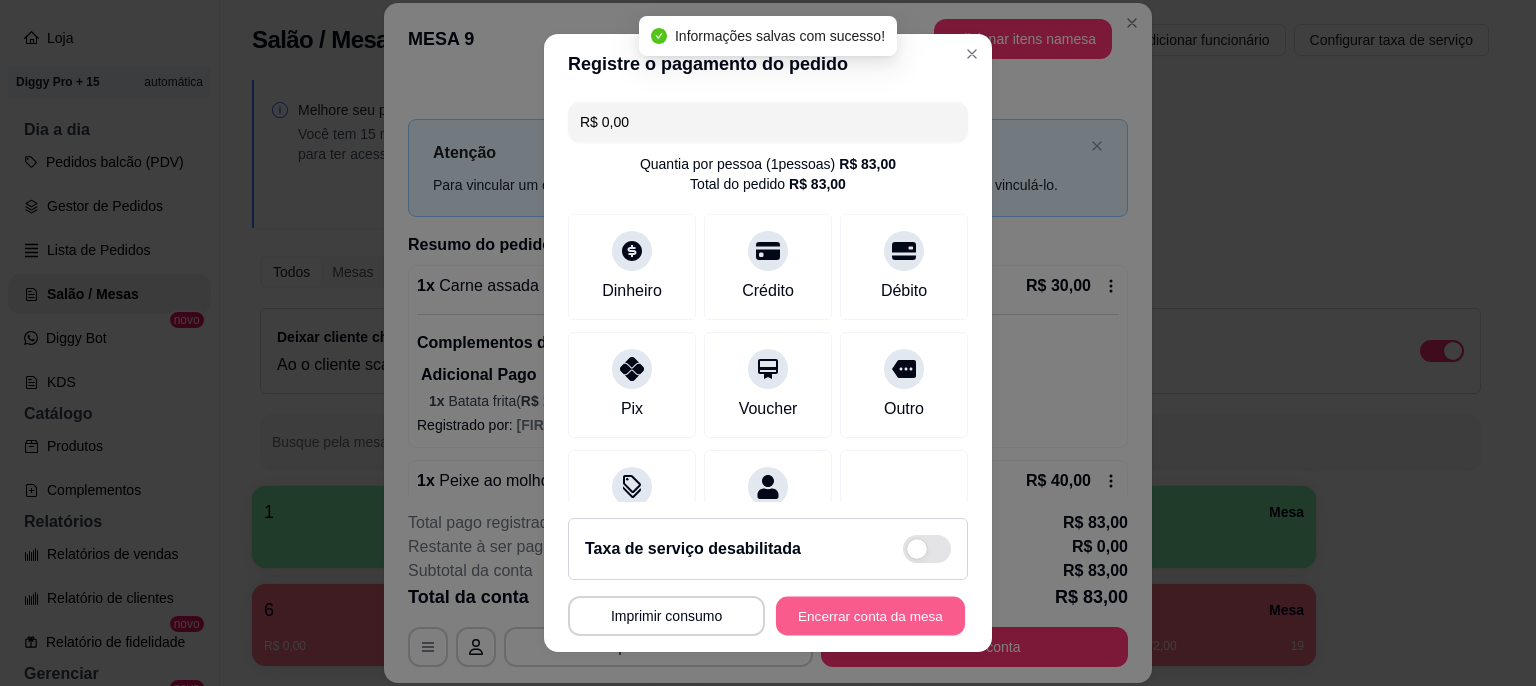click on "Encerrar conta da mesa" at bounding box center [870, 615] 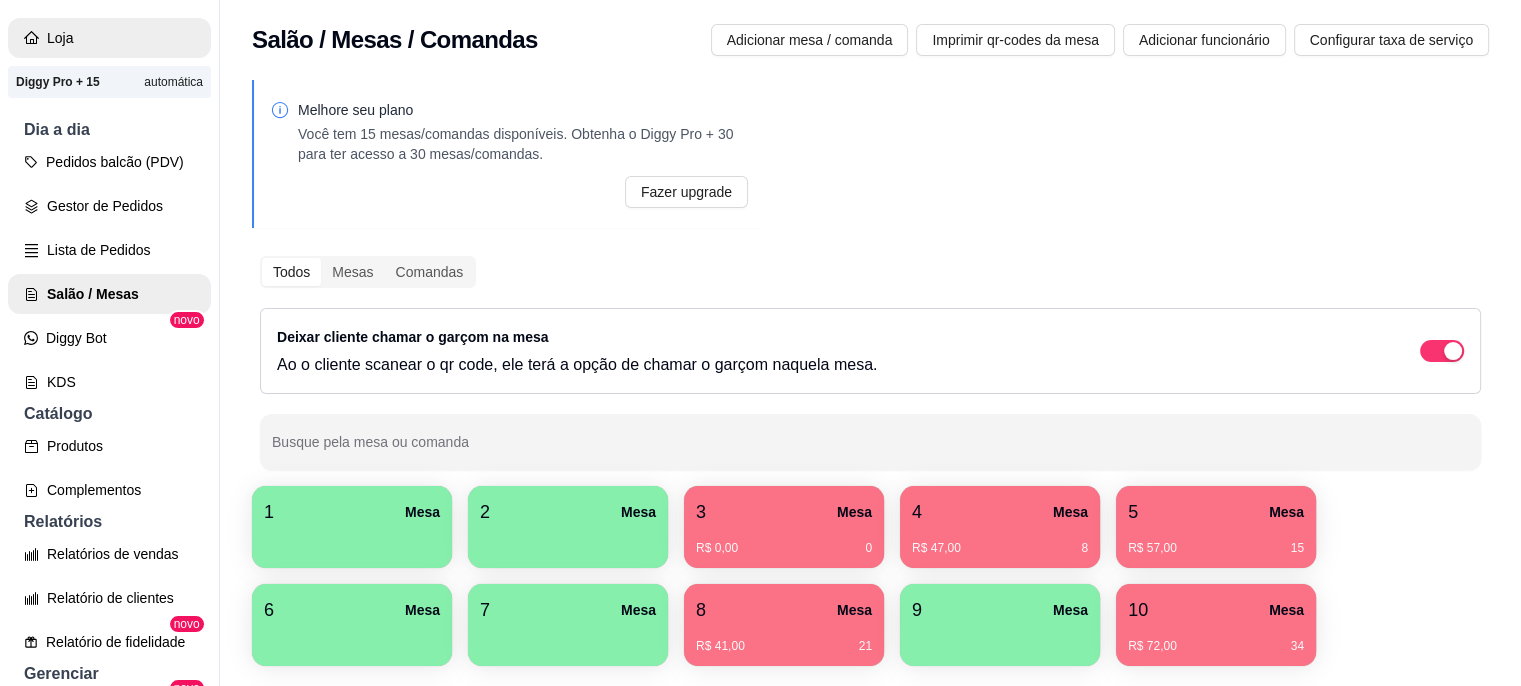 click on "Loja" at bounding box center [109, 38] 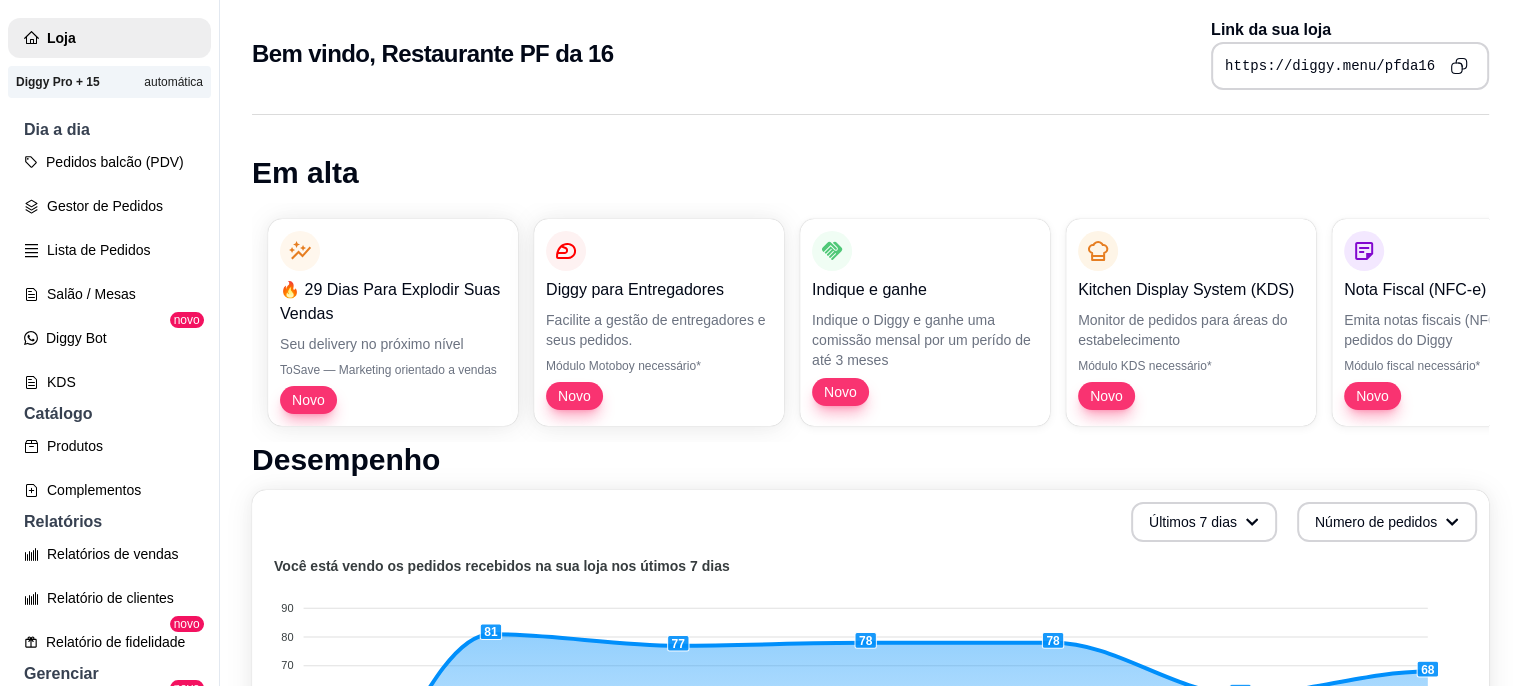 scroll, scrollTop: 0, scrollLeft: 0, axis: both 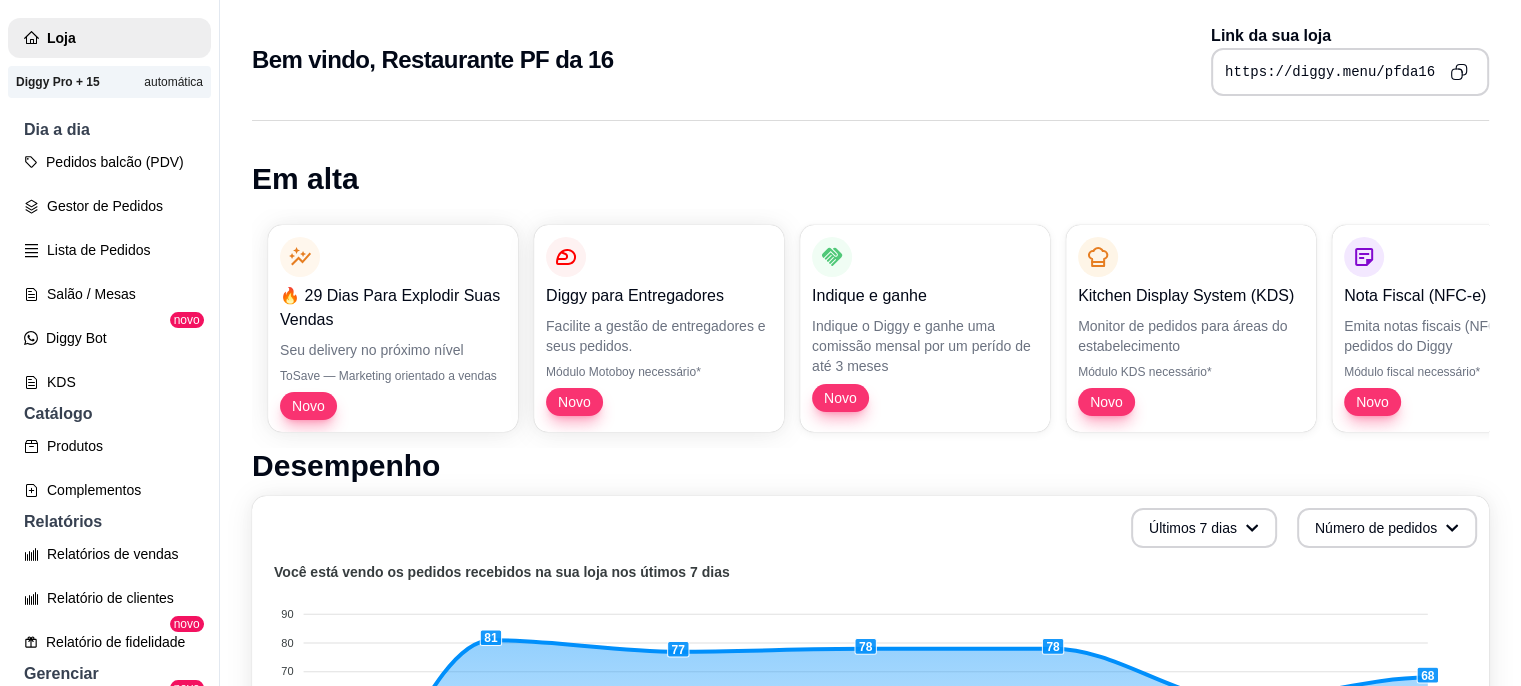 click on "https://diggy.menu/pfda16" at bounding box center (1350, 72) 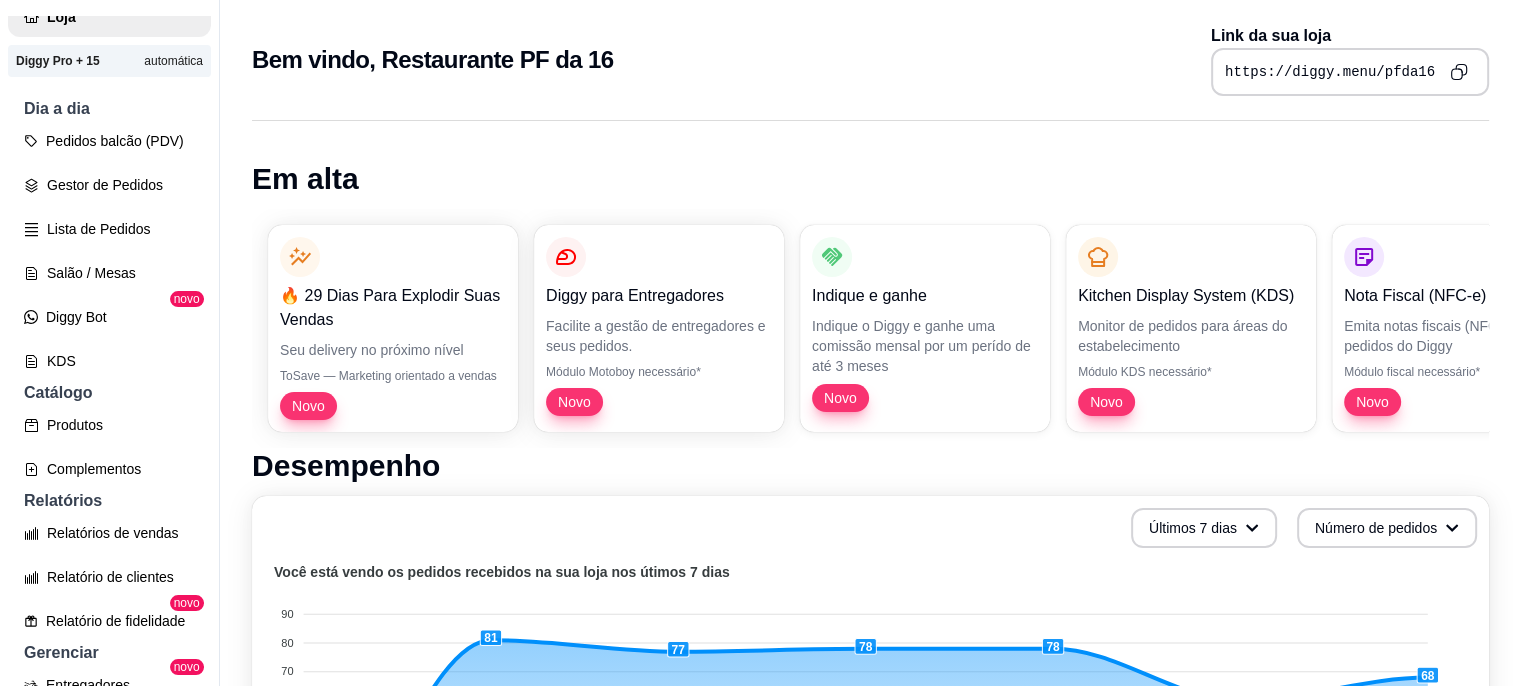 scroll, scrollTop: 394, scrollLeft: 0, axis: vertical 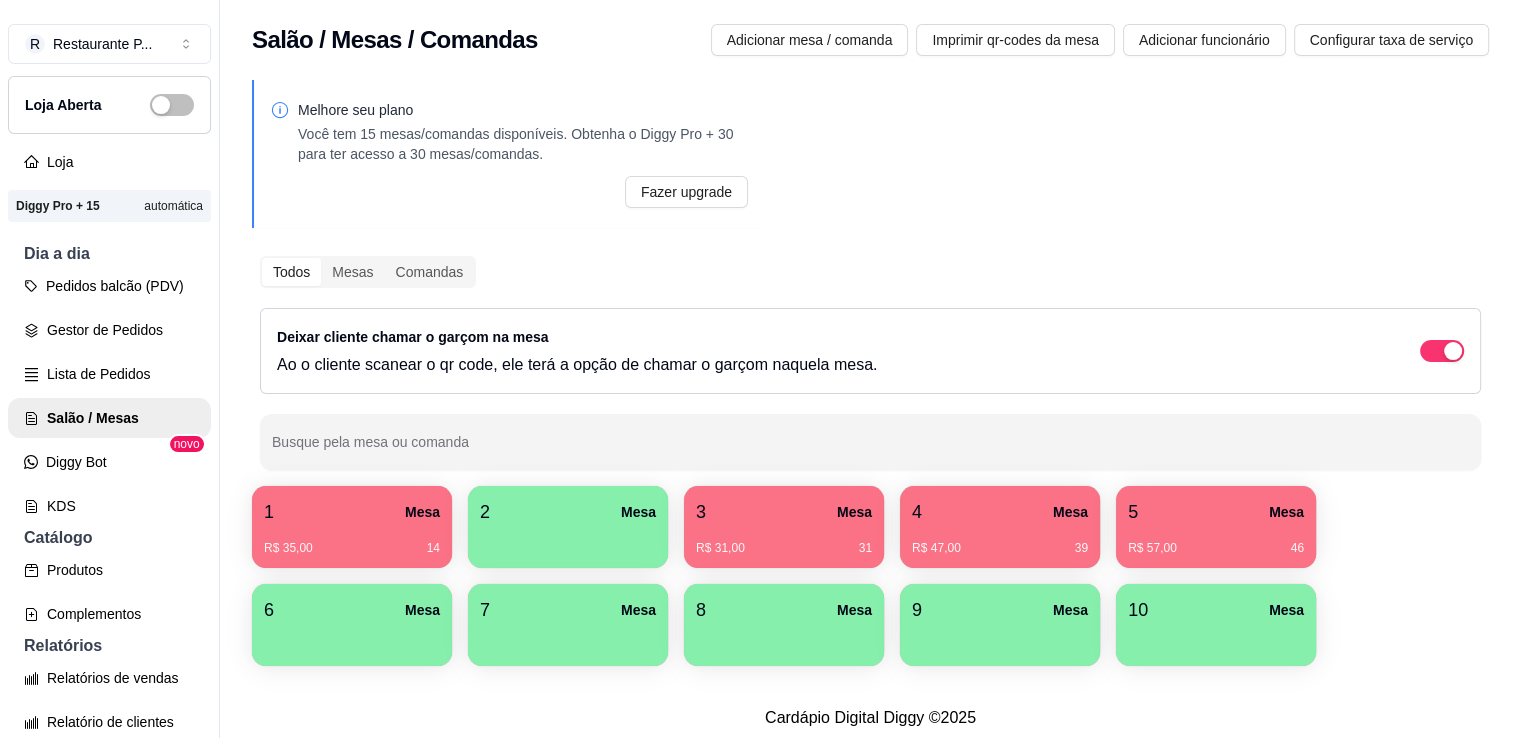 click on "R$ 47,00 39" at bounding box center (1000, 541) 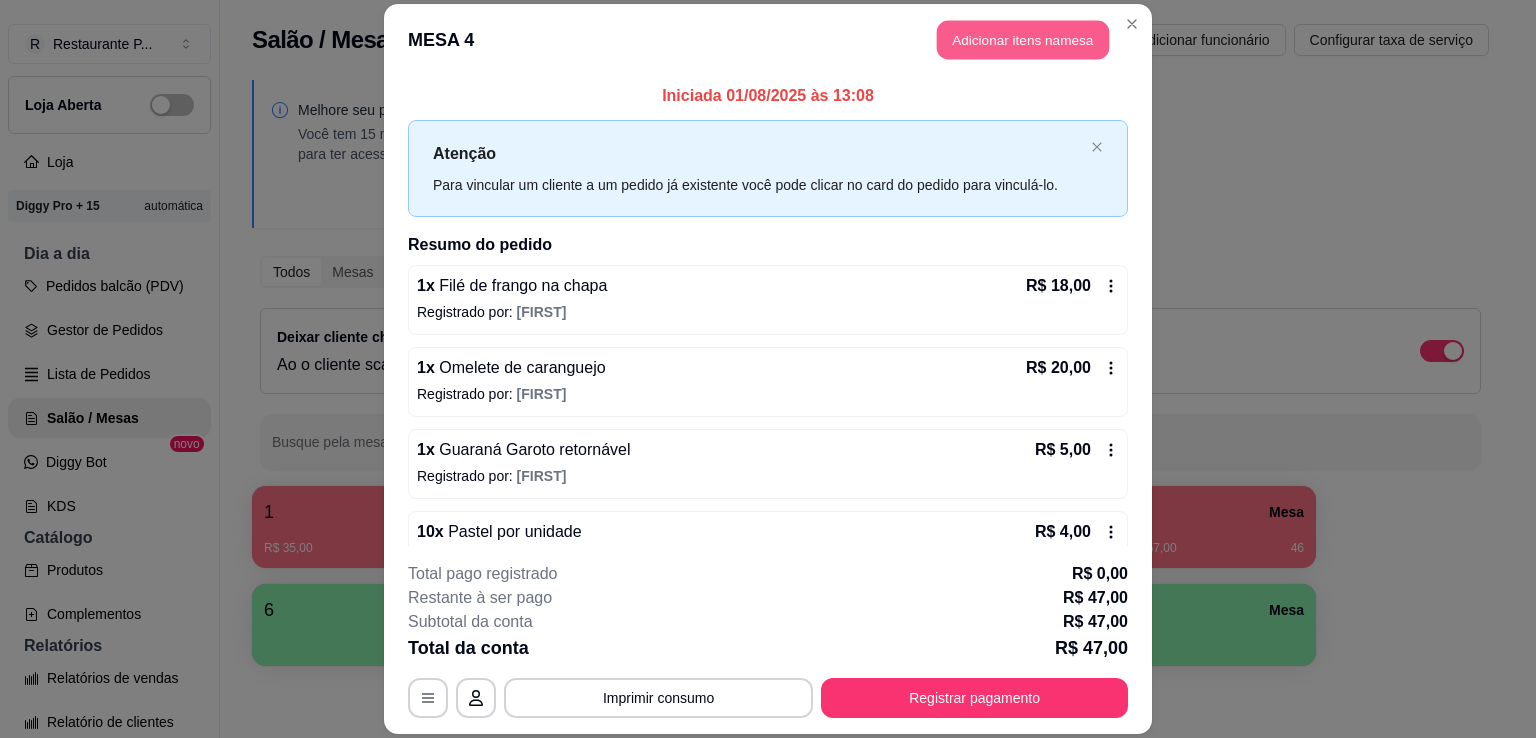 click on "Adicionar itens na  mesa" at bounding box center (1023, 39) 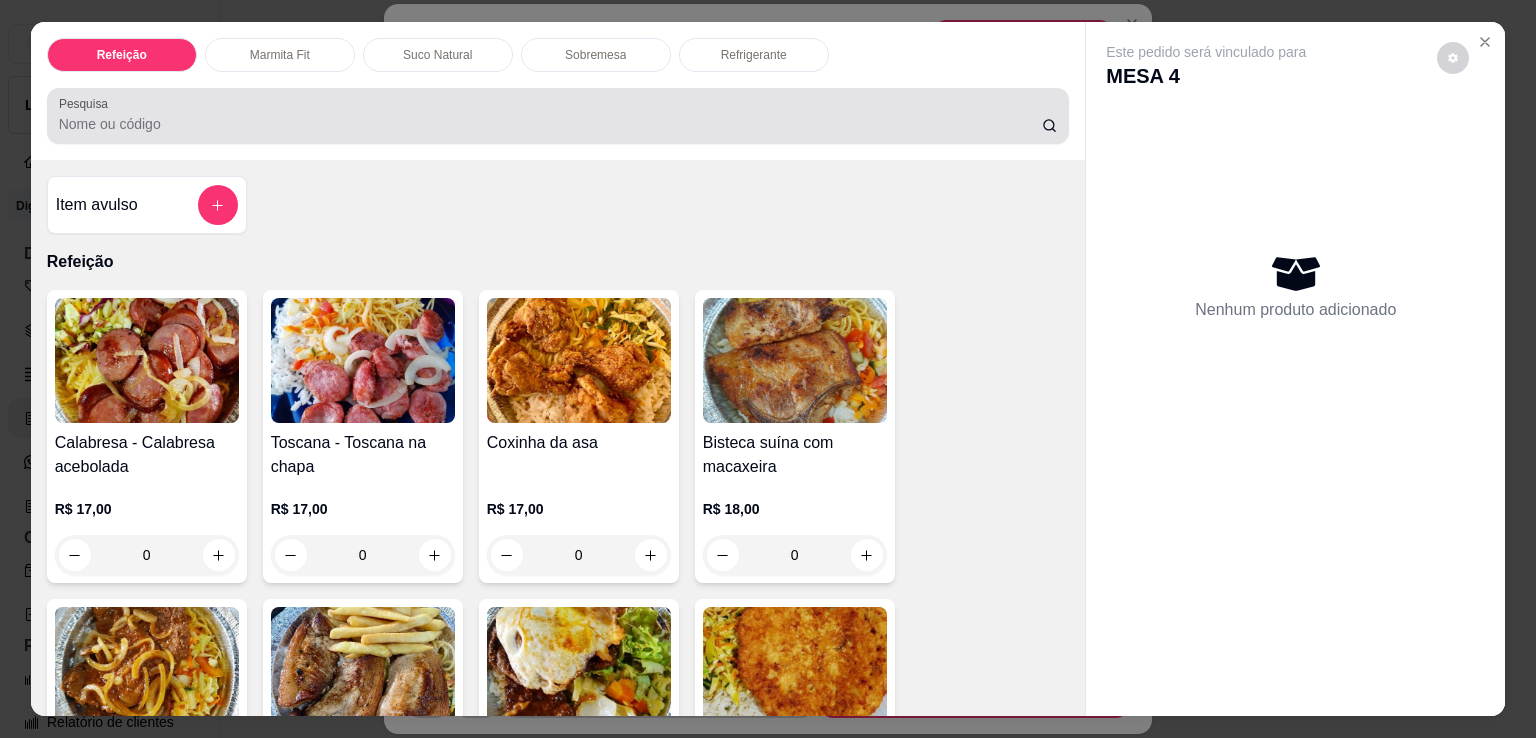 click at bounding box center (558, 116) 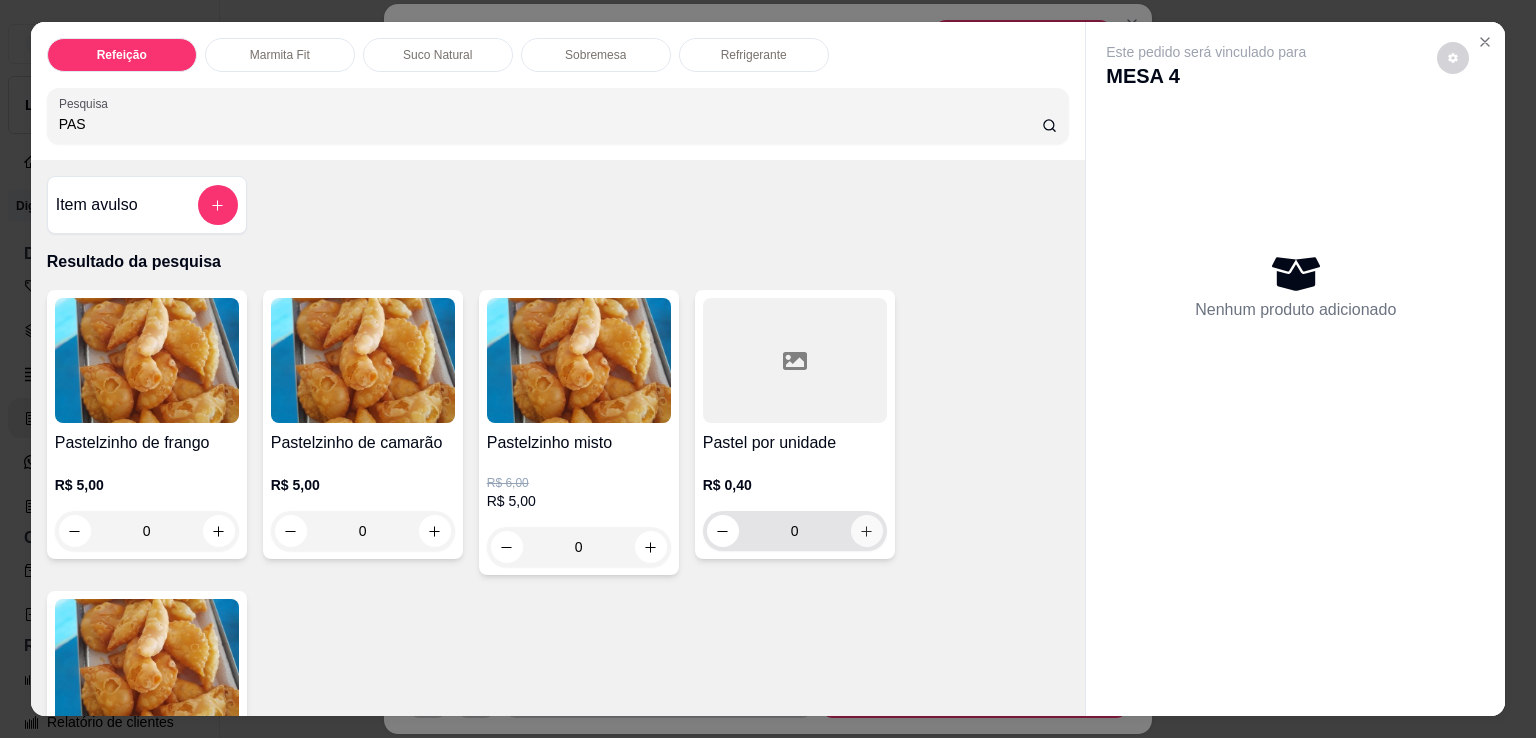 type on "PAS" 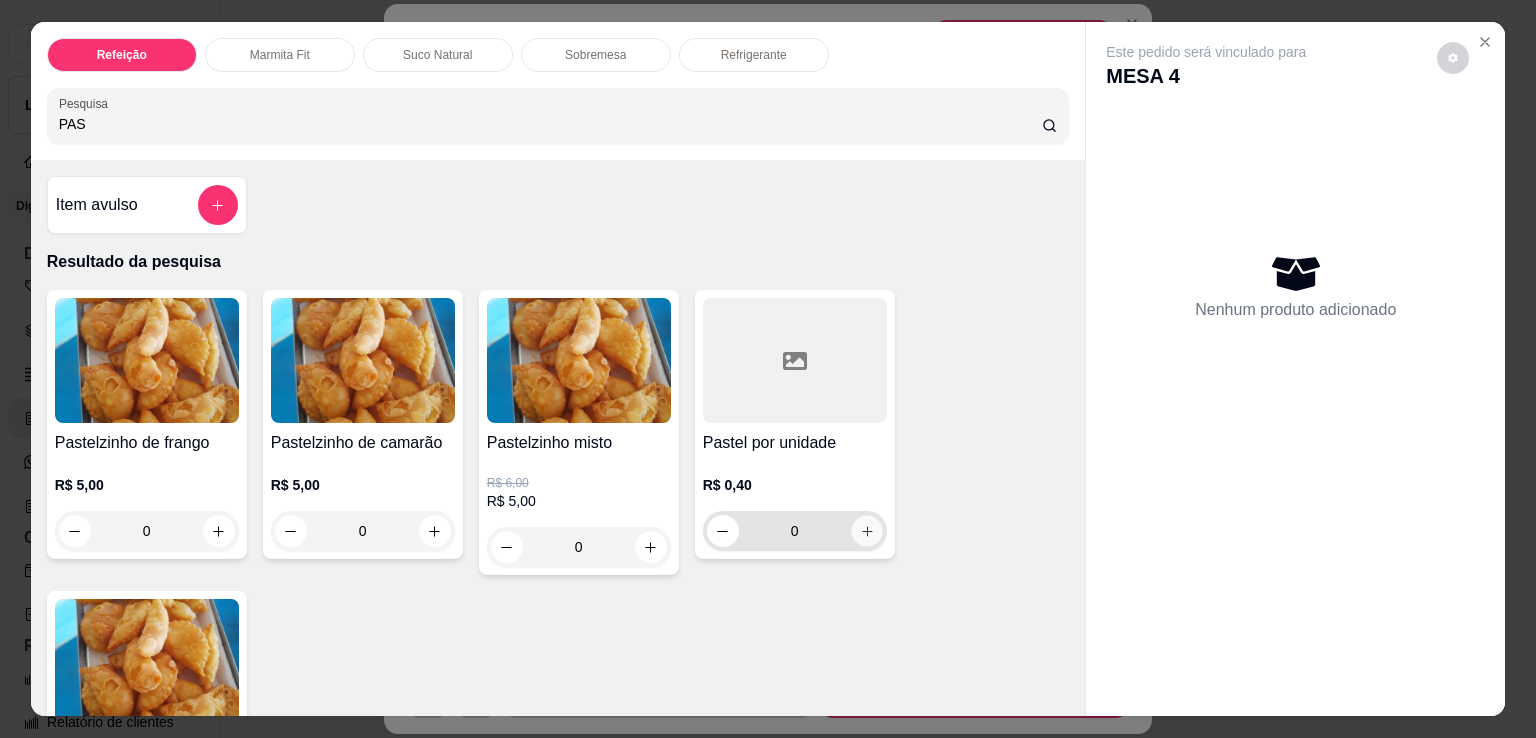 click 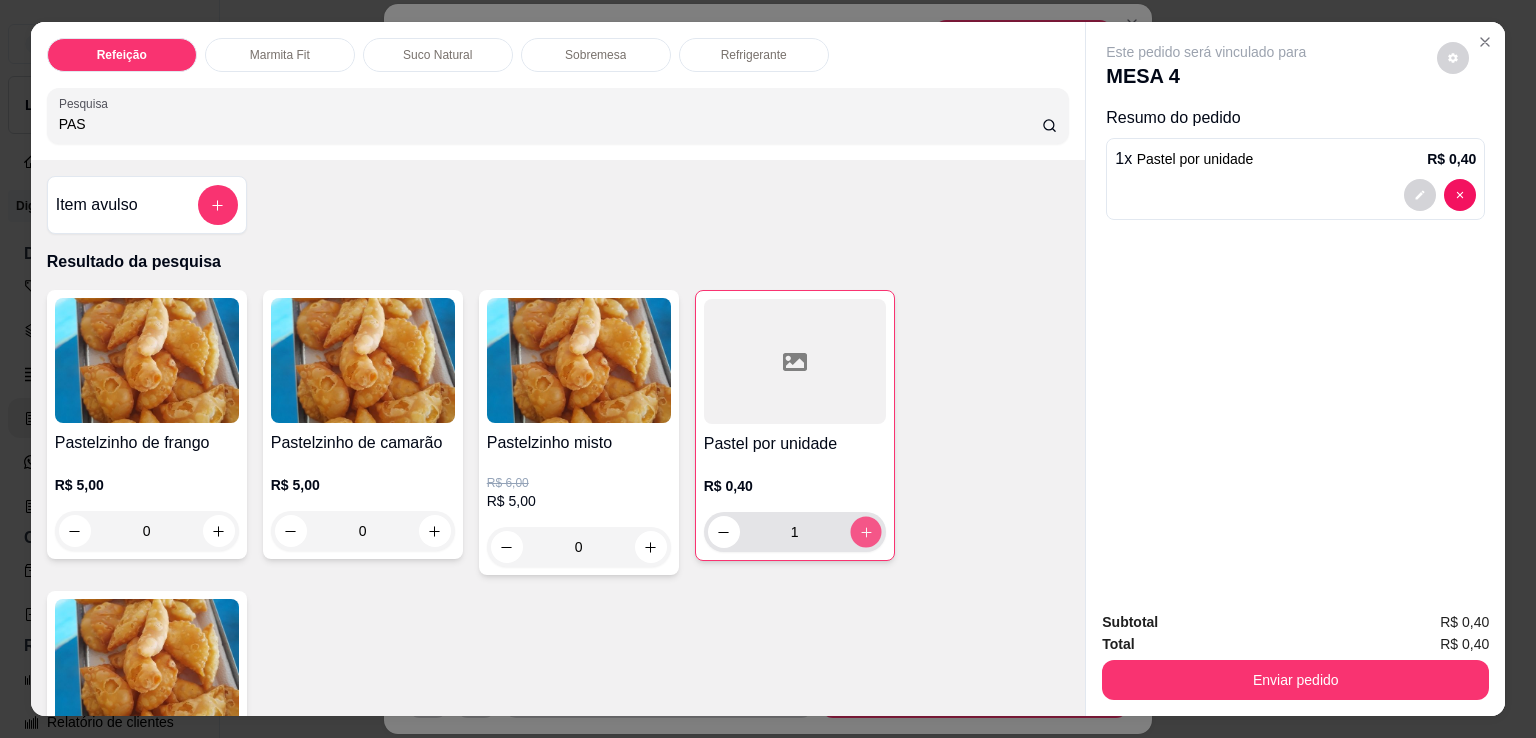 click 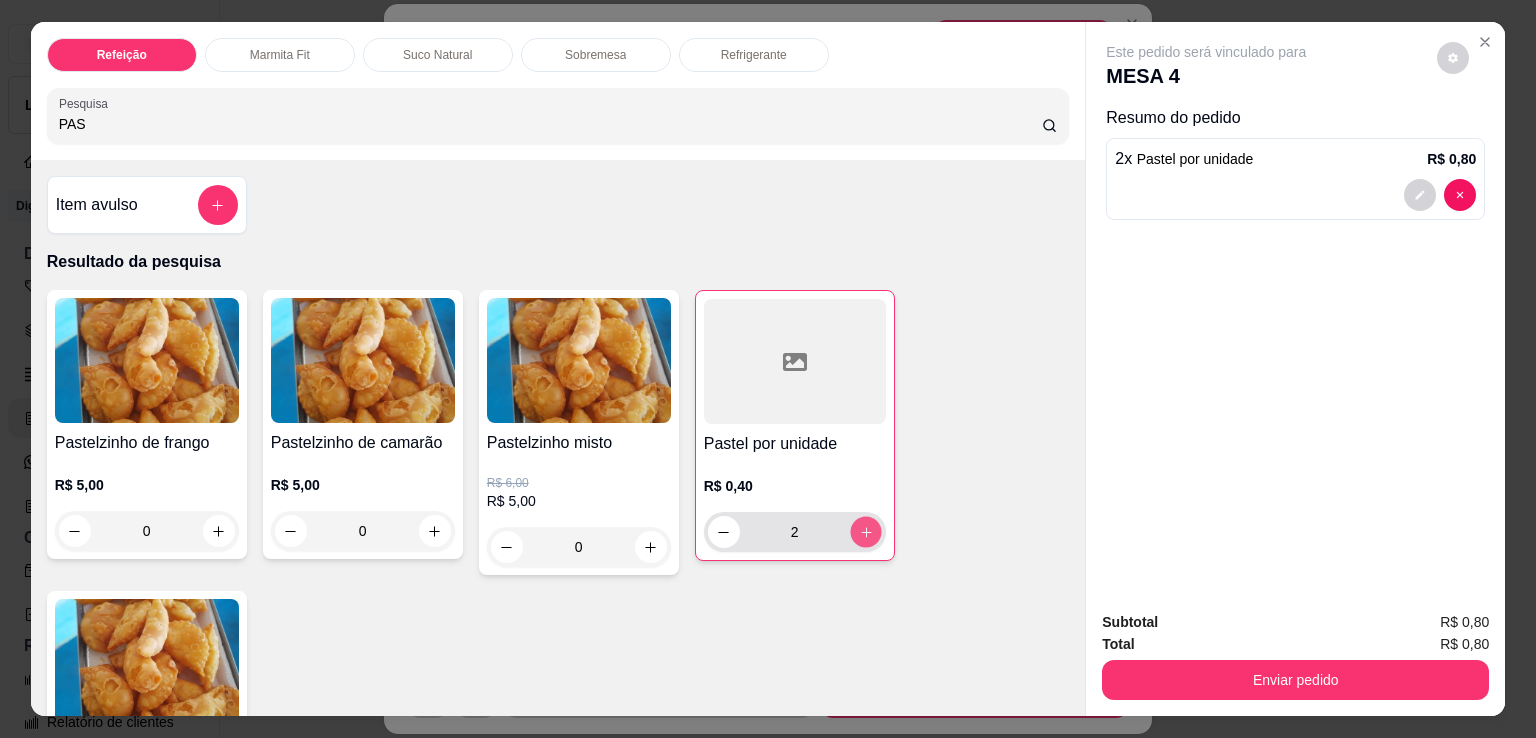 click 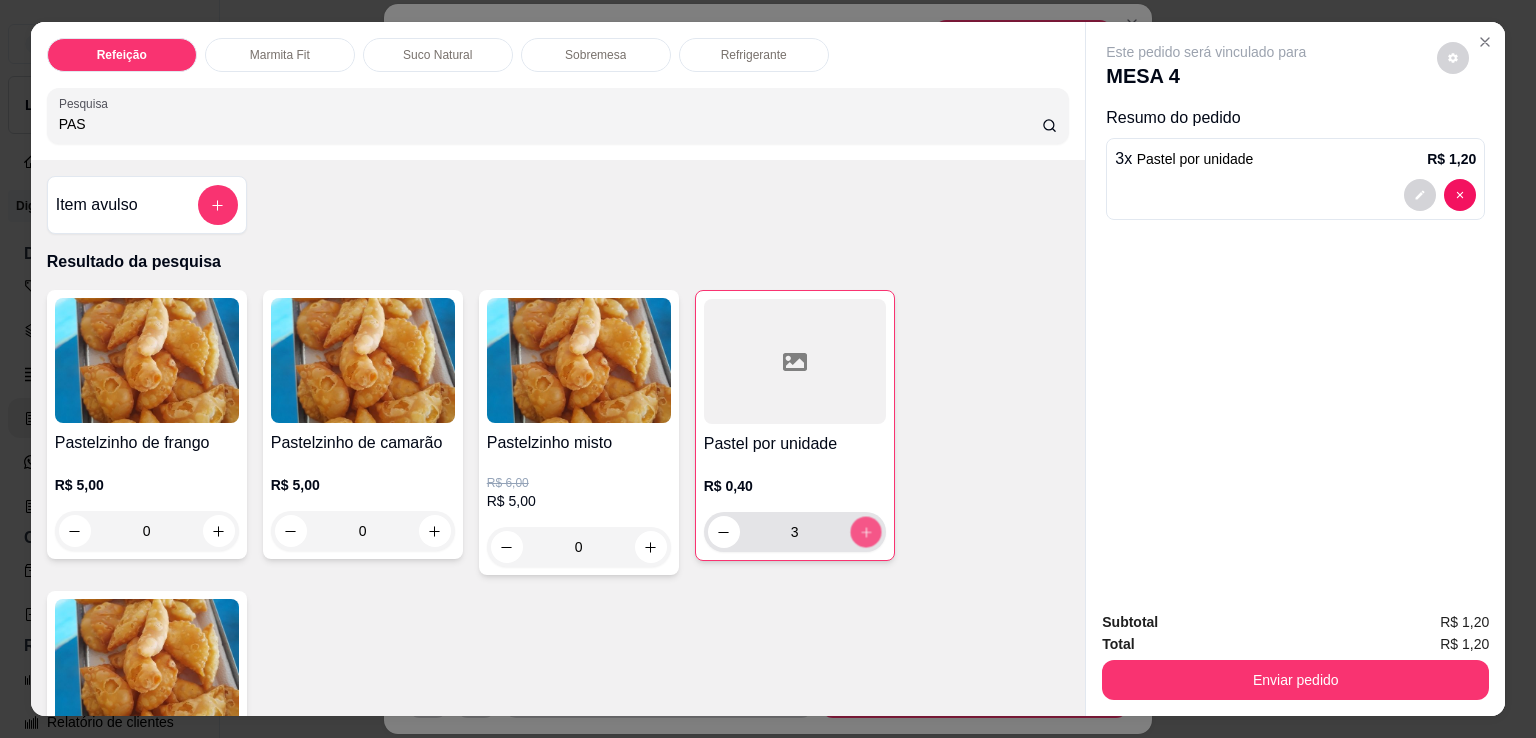 click 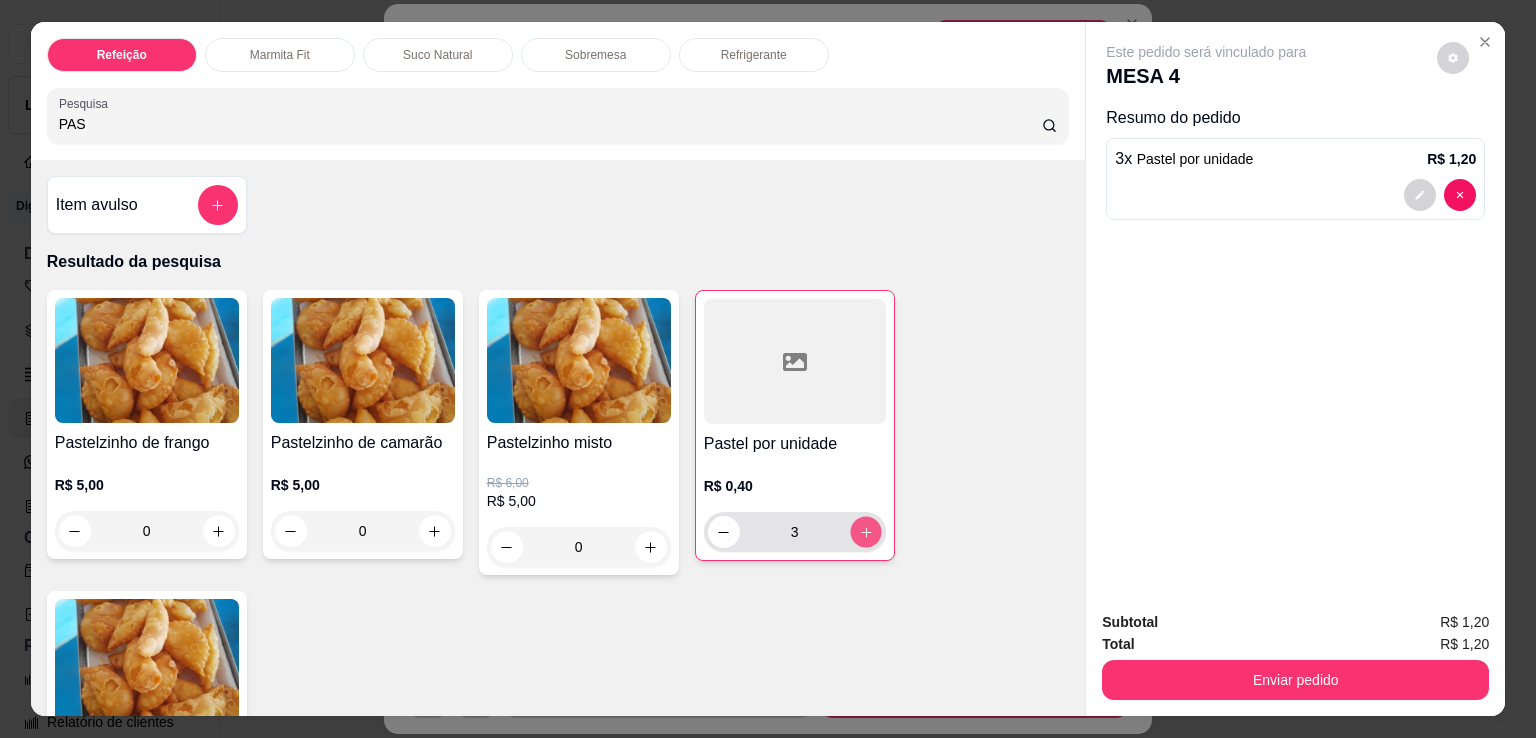 type on "4" 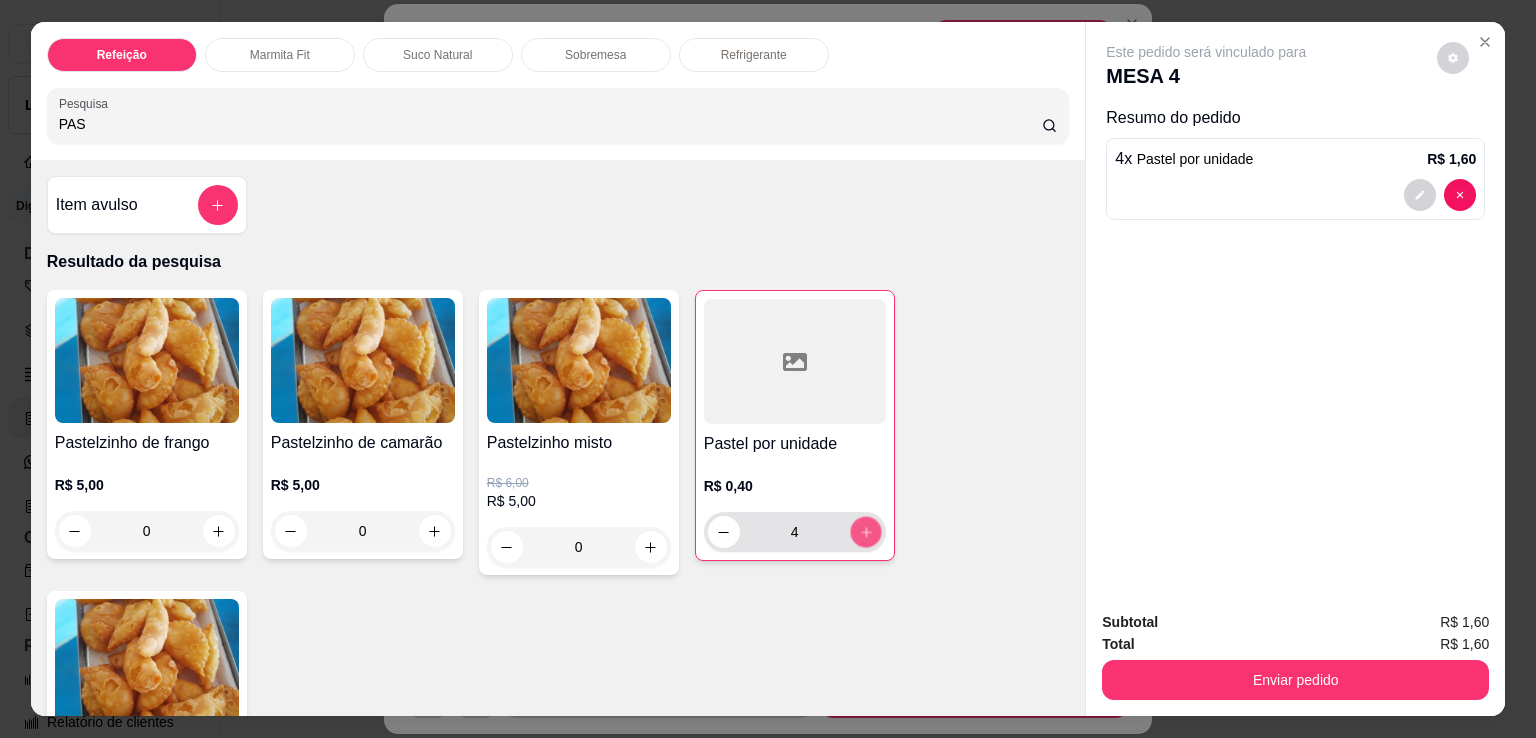click 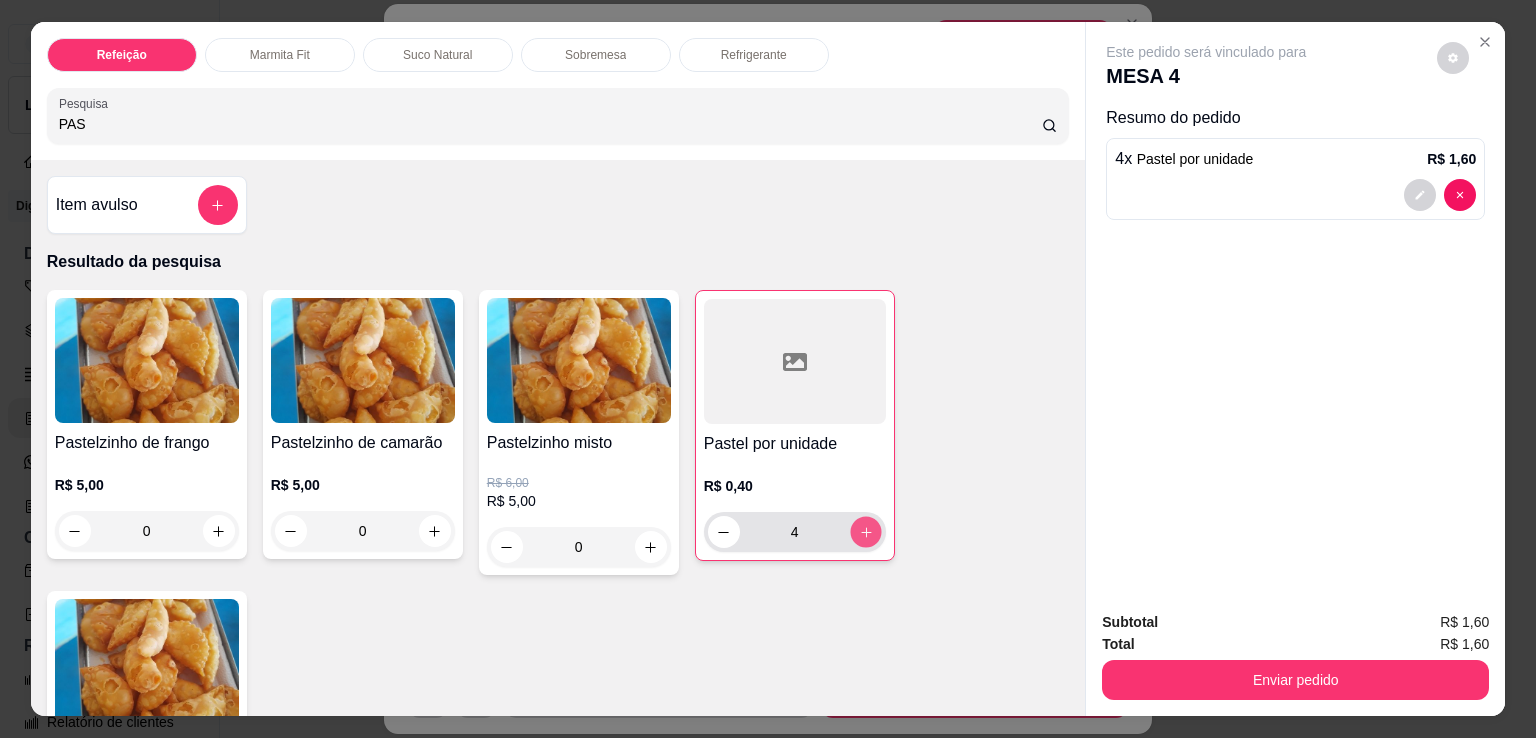 type on "6" 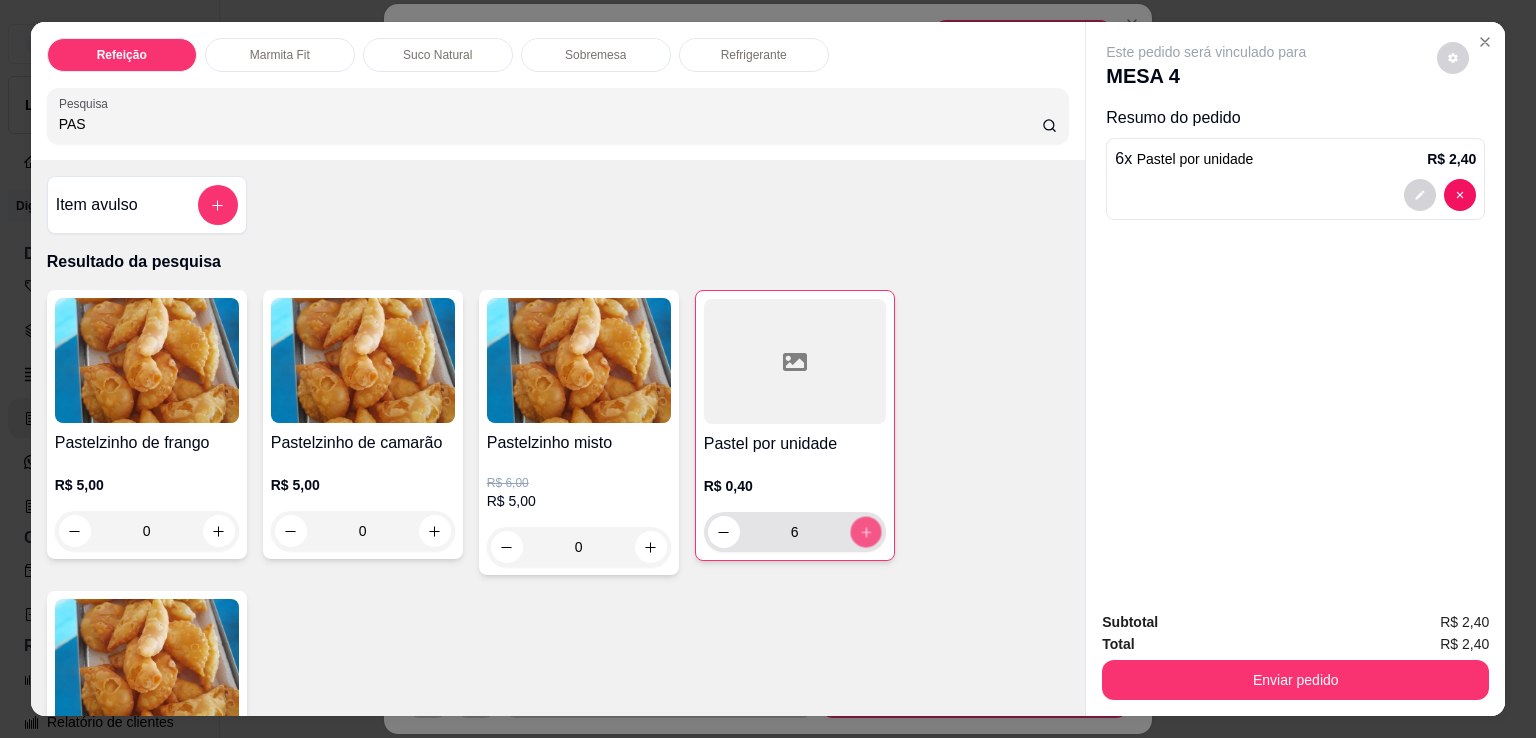 click 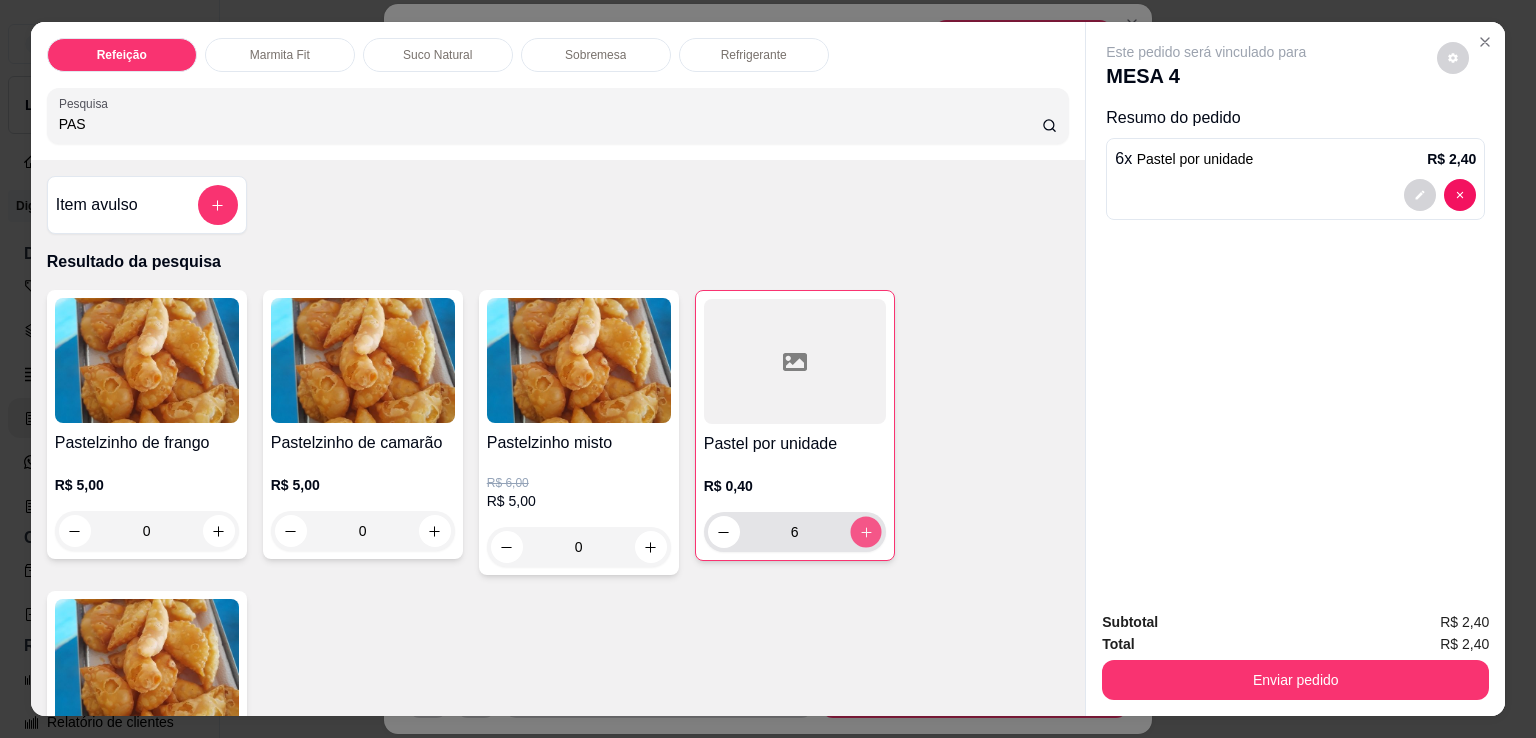 type on "8" 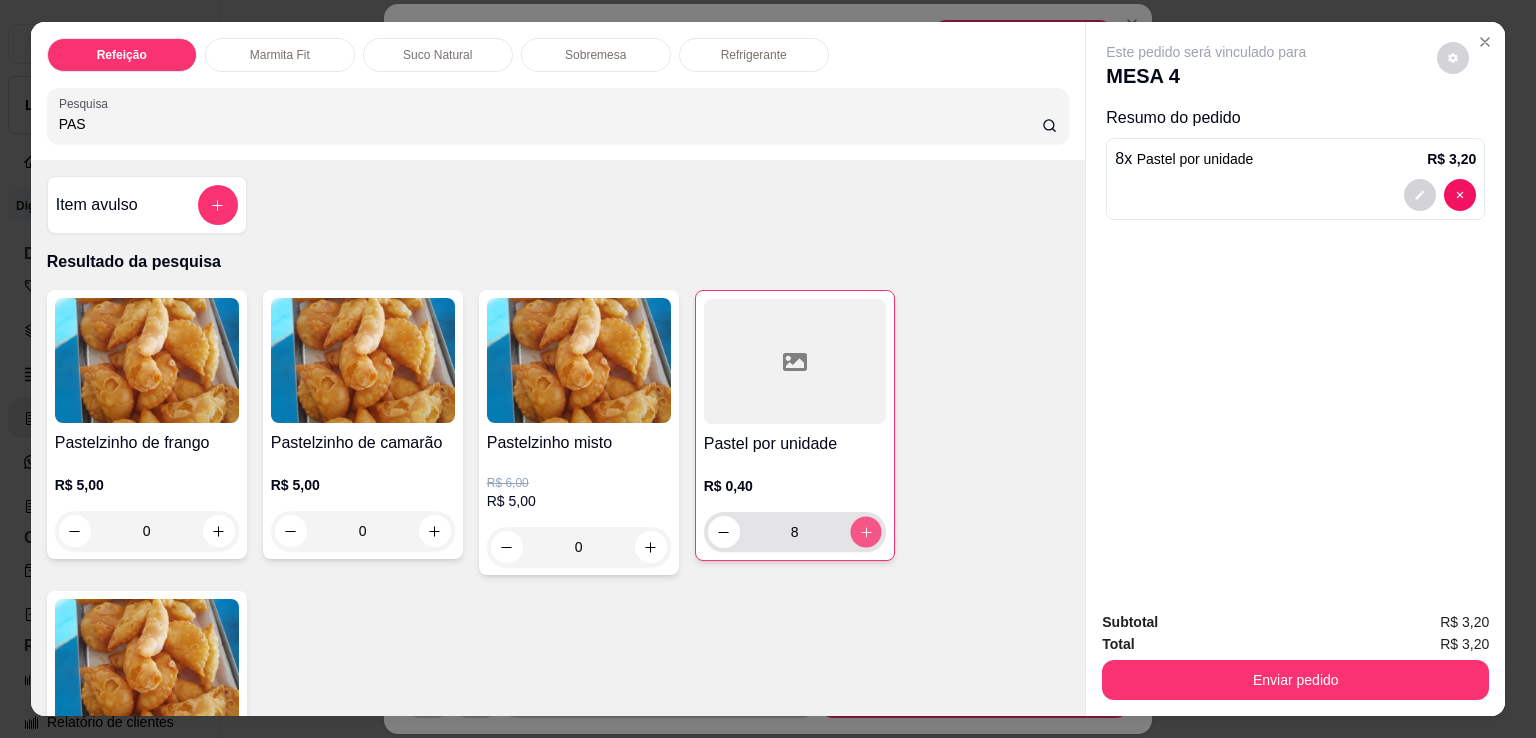 click 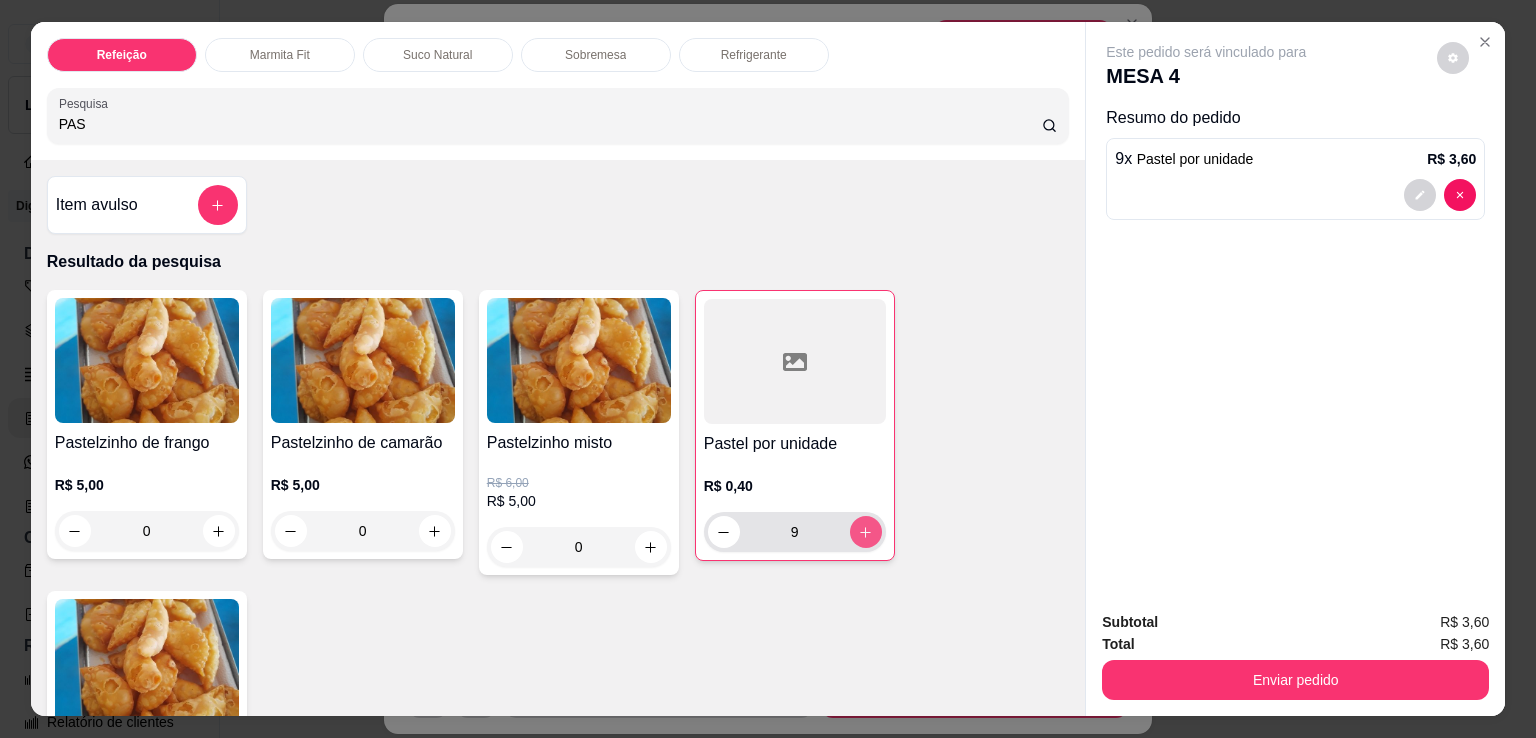 click 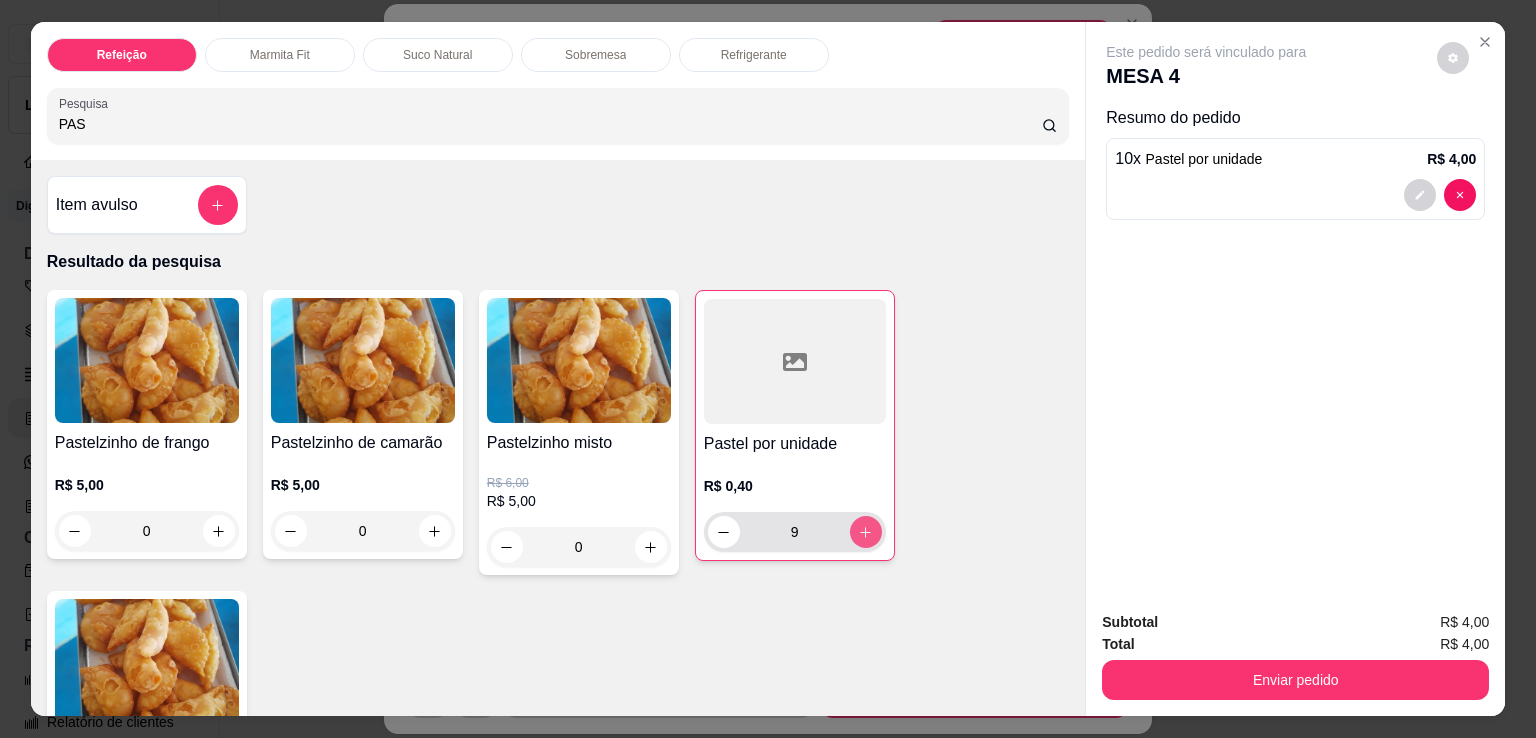 type on "10" 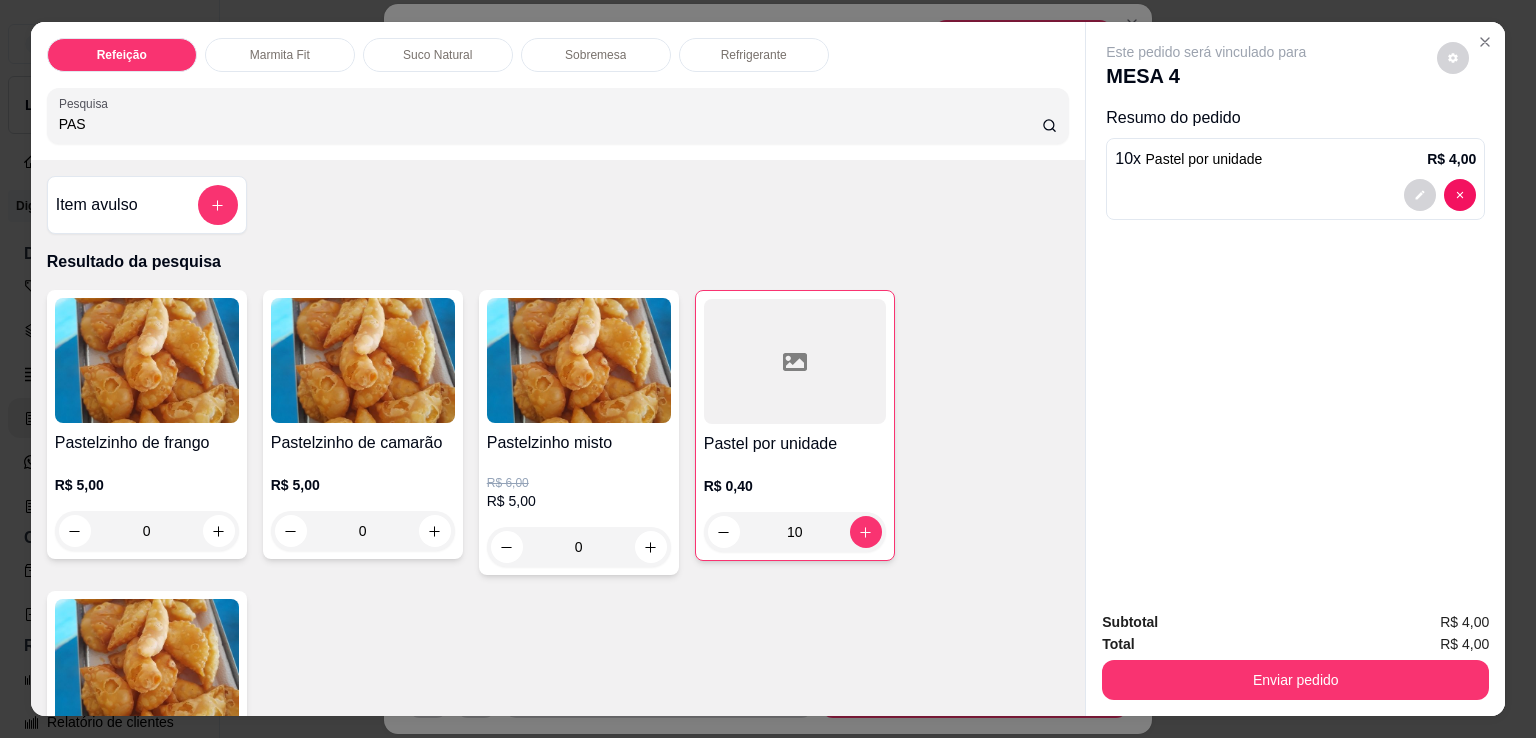 click on "PAS" at bounding box center [550, 124] 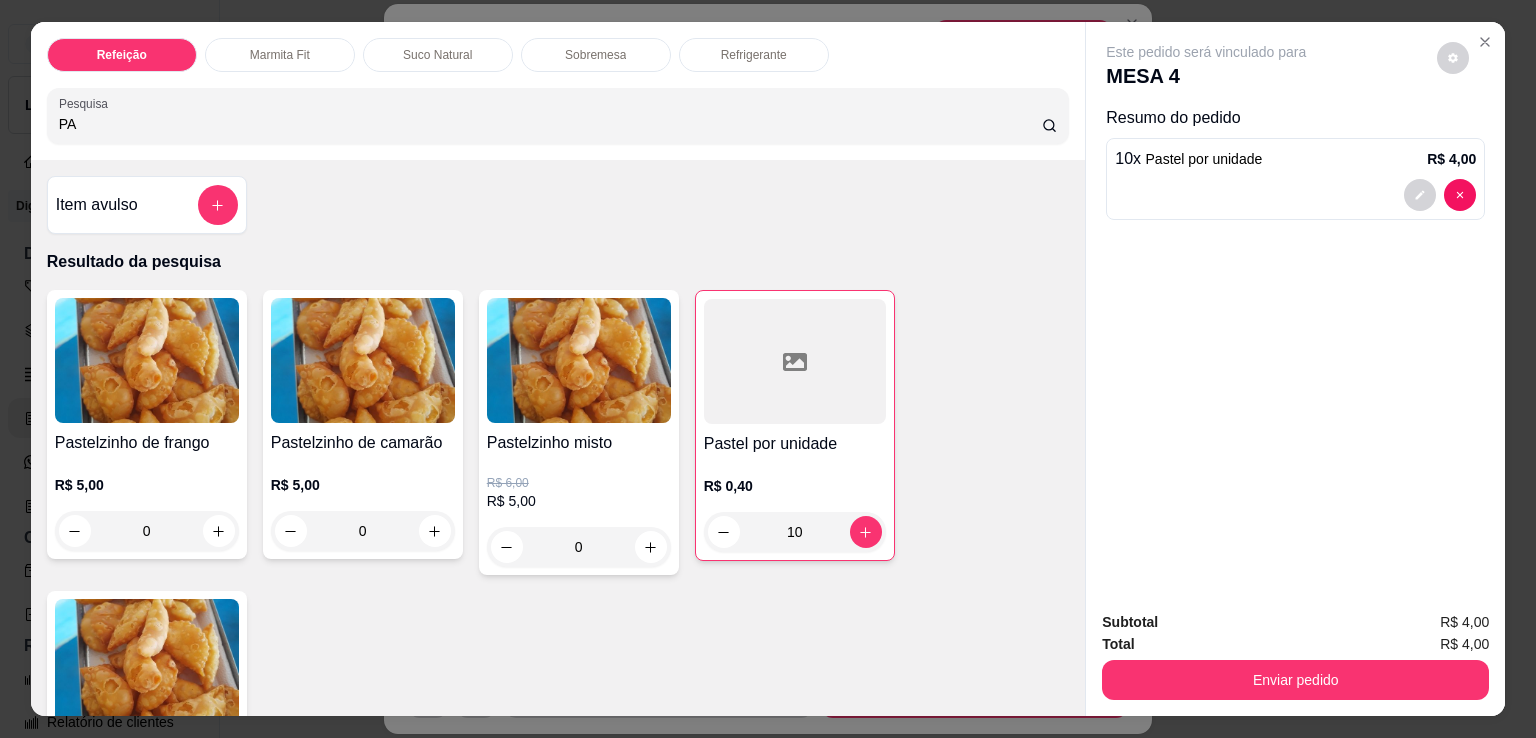 type on "P" 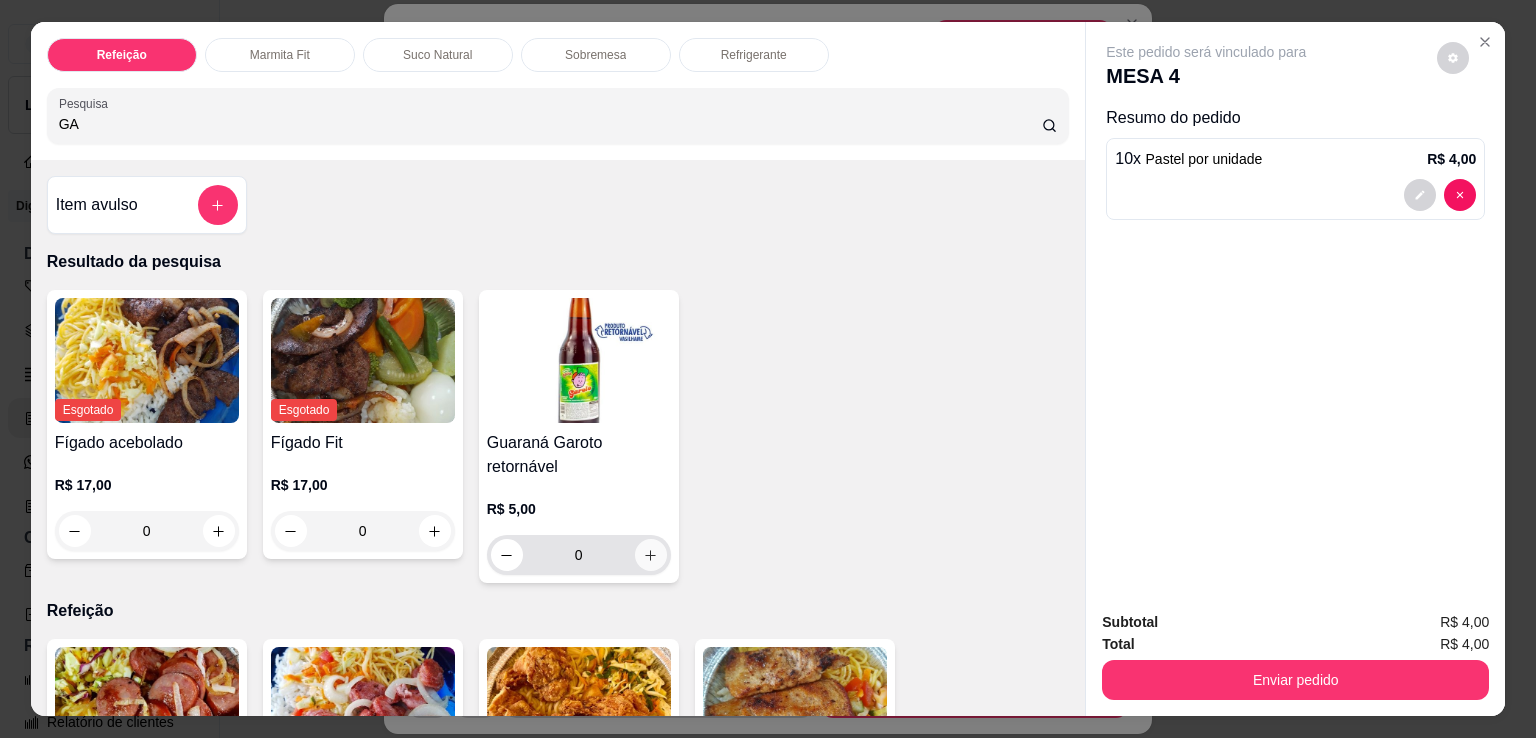 type on "GA" 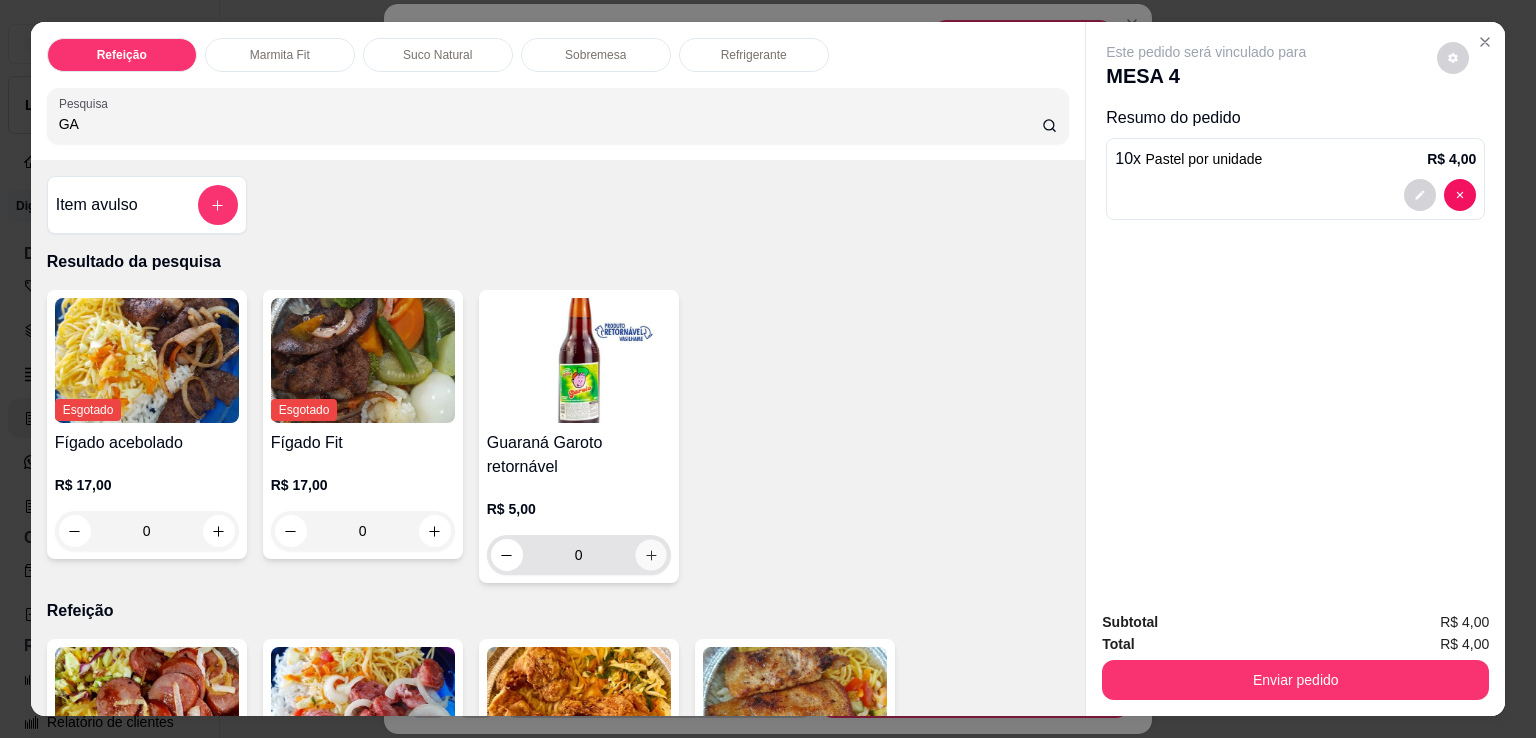 click at bounding box center (650, 555) 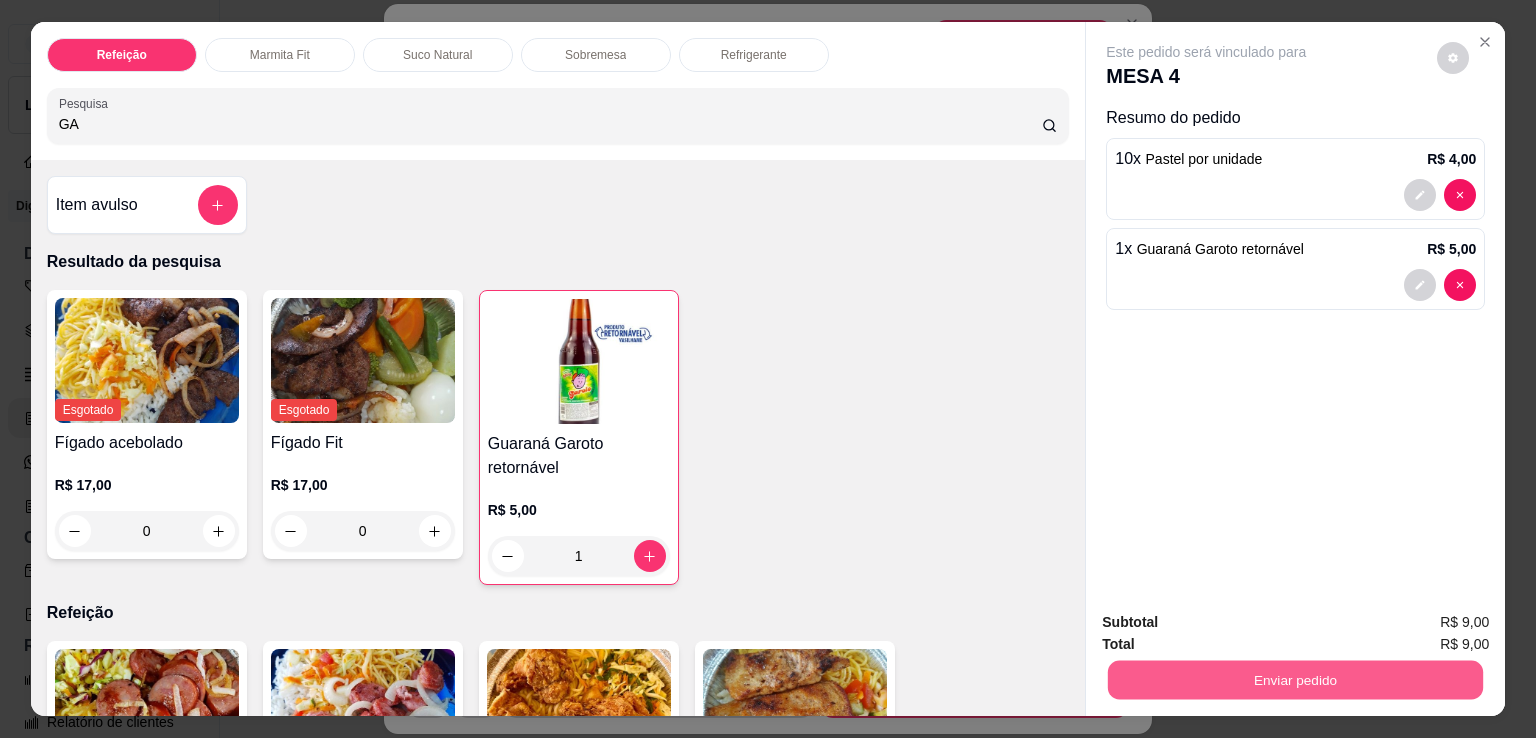 click on "Enviar pedido" at bounding box center (1295, 679) 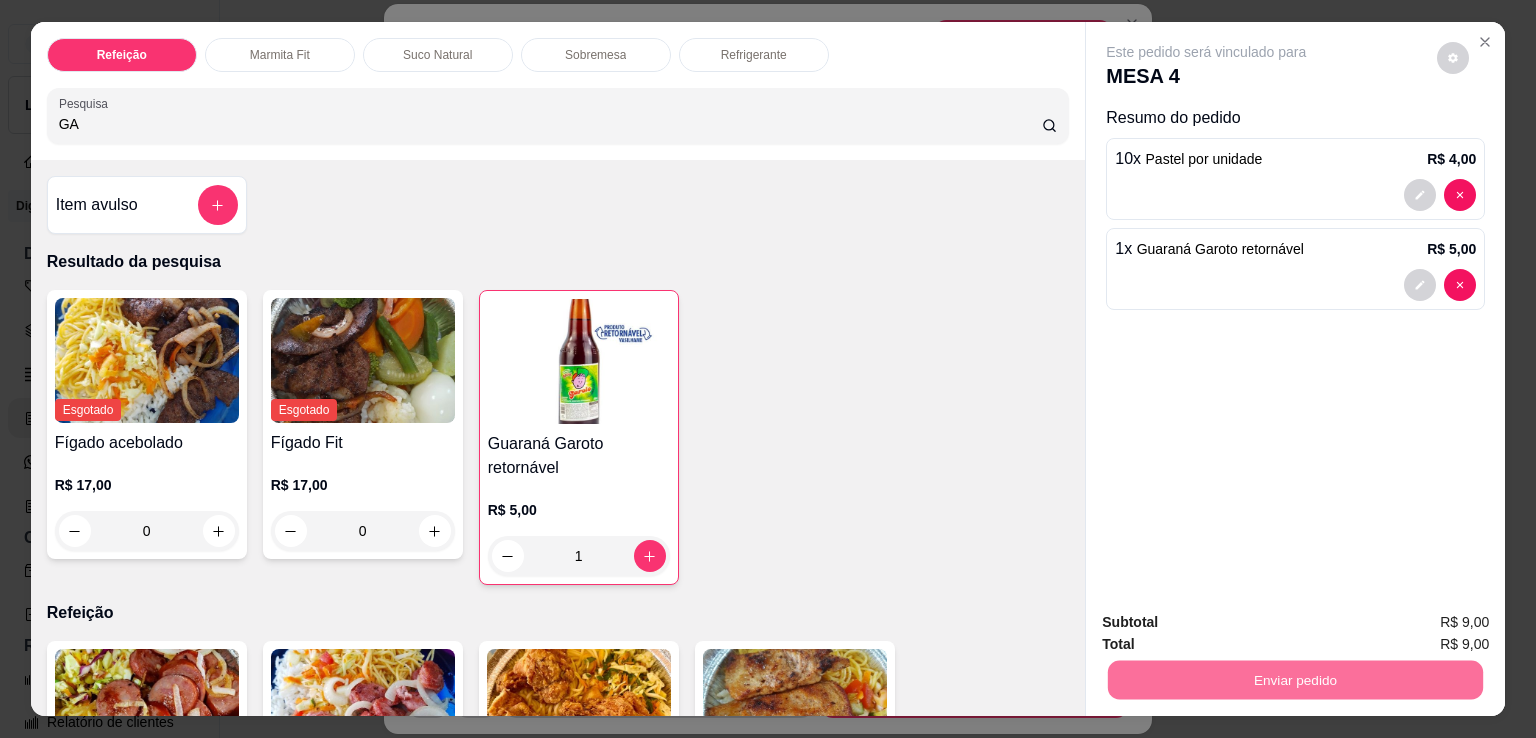 click on "Não registrar e enviar pedido" at bounding box center [1229, 622] 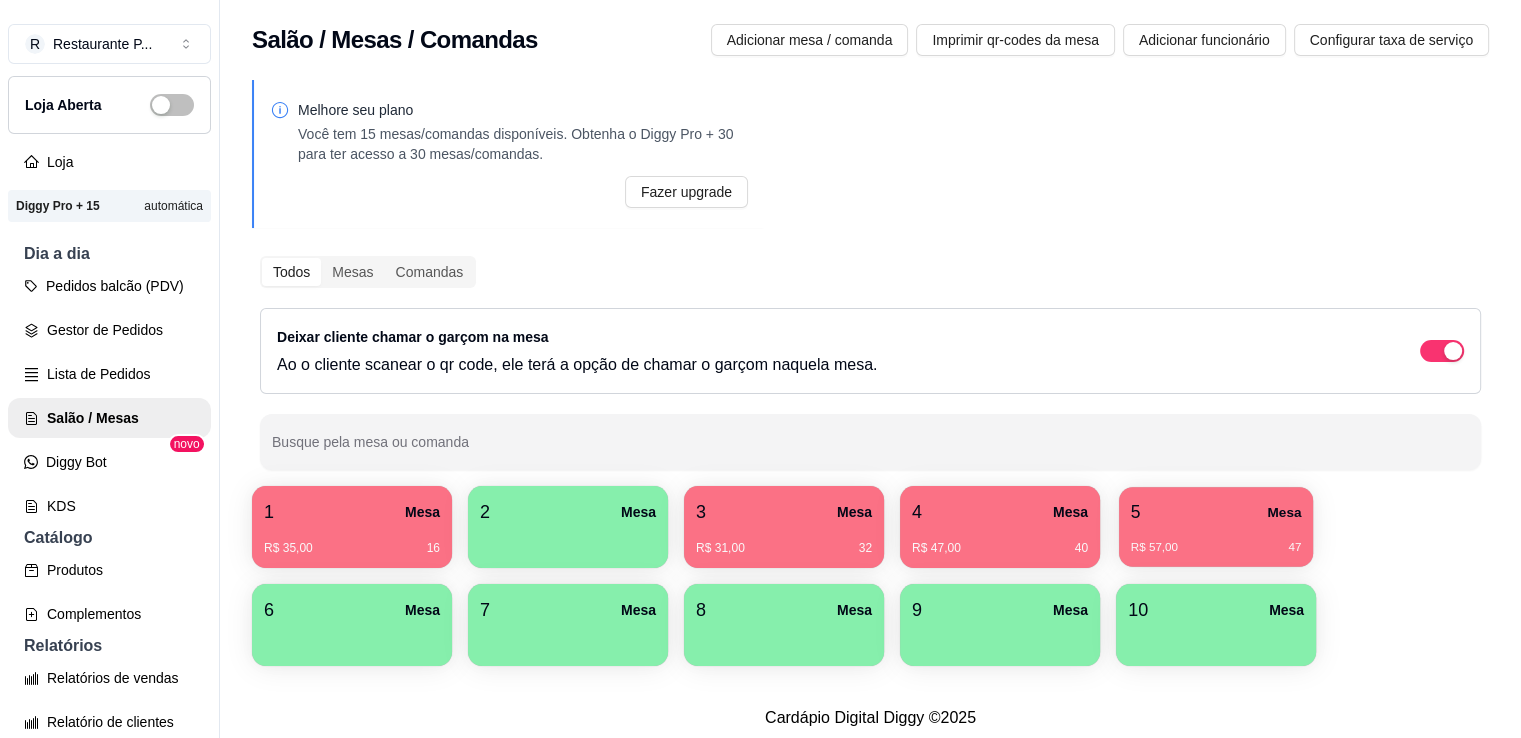 click on "R$ 57,00 47" at bounding box center [1216, 540] 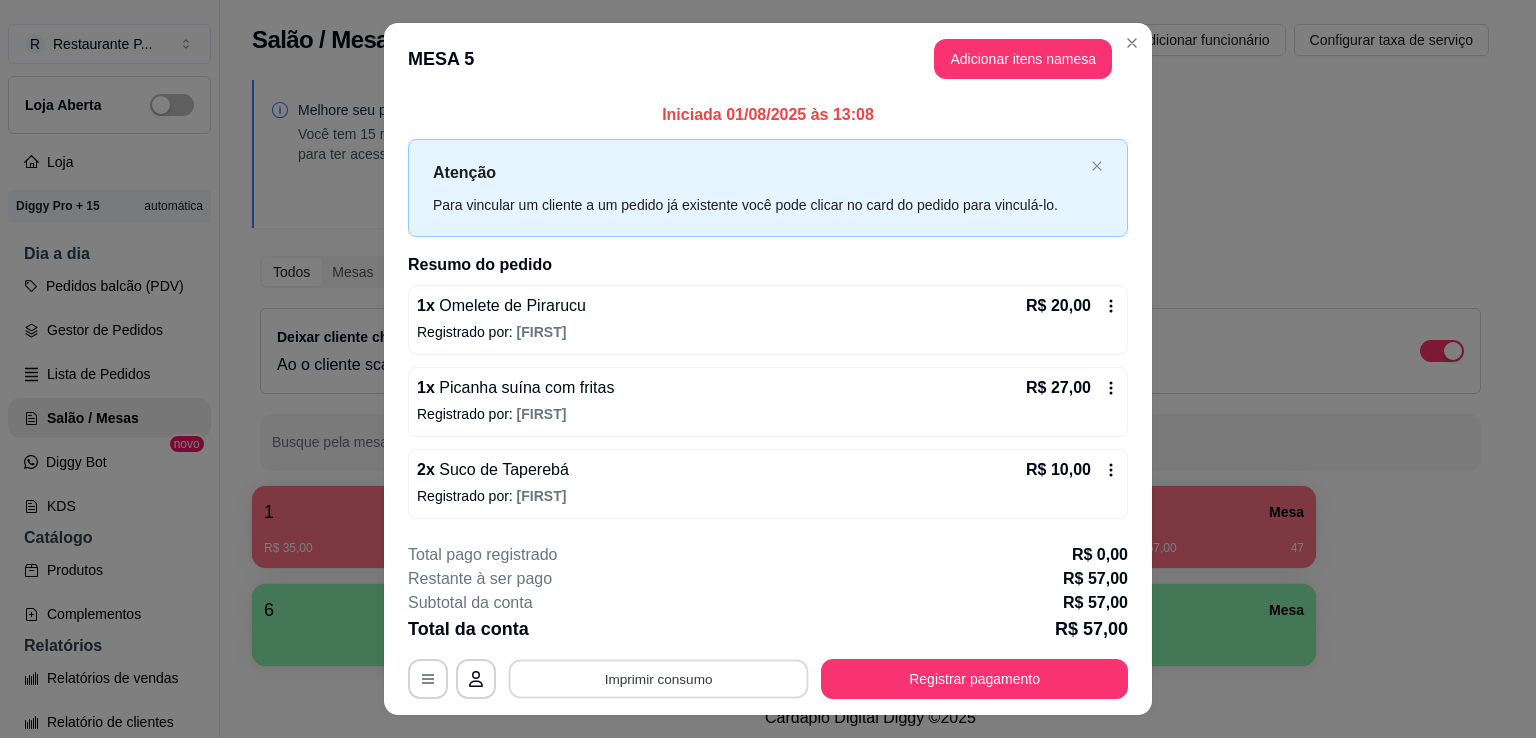 click on "Imprimir consumo" at bounding box center (659, 678) 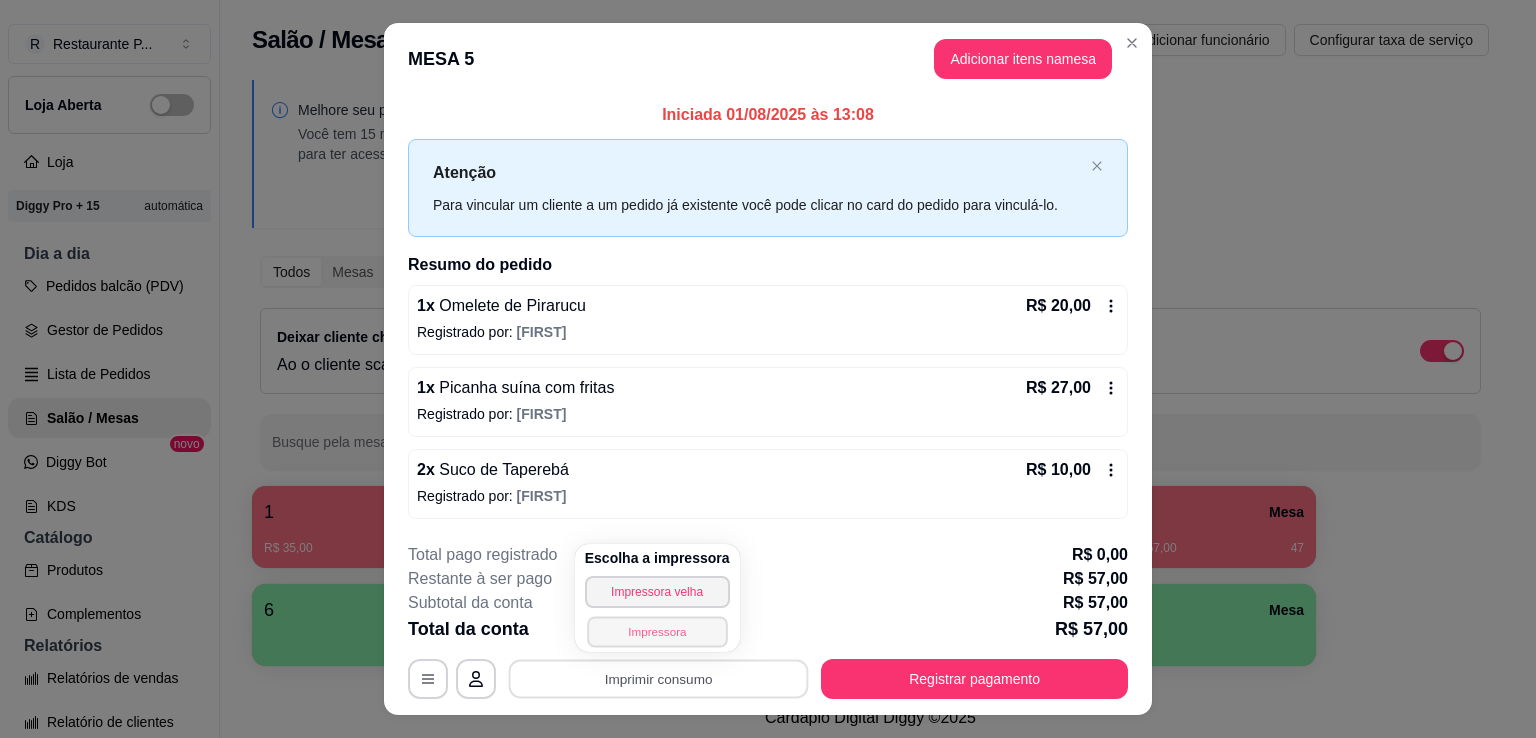 click on "Impressora" at bounding box center [657, 631] 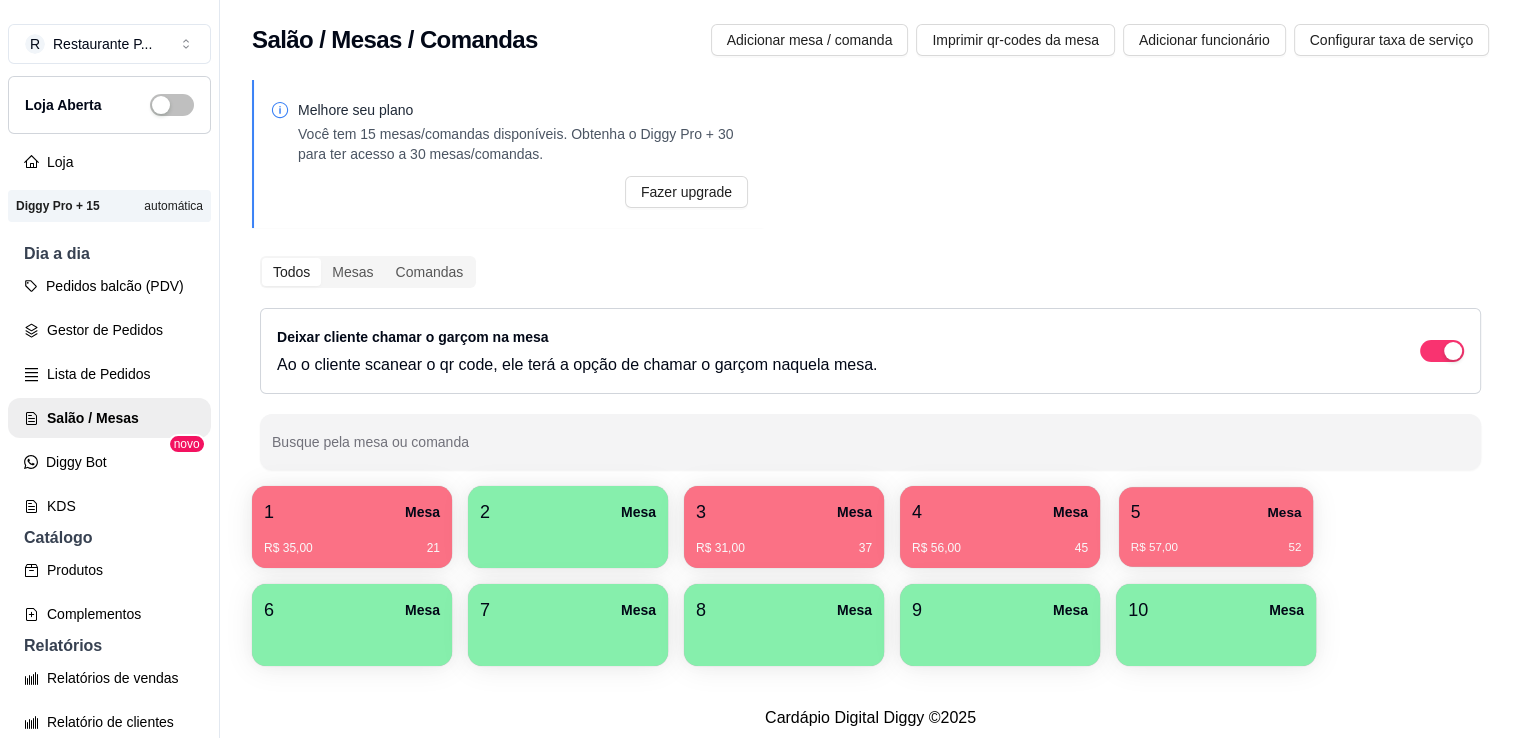 click on "R$ 57,00 52" at bounding box center [1216, 540] 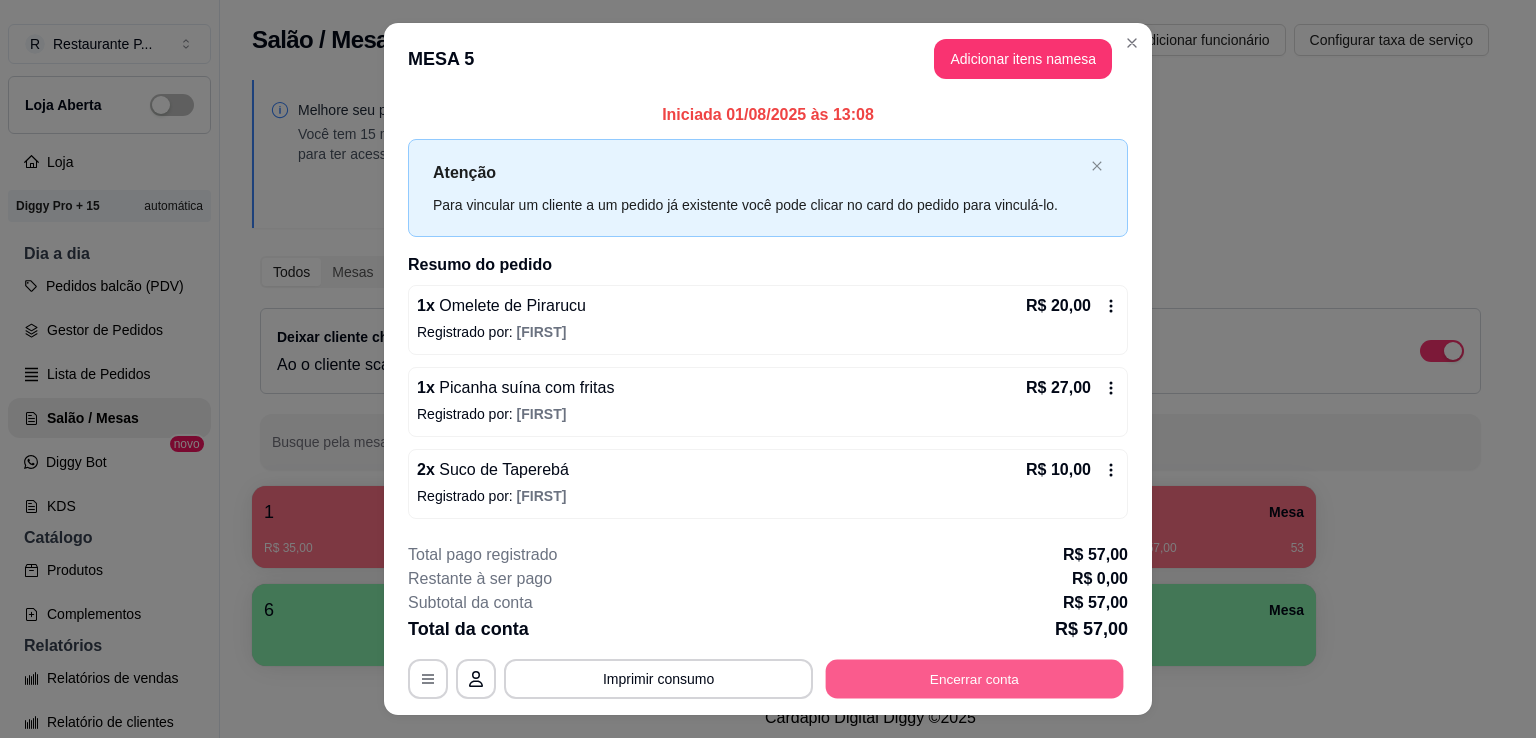 click on "Encerrar conta" at bounding box center (975, 678) 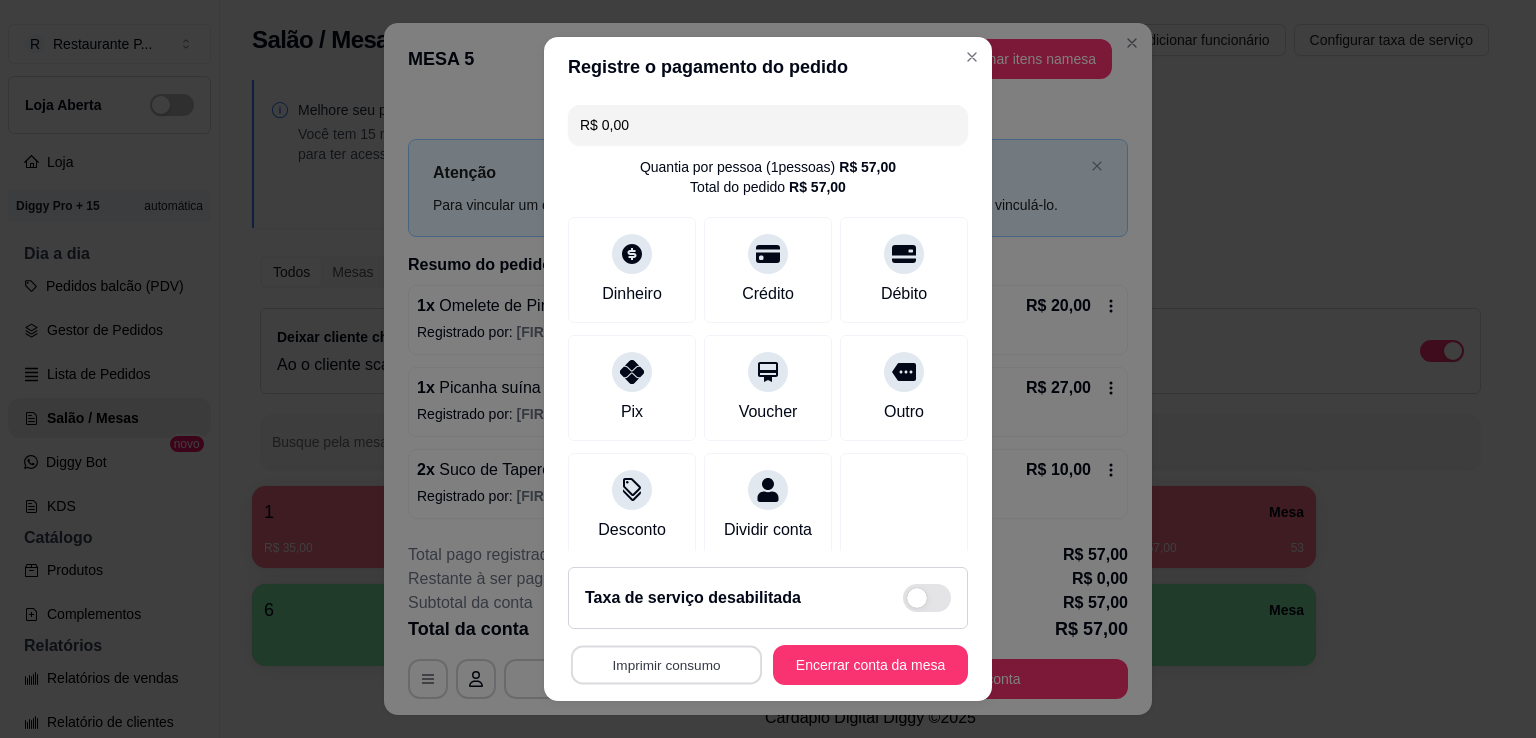 click on "Imprimir consumo" at bounding box center (666, 665) 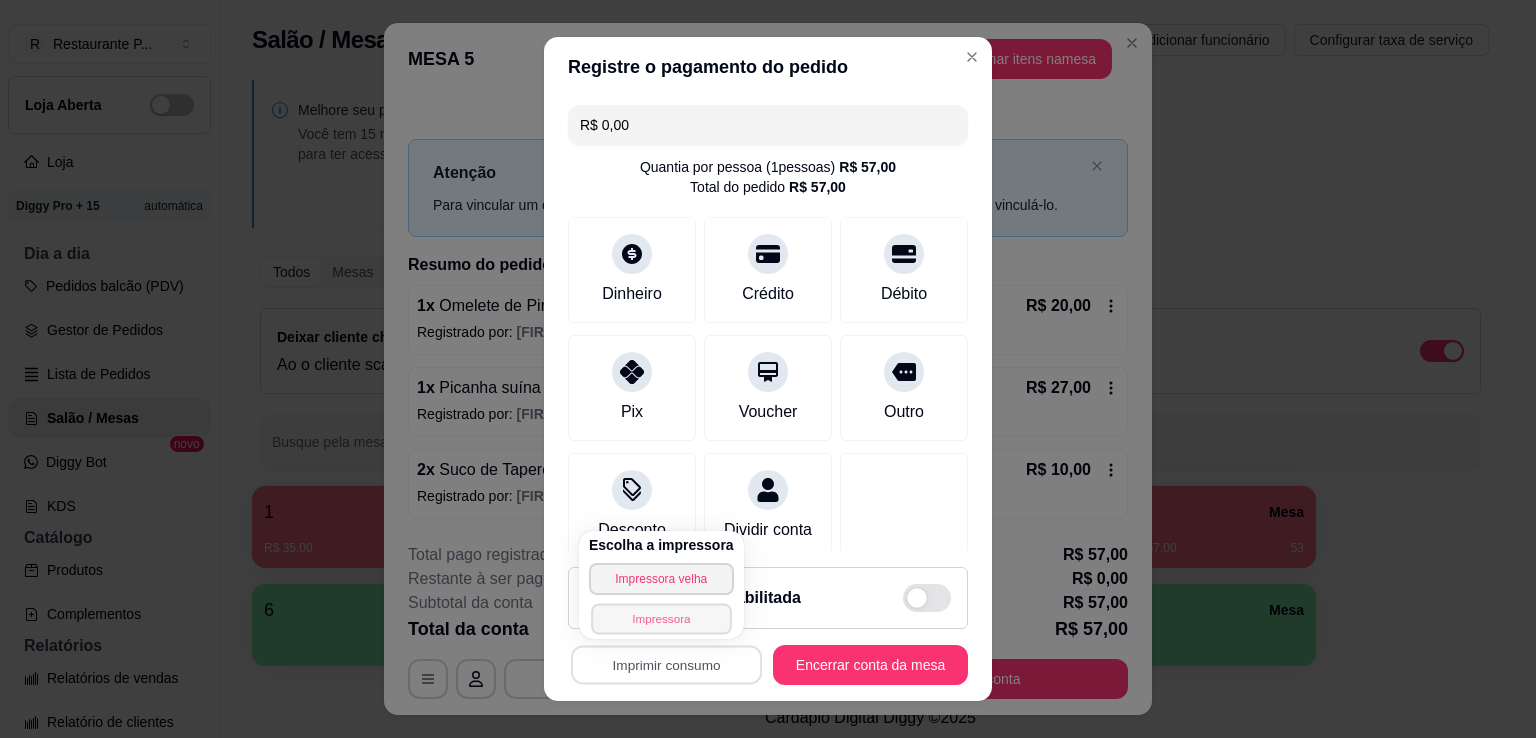 click on "Impressora" at bounding box center [661, 618] 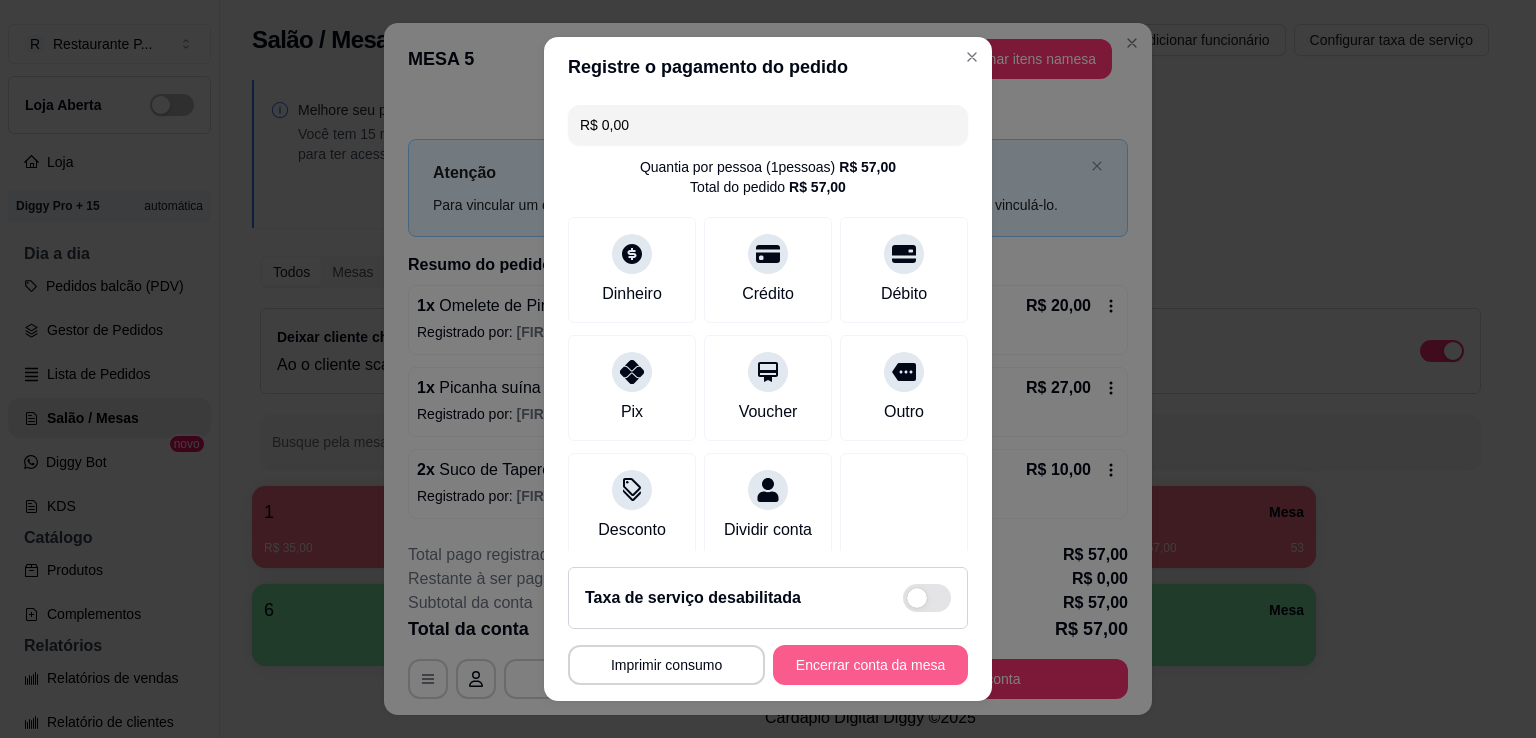 click on "Encerrar conta da mesa" at bounding box center [870, 665] 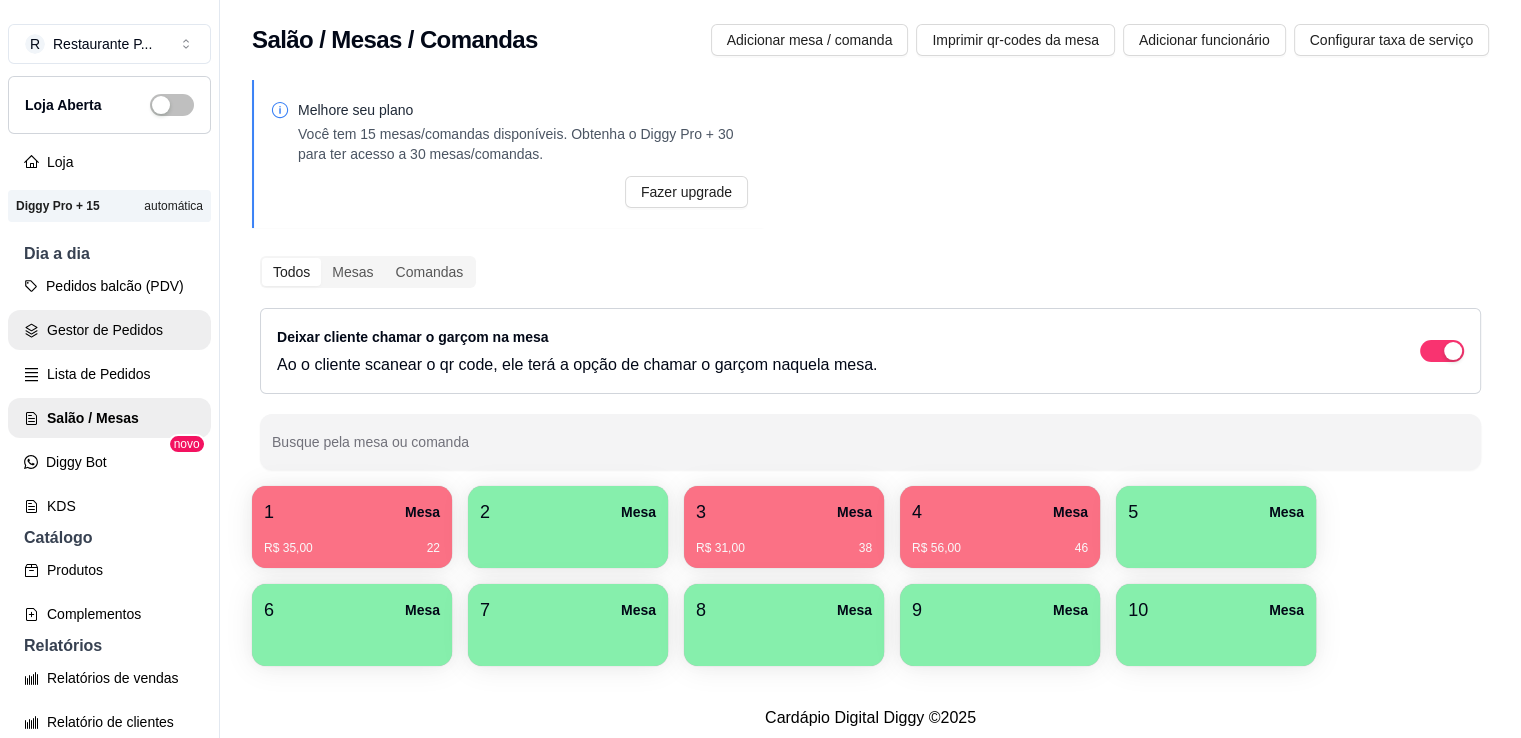 click on "Gestor de Pedidos" at bounding box center [109, 330] 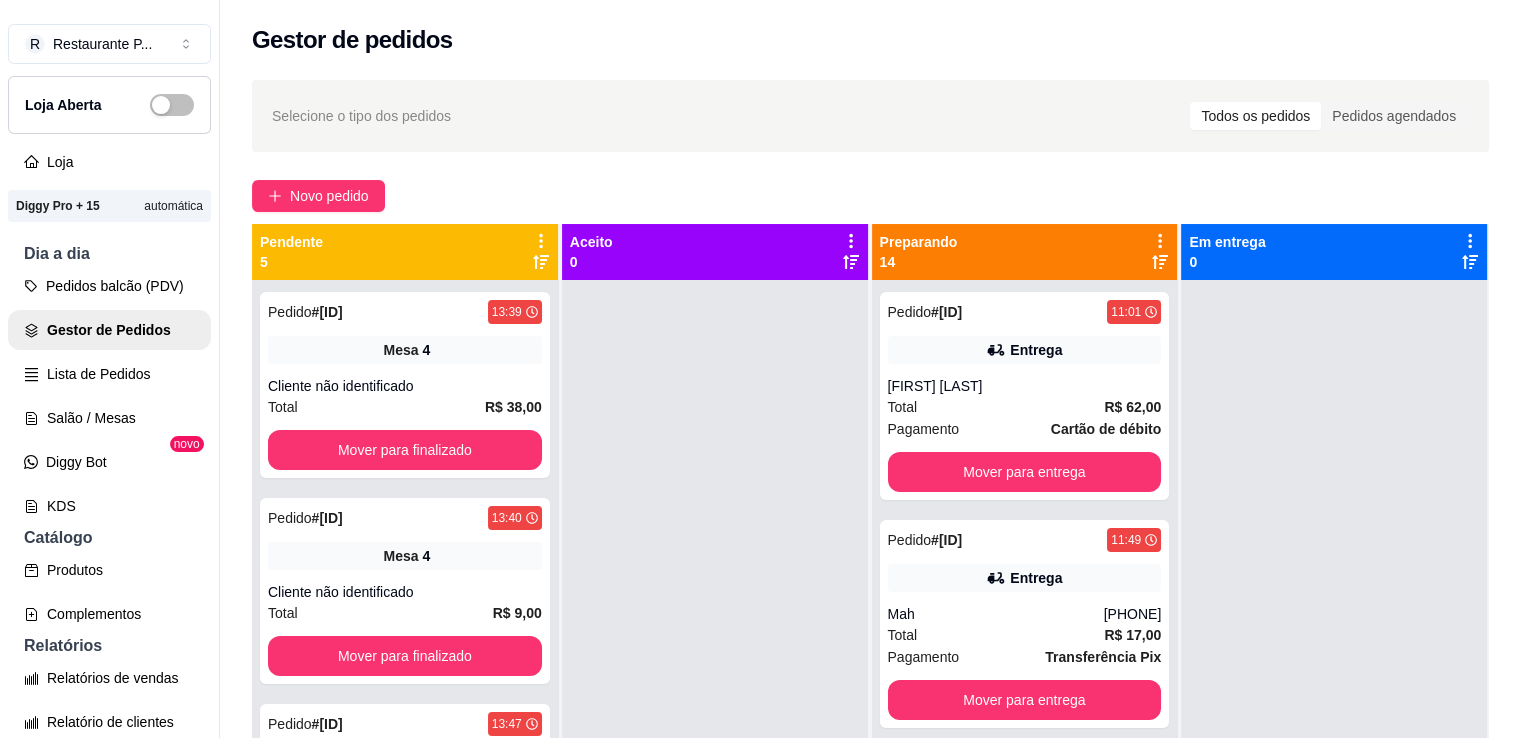 scroll, scrollTop: 644, scrollLeft: 0, axis: vertical 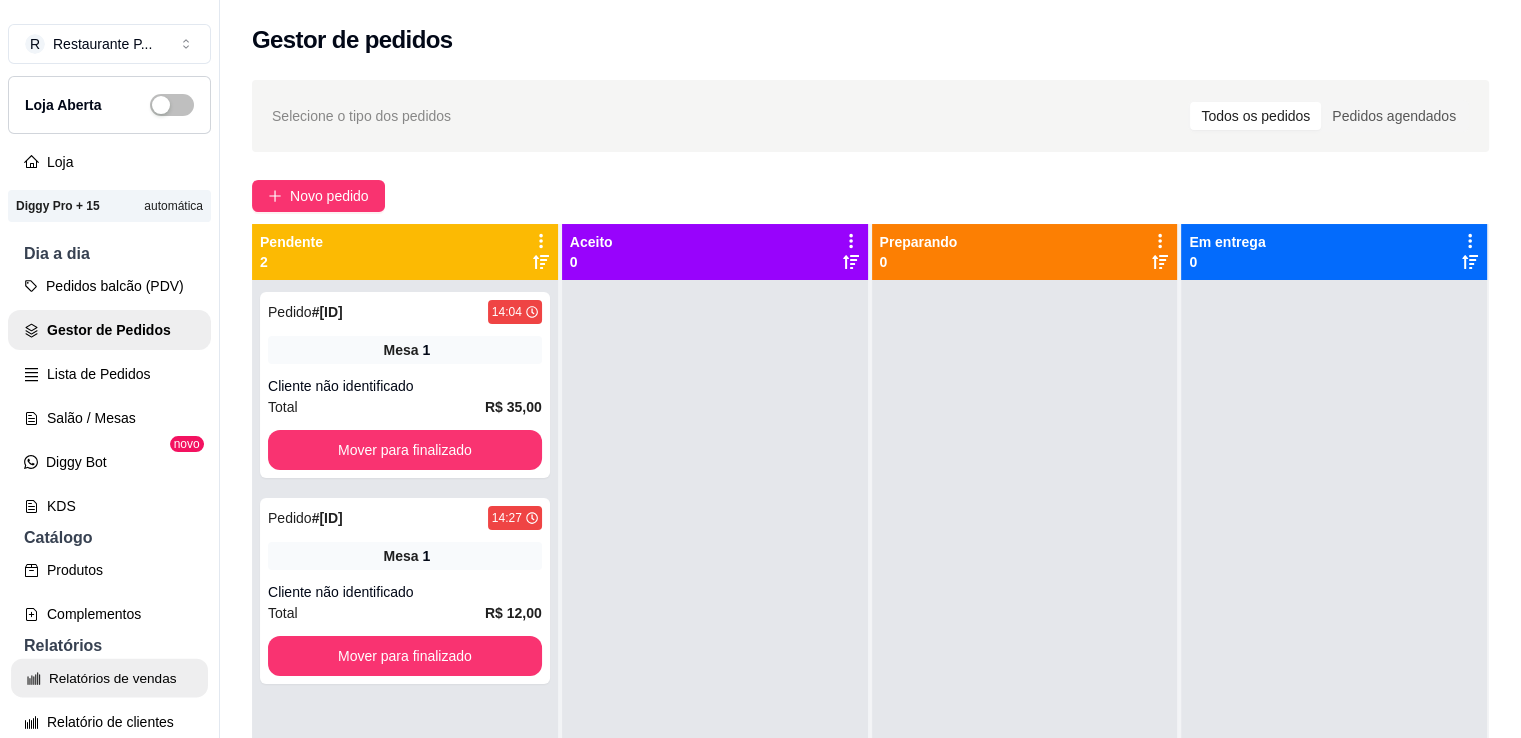 click on "Relatórios de vendas" at bounding box center [109, 678] 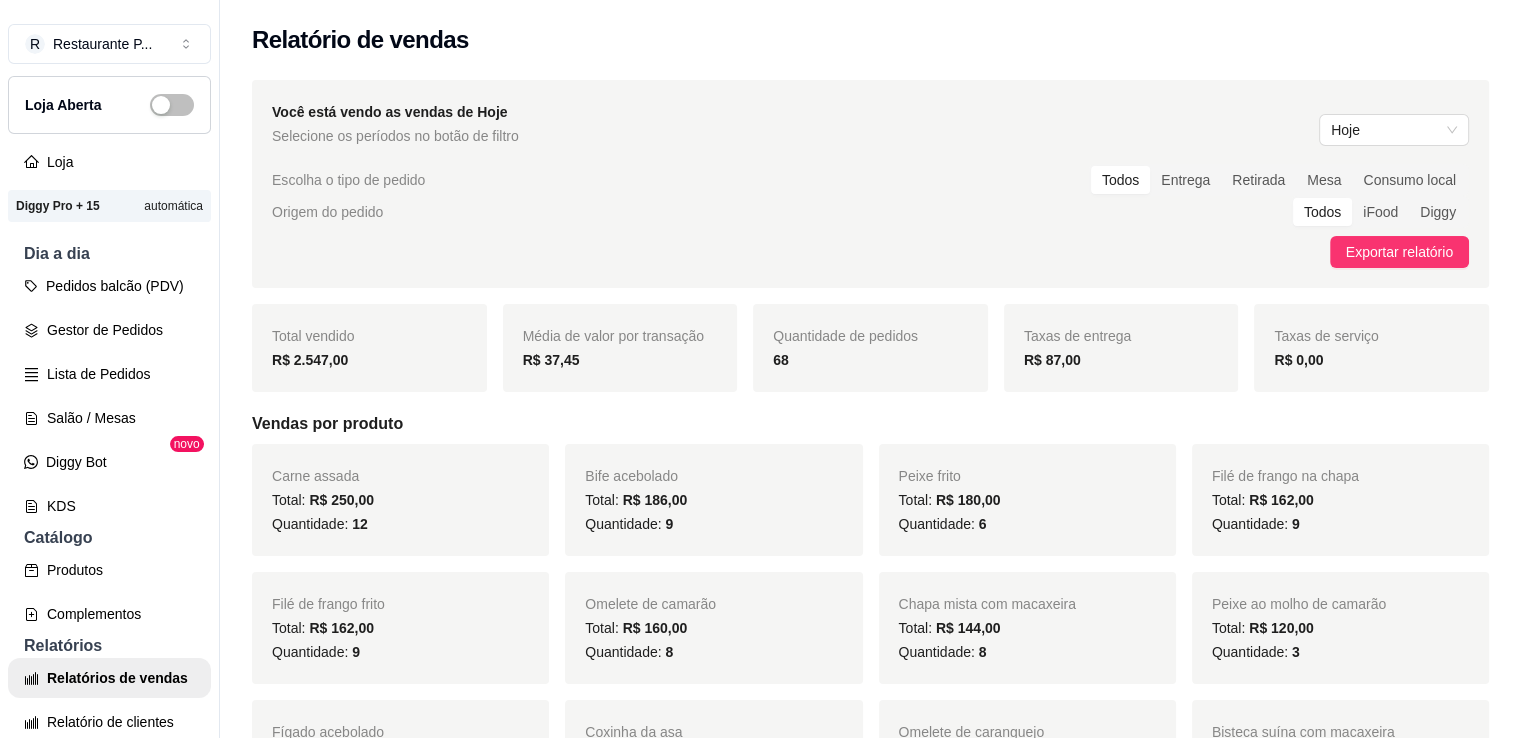 scroll, scrollTop: 632, scrollLeft: 0, axis: vertical 